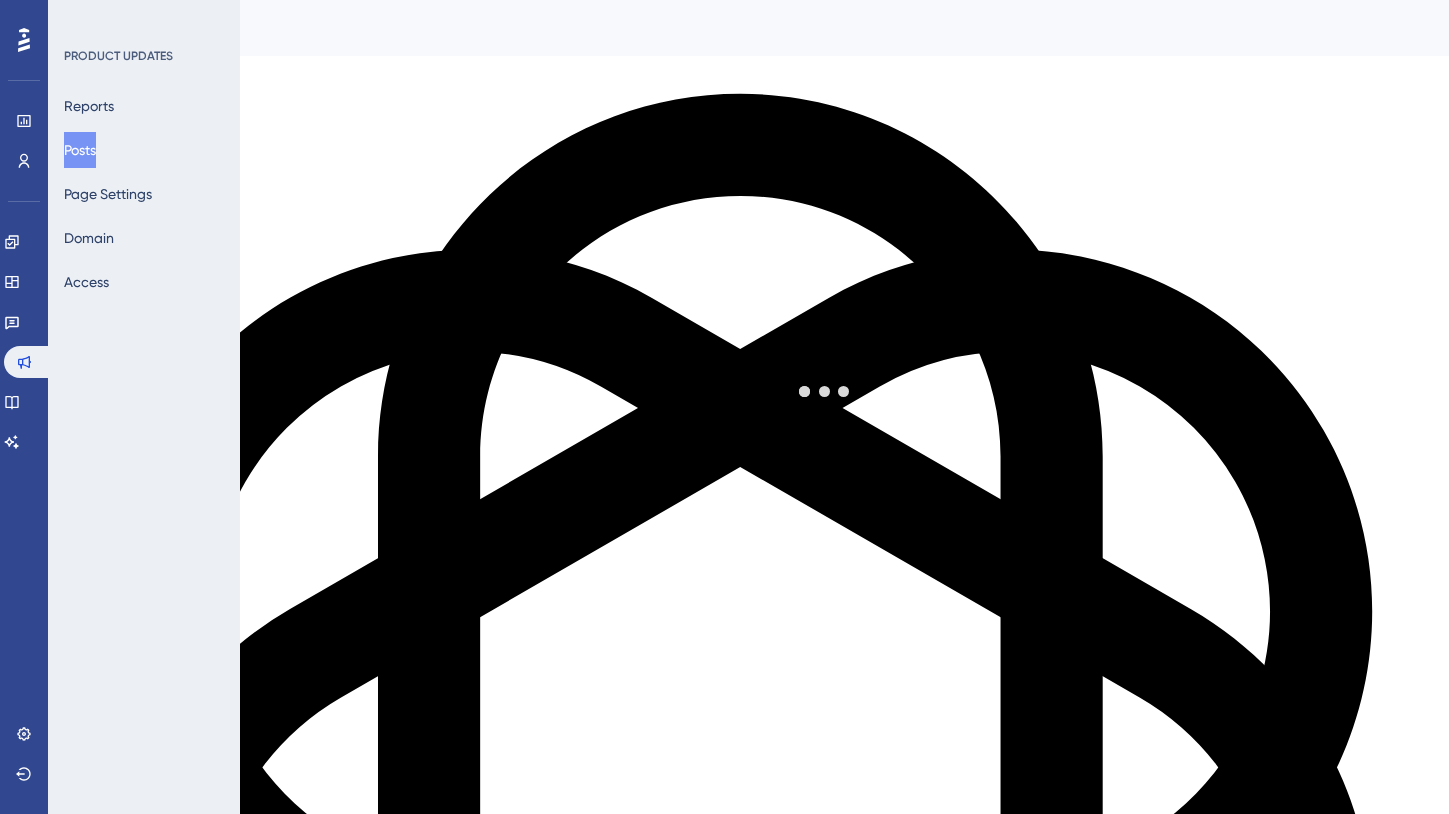 scroll, scrollTop: 0, scrollLeft: 0, axis: both 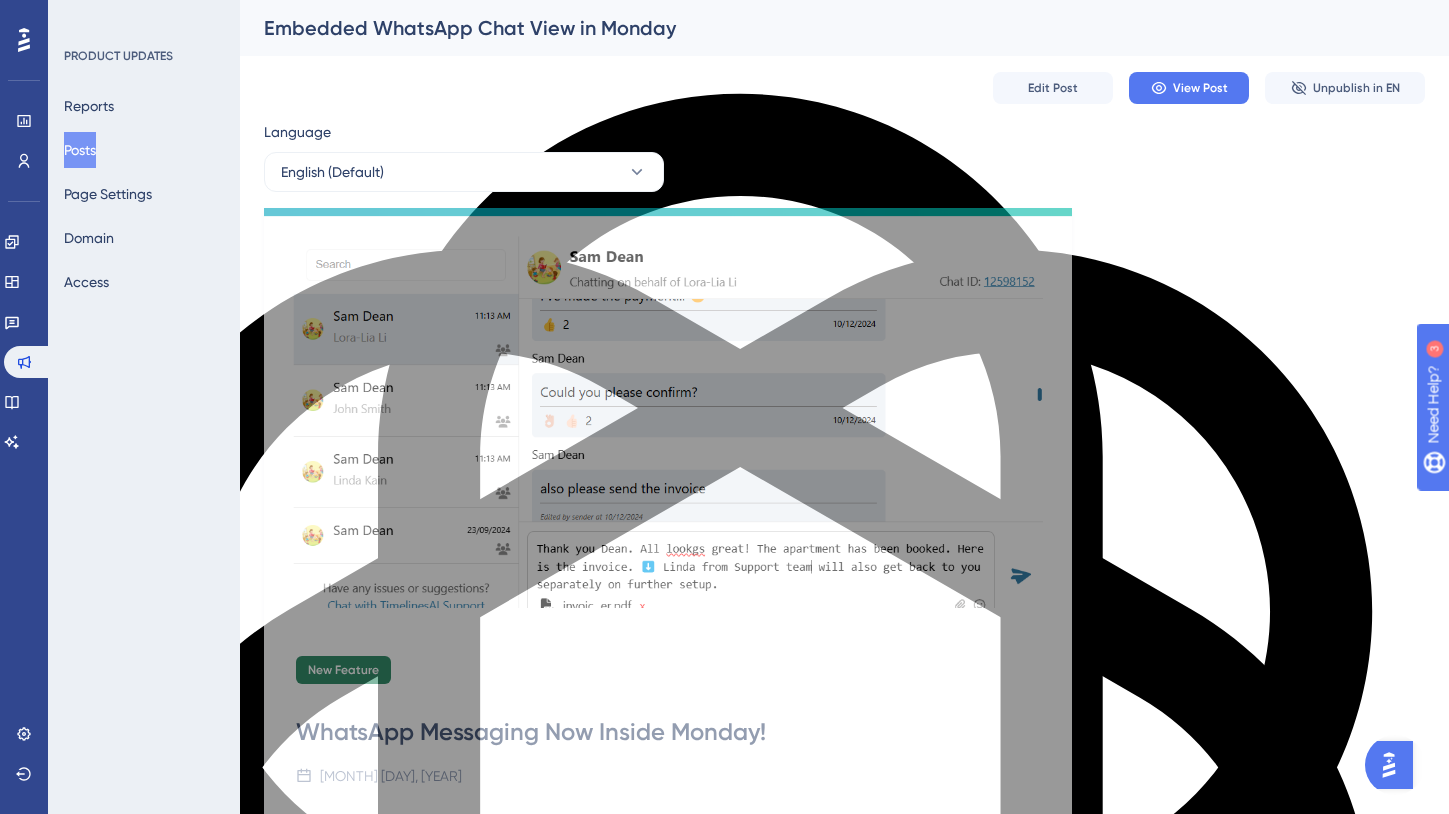 click on "Posts" at bounding box center (80, 150) 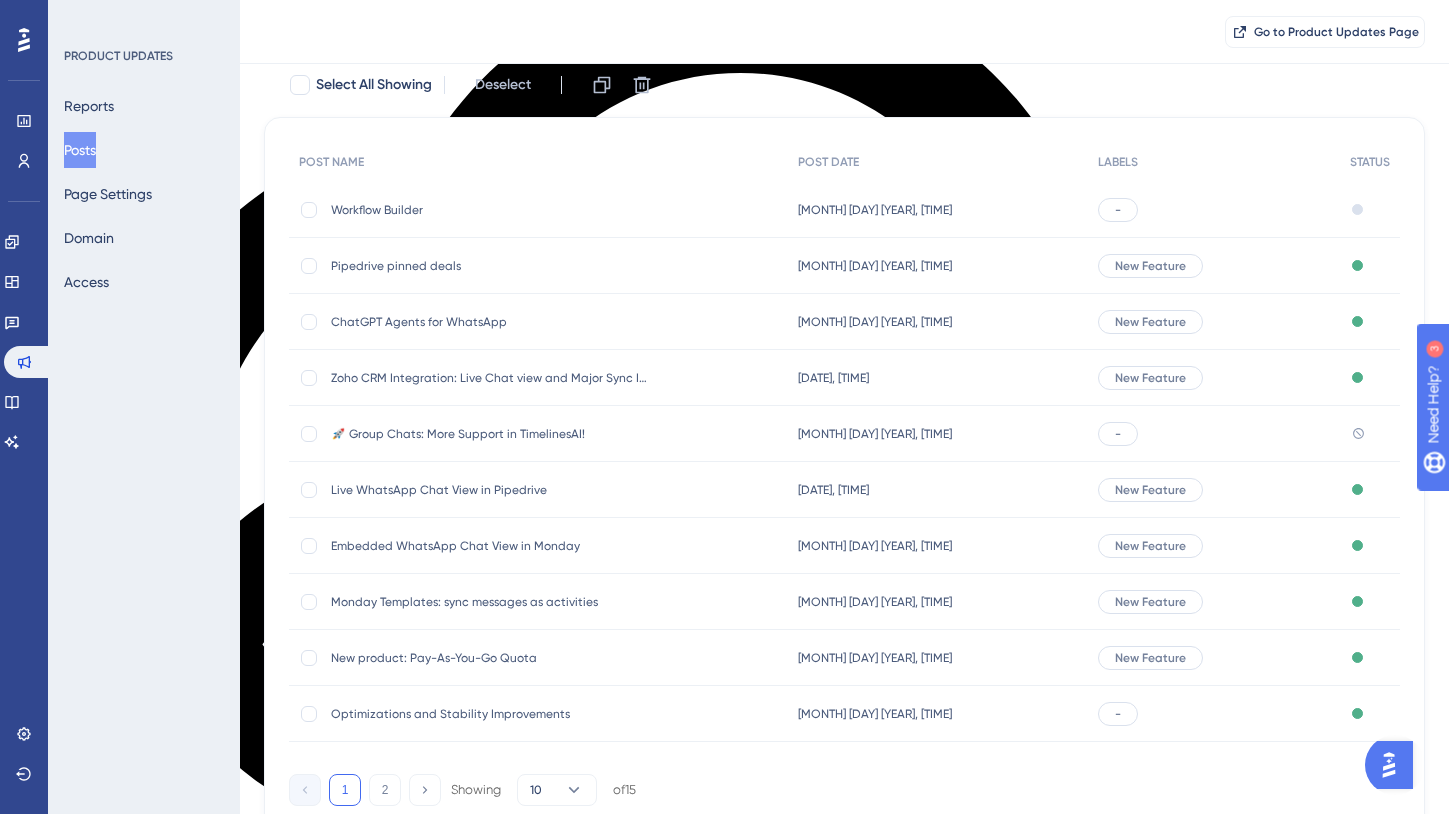 scroll, scrollTop: 0, scrollLeft: 0, axis: both 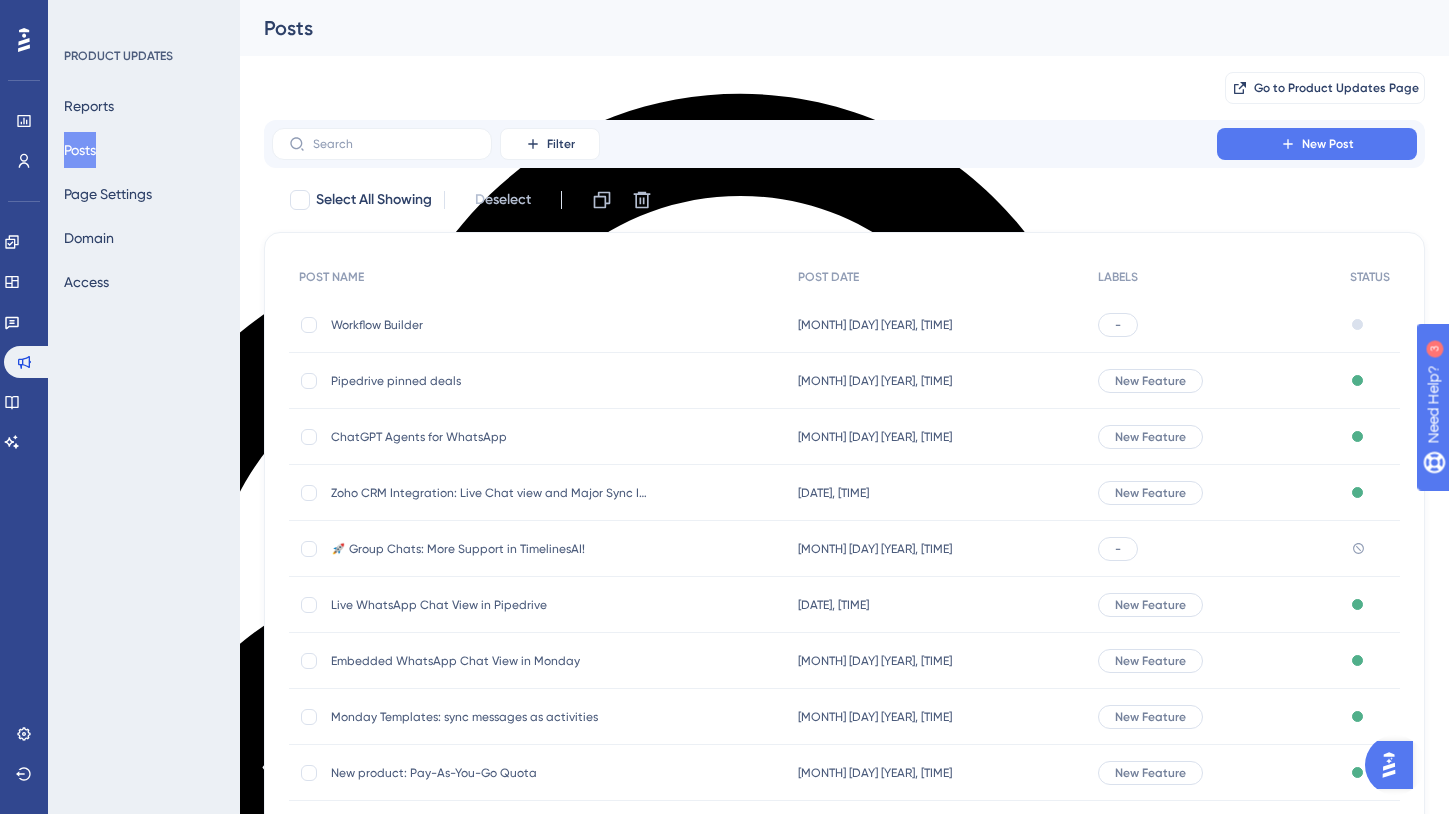 click on "Workflow Builder" at bounding box center (491, 325) 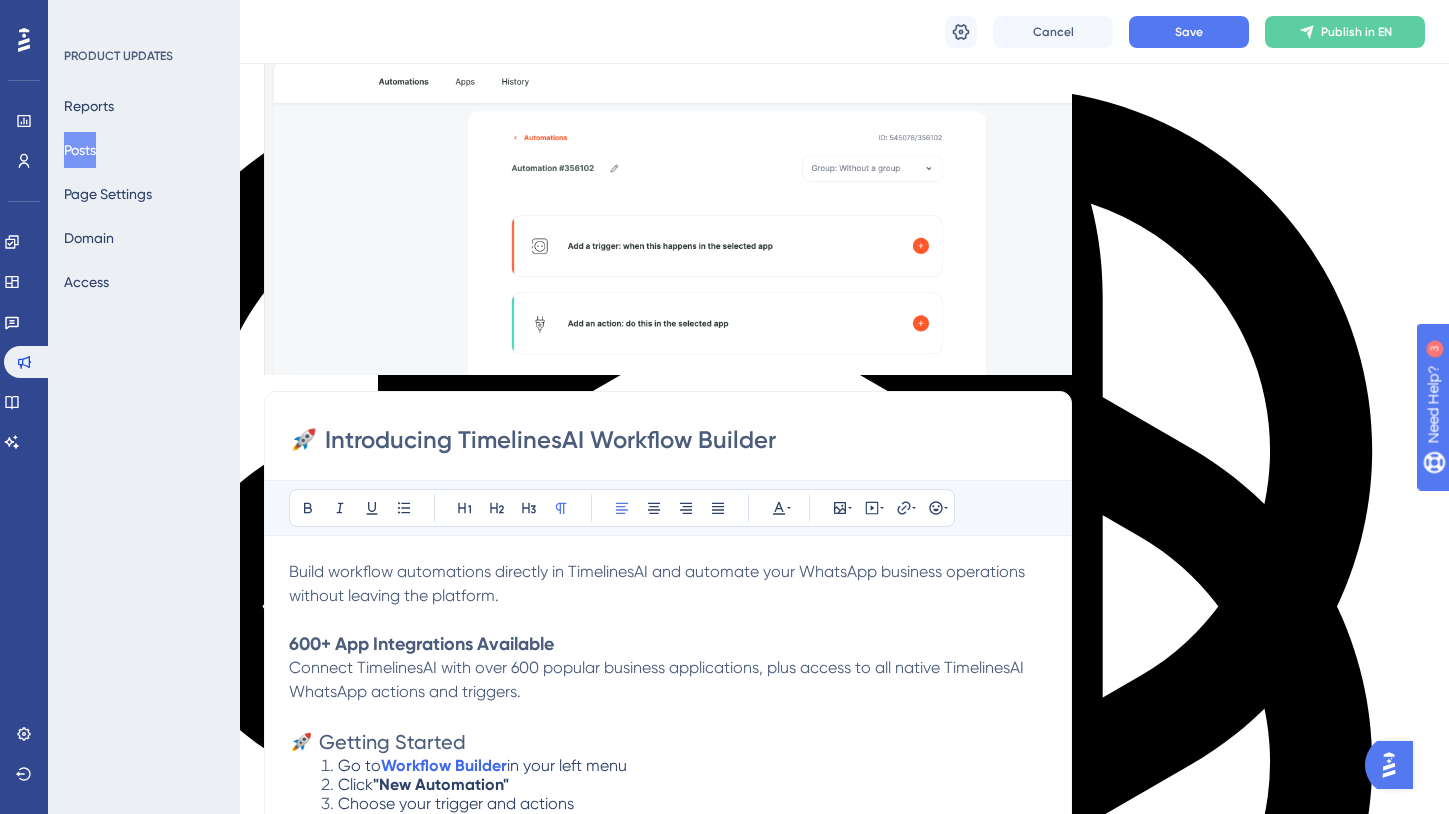click on "🚀 Introducing TimelinesAI Workflow Builder" at bounding box center [668, 440] 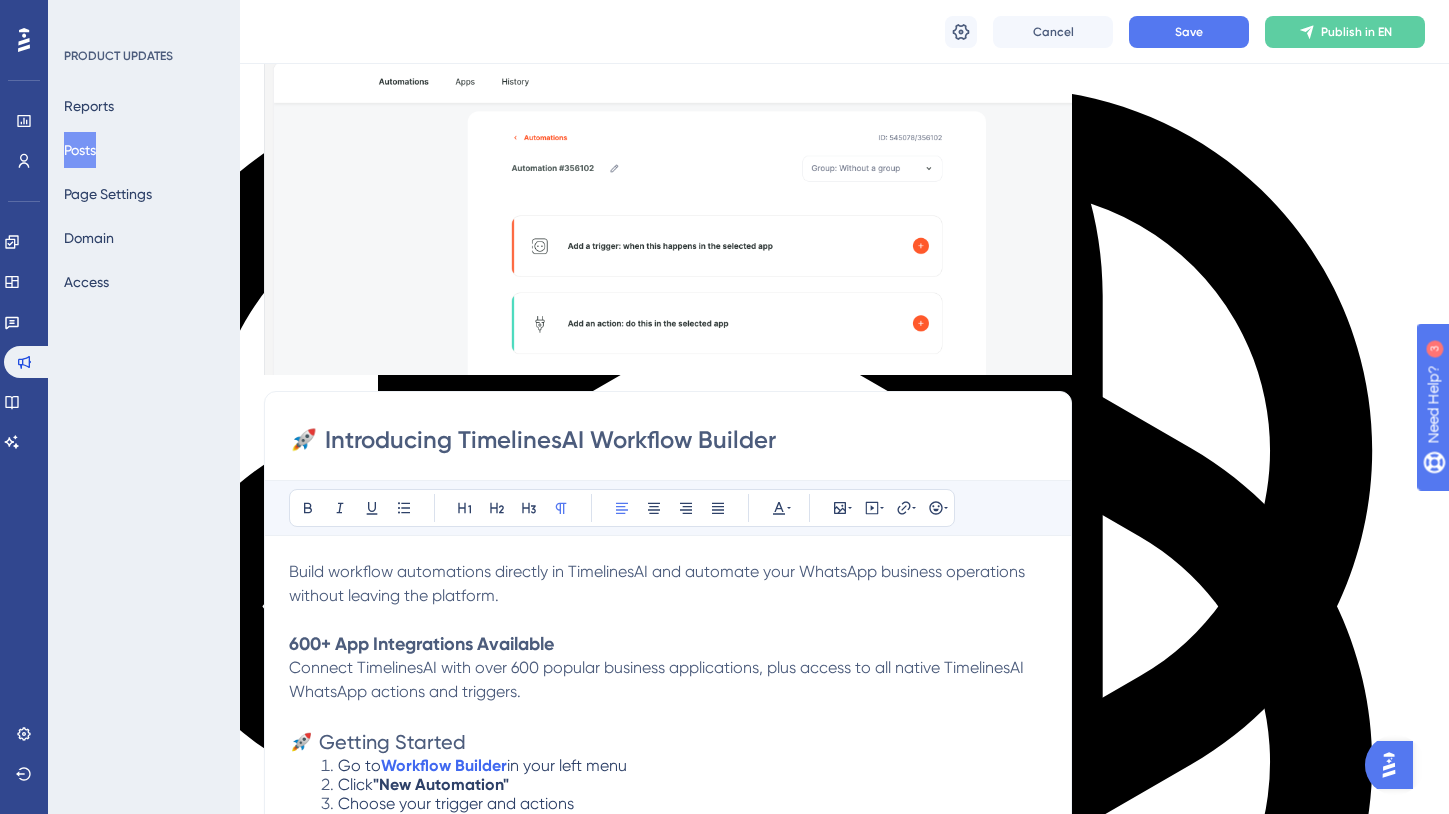 type on "🚀 Introducing TimelinesAI Workflow Builder" 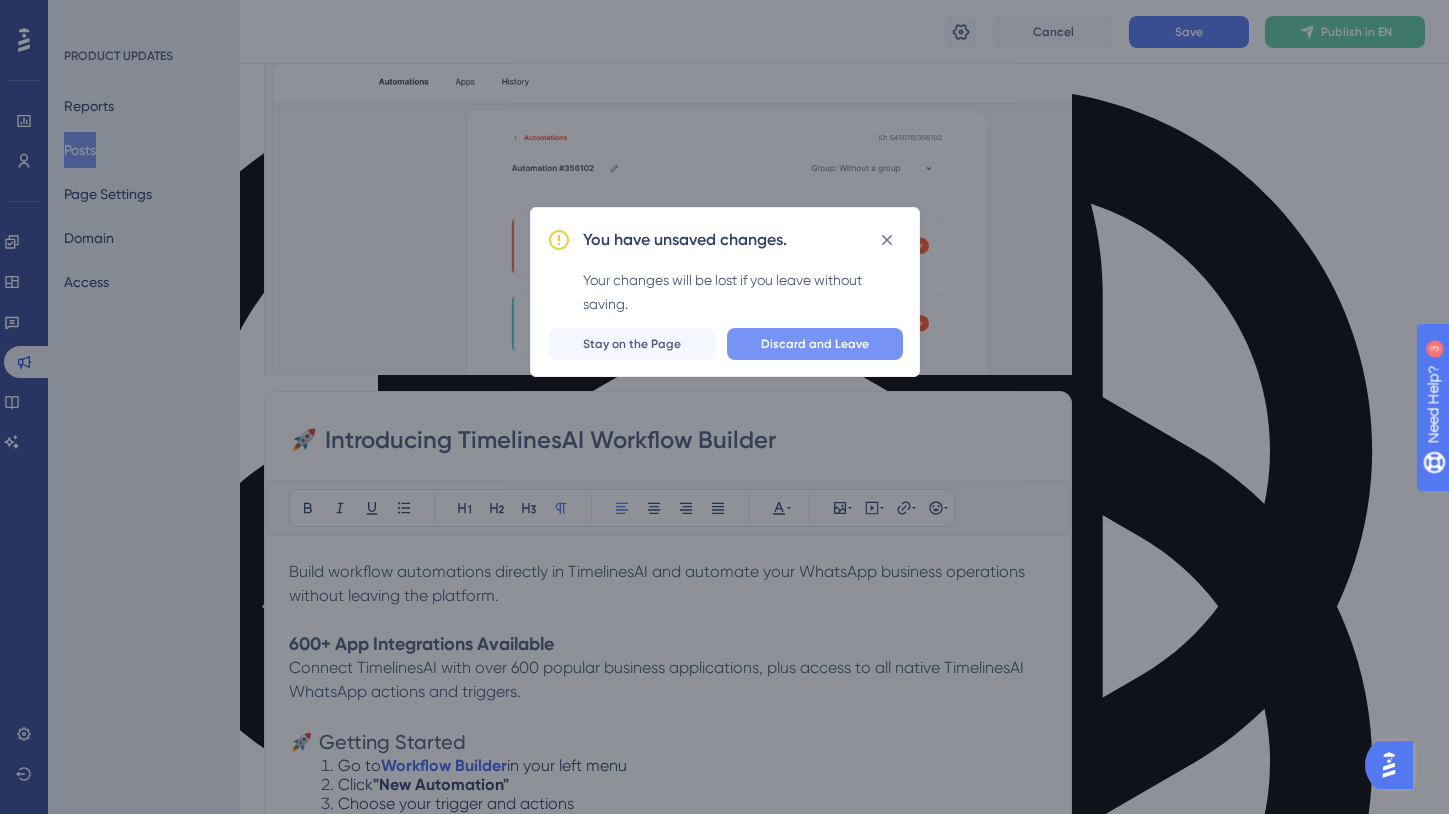 click on "Discard and Leave" at bounding box center [815, 344] 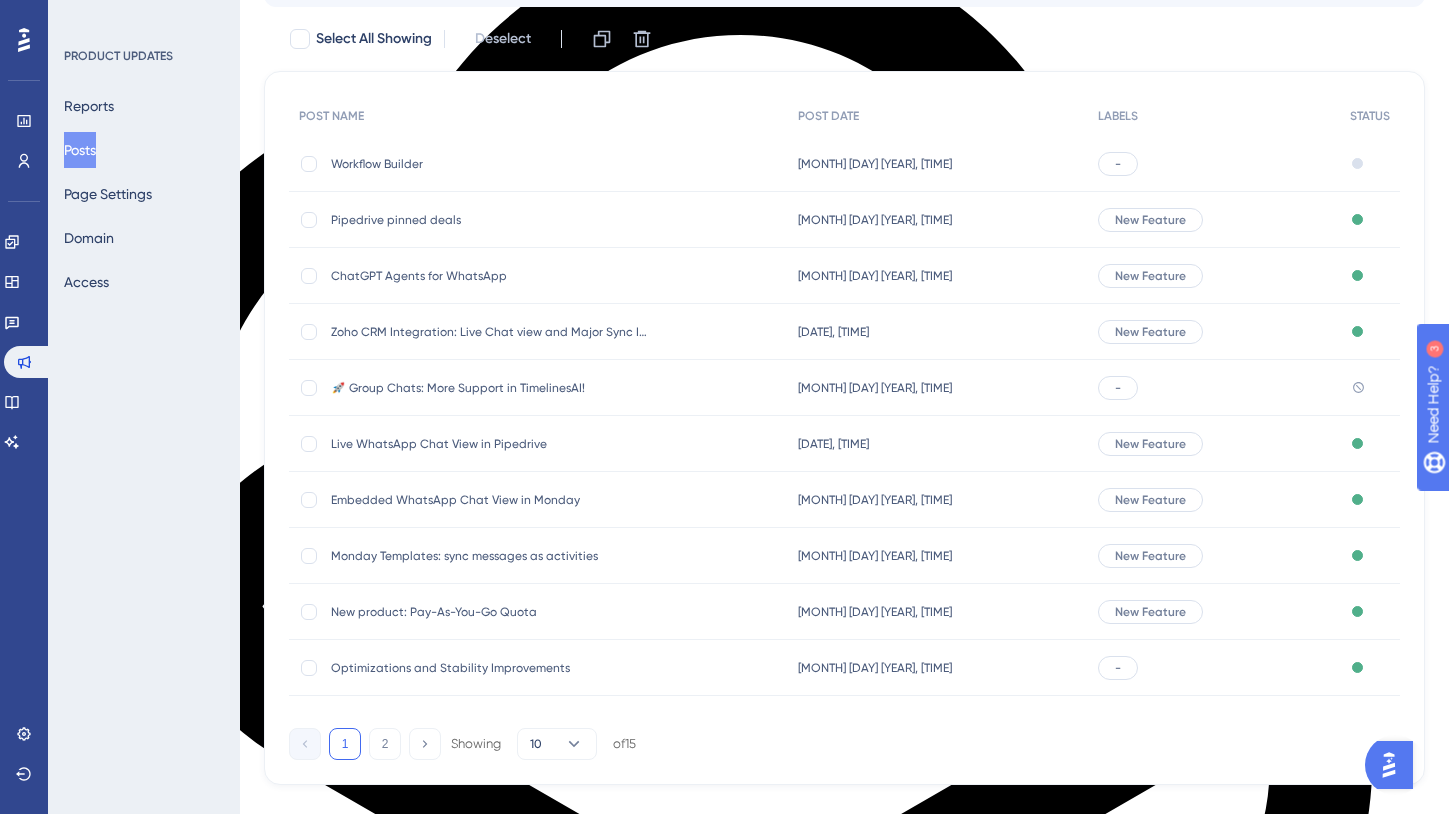 scroll, scrollTop: 0, scrollLeft: 0, axis: both 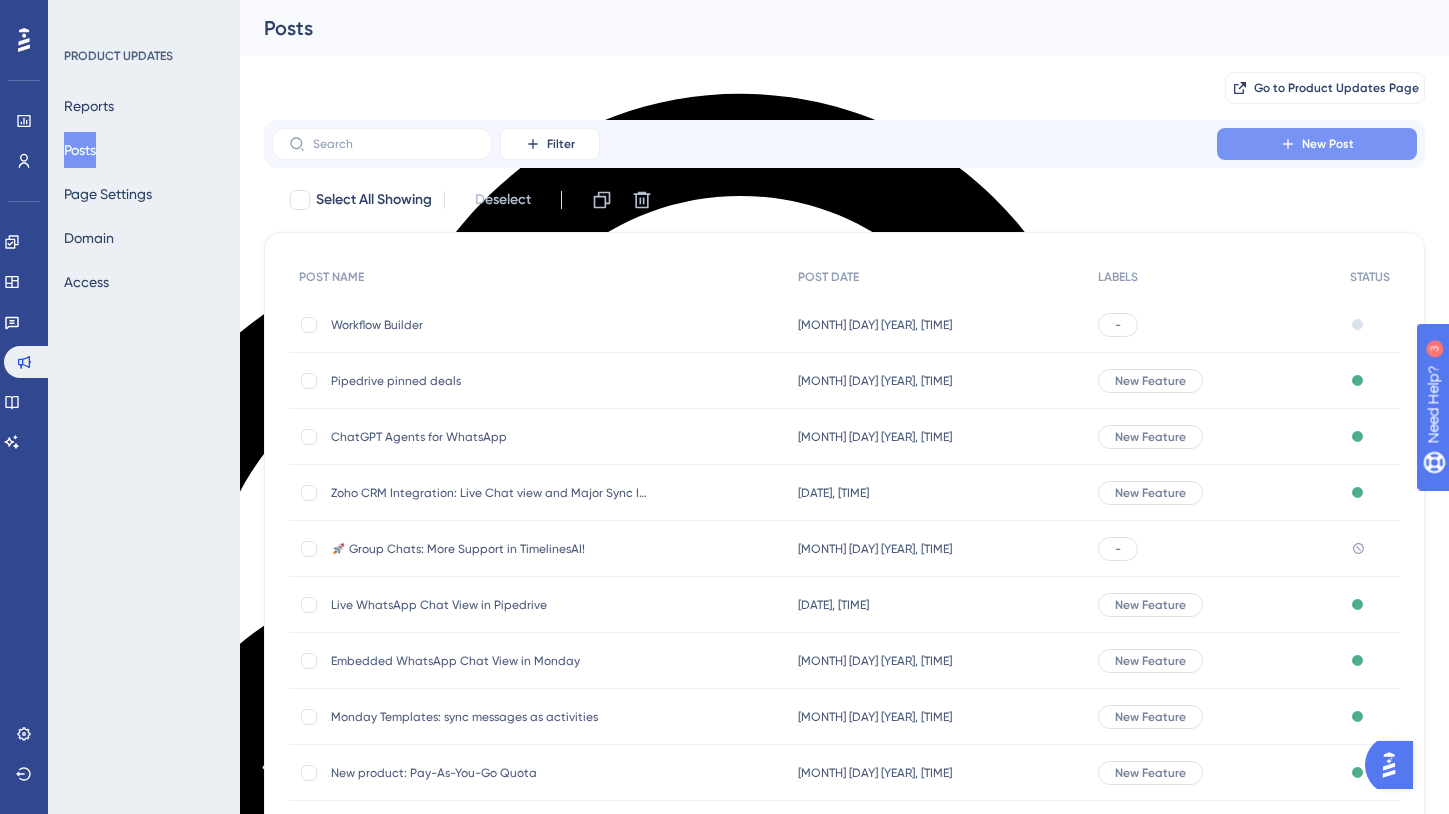 click on "New Post" at bounding box center (1328, 144) 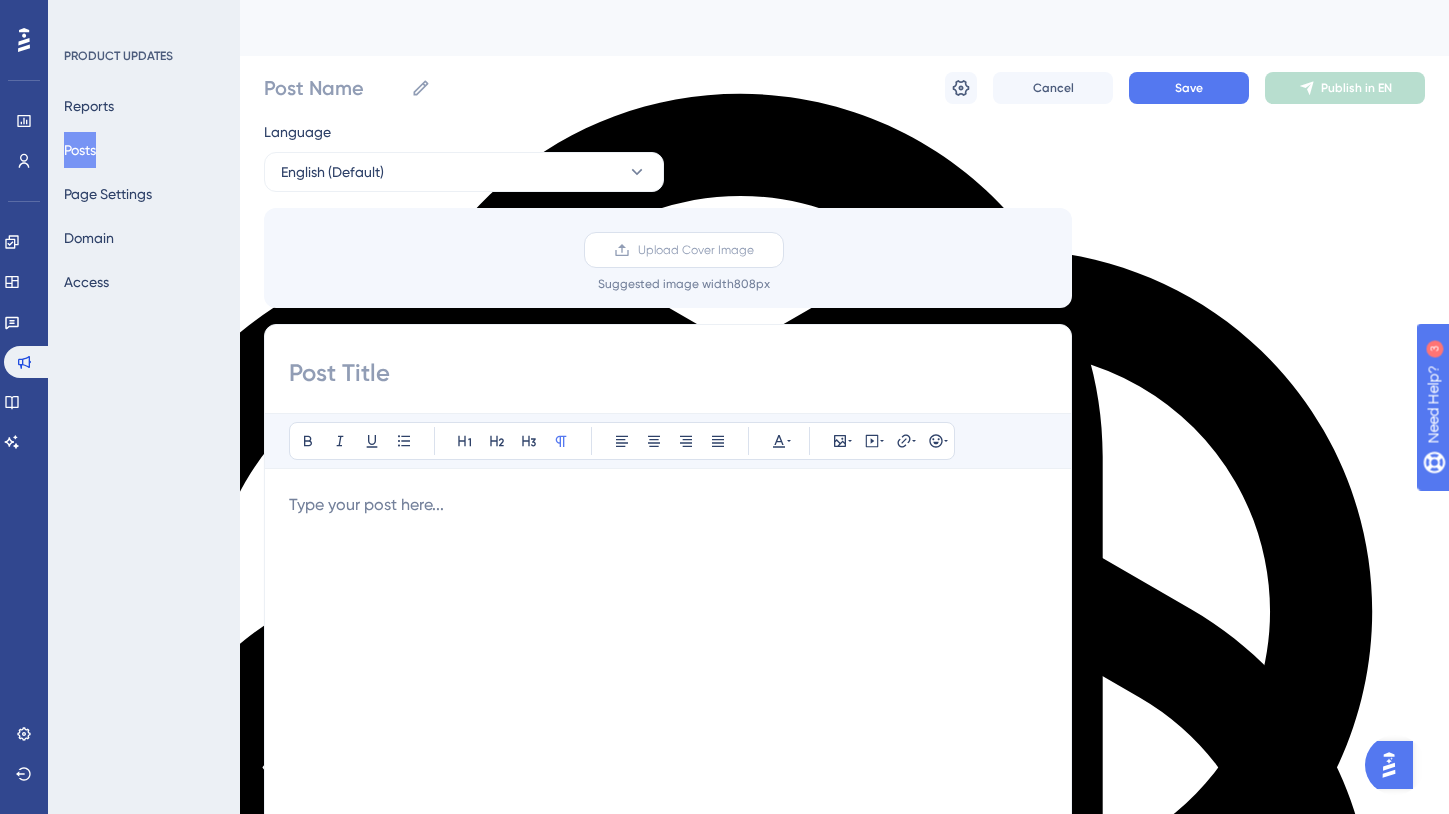 click on "Upload Cover Image" at bounding box center (684, 250) 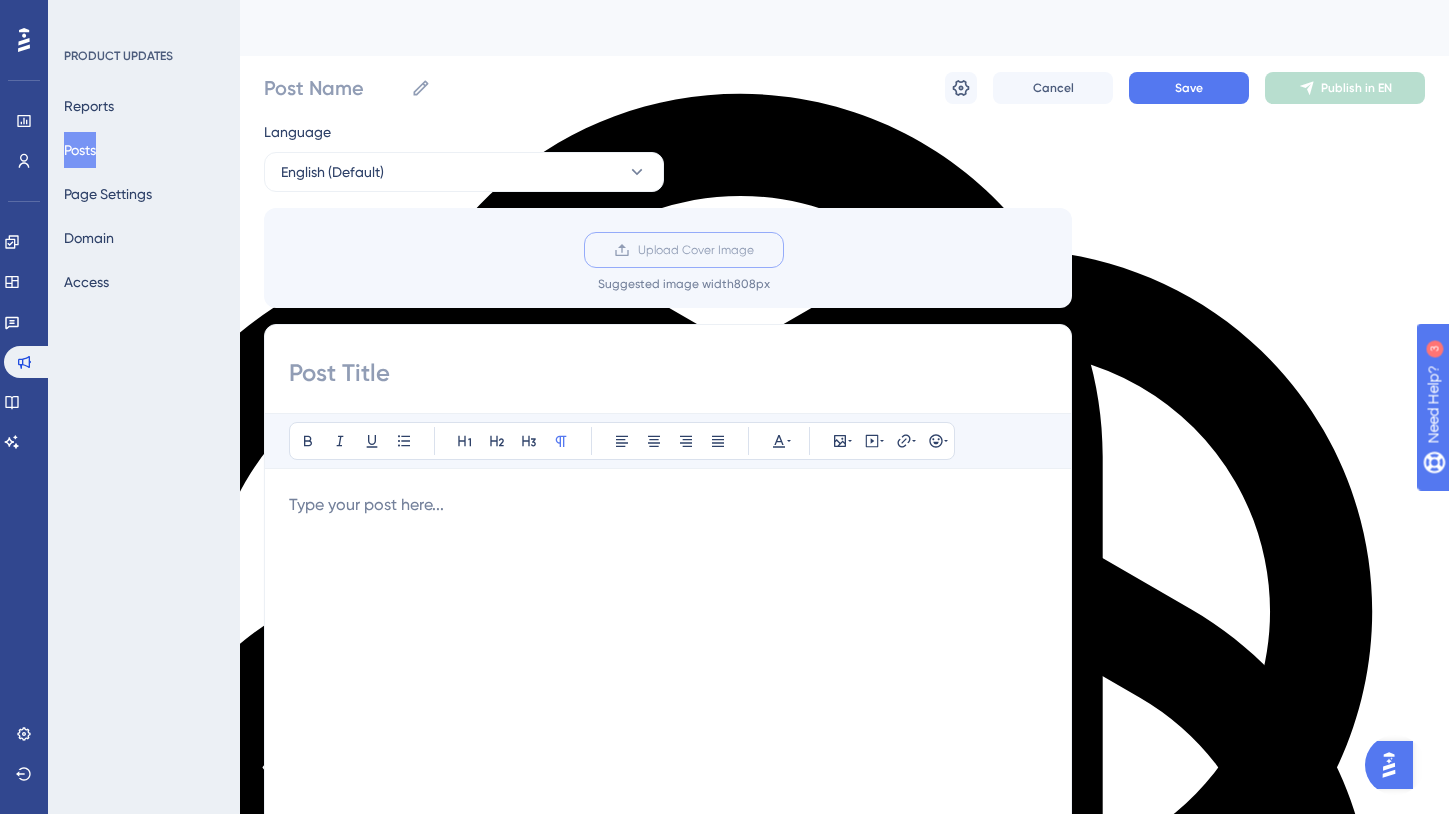 click on "Upload Cover Image" at bounding box center (754, 250) 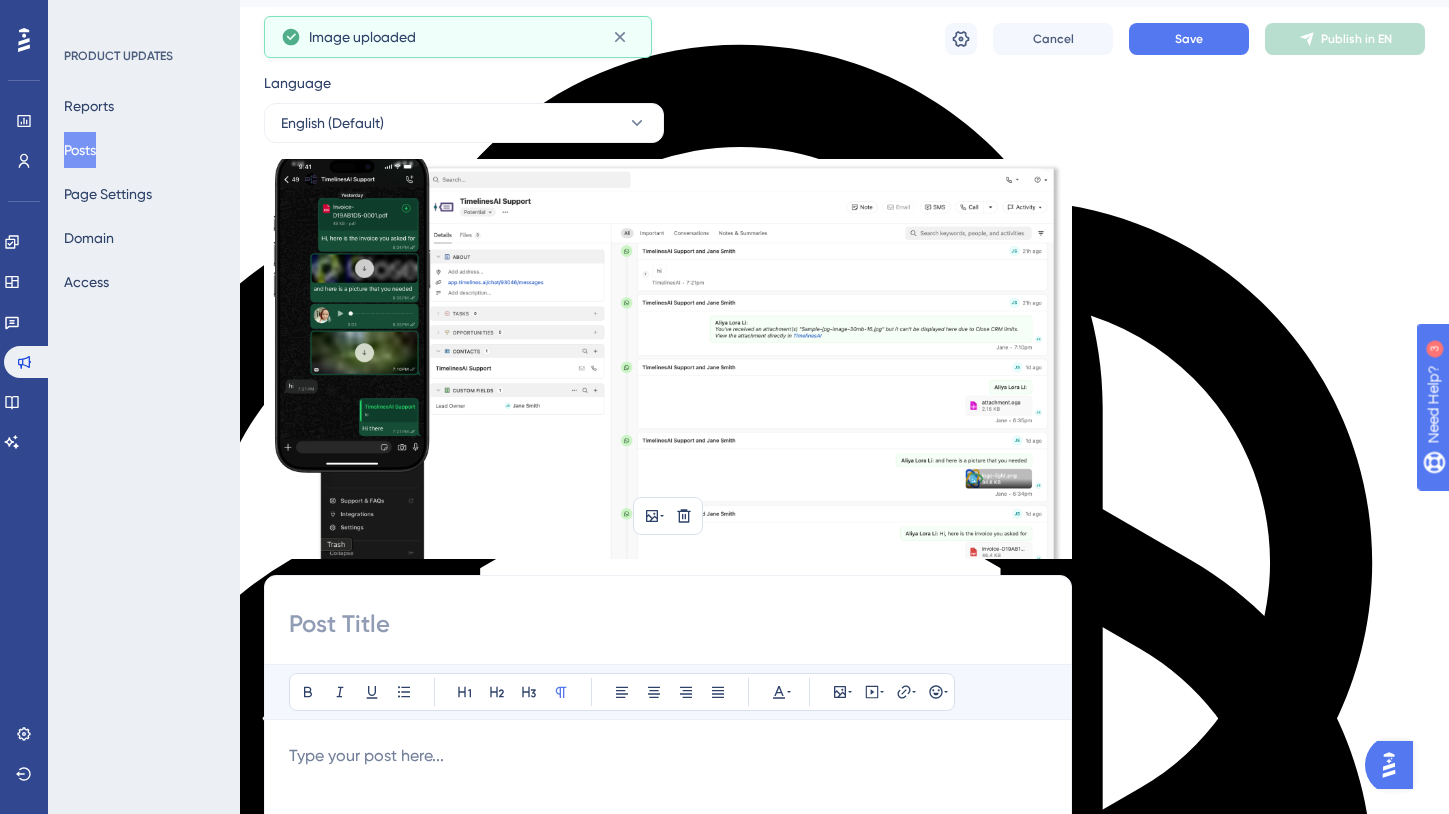 scroll, scrollTop: 75, scrollLeft: 0, axis: vertical 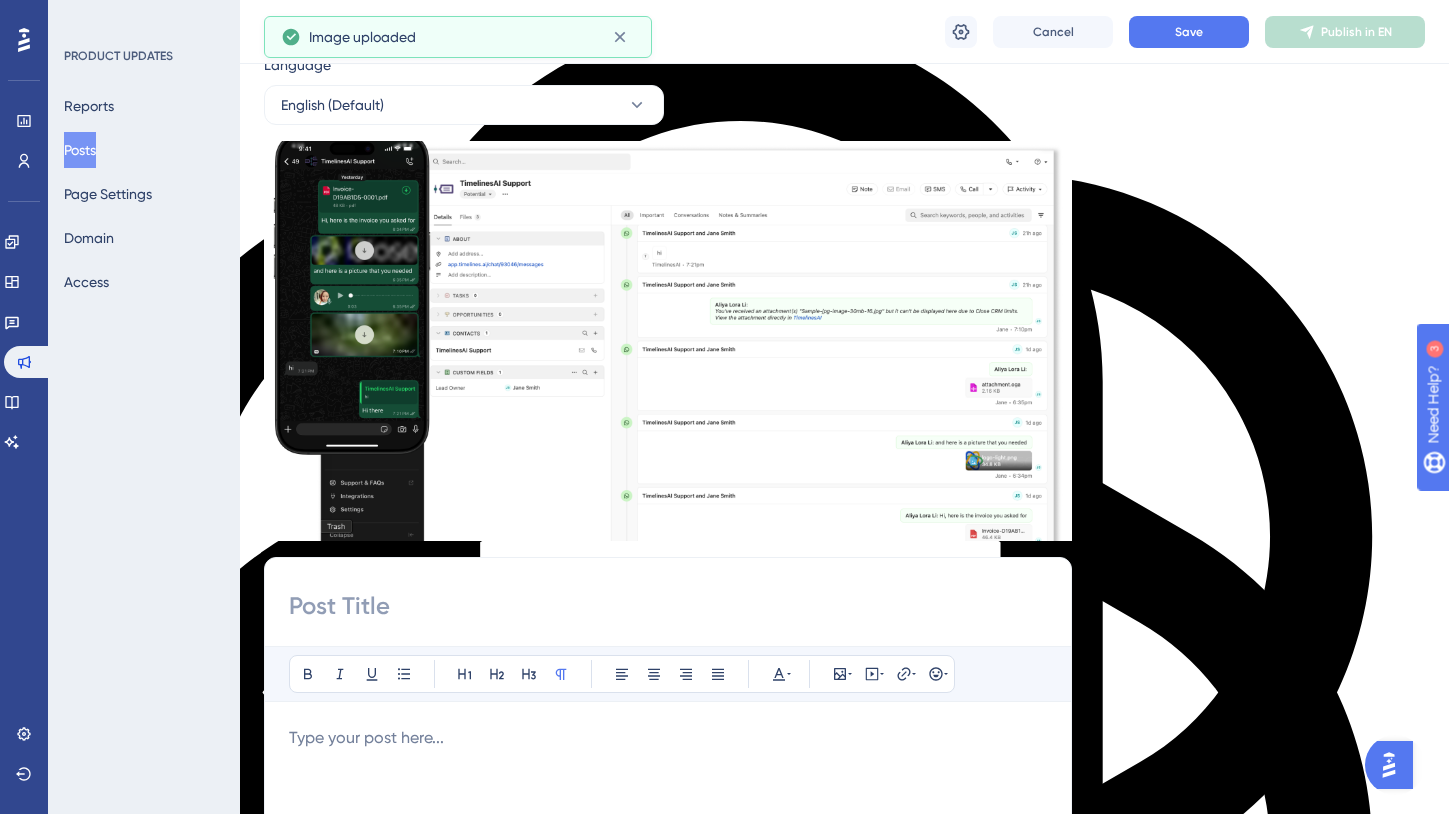 click at bounding box center [668, 606] 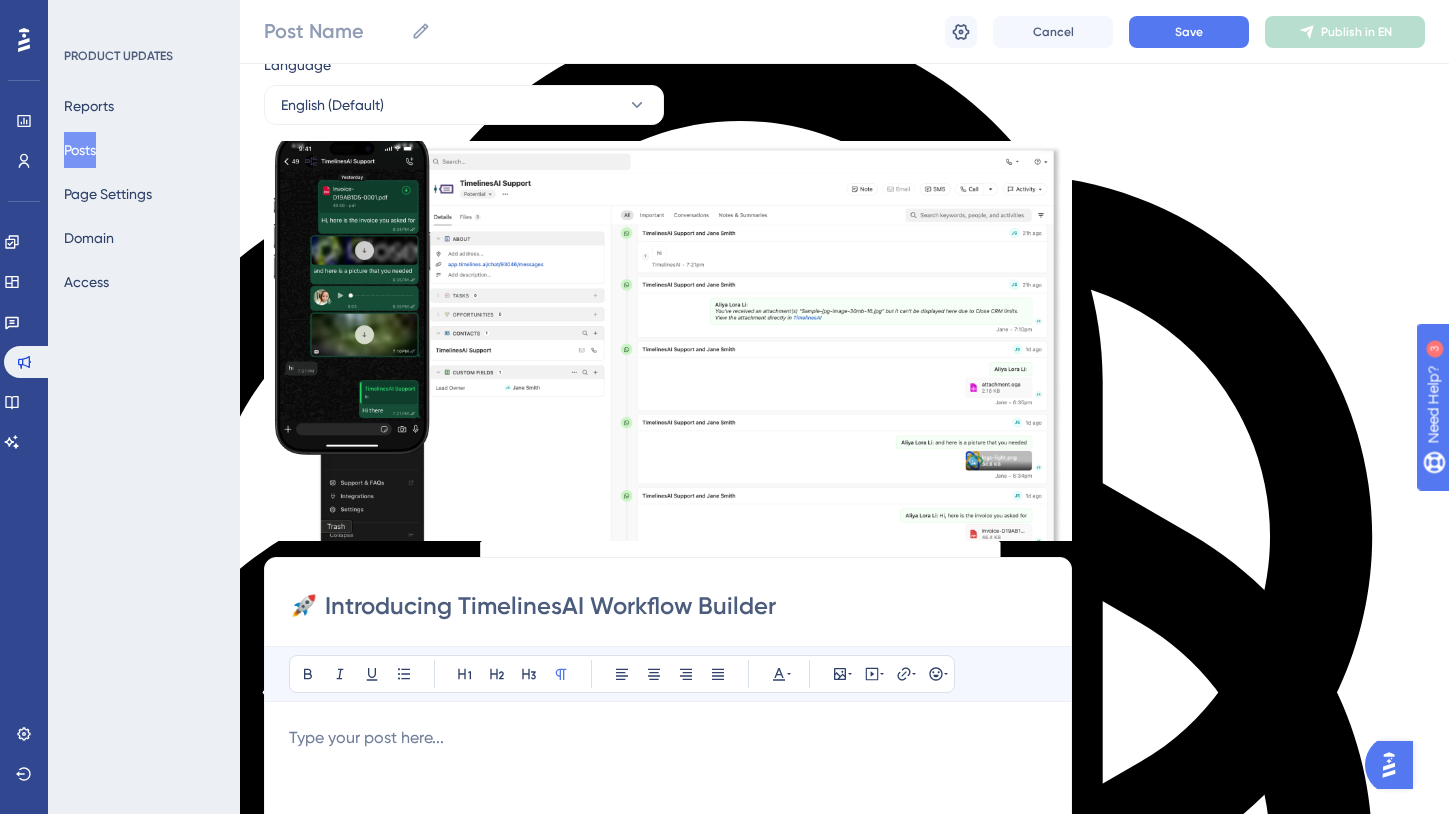 drag, startPoint x: 455, startPoint y: 609, endPoint x: 818, endPoint y: 616, distance: 363.06747 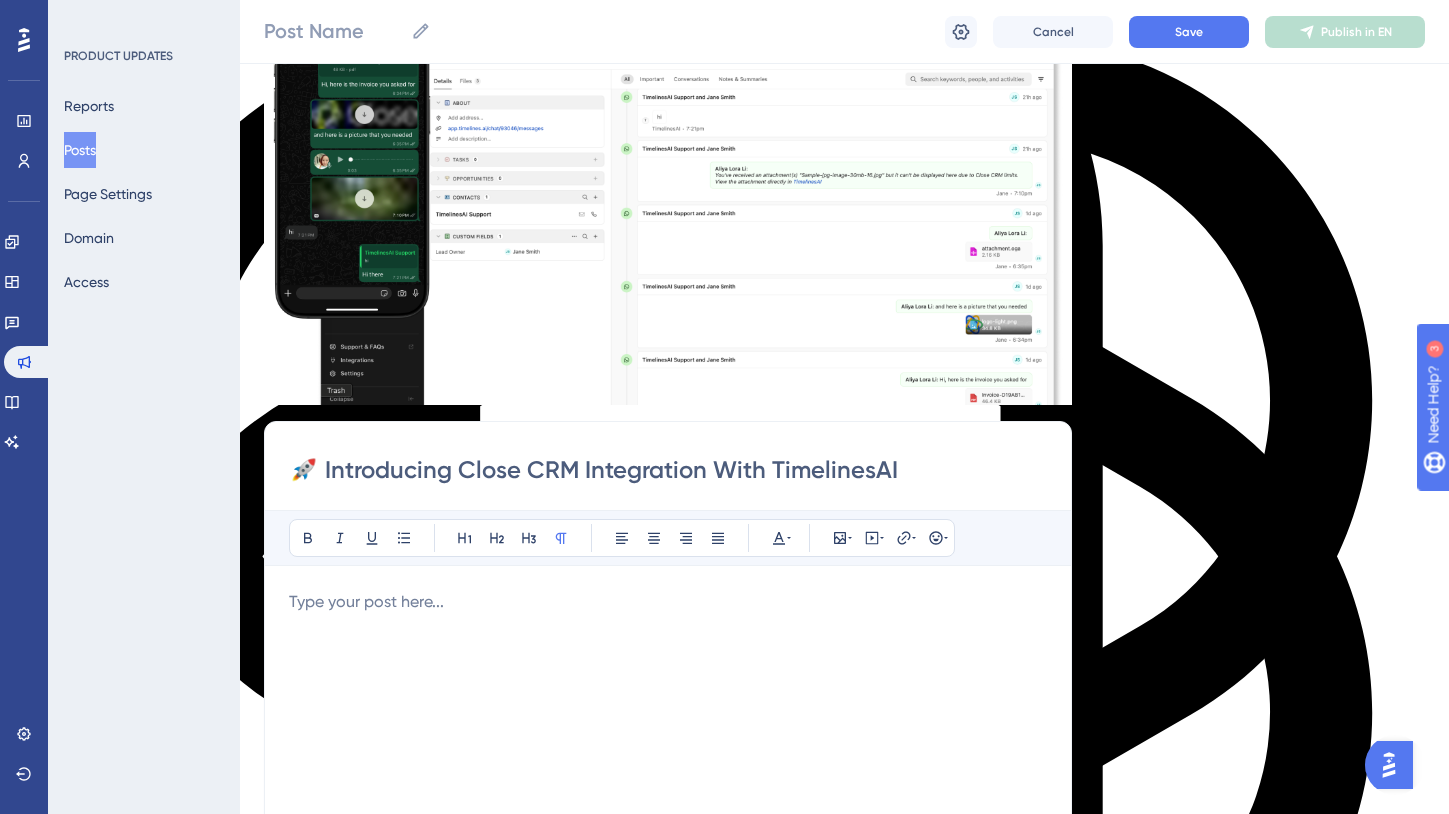 scroll, scrollTop: 219, scrollLeft: 0, axis: vertical 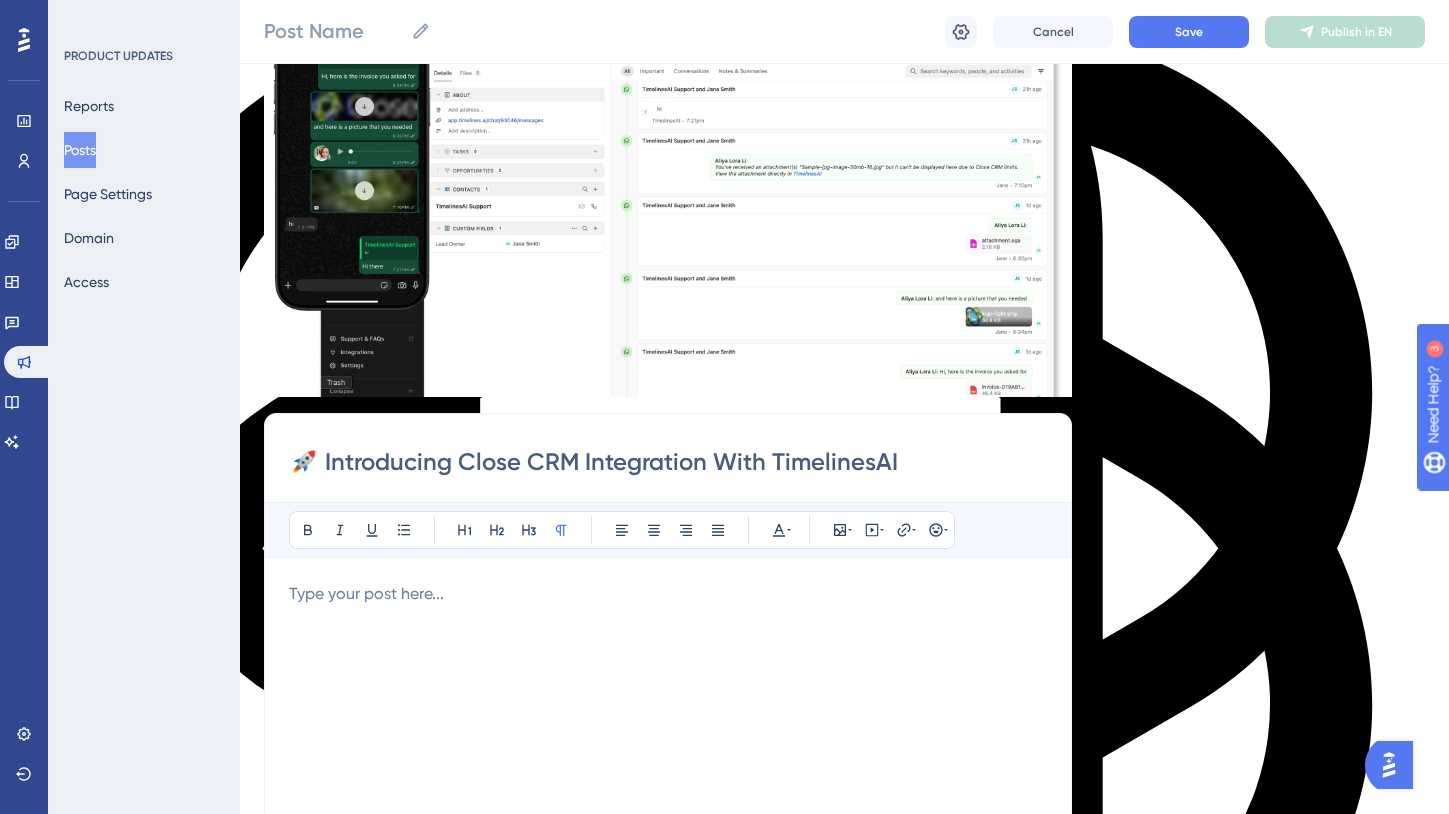 type on "🚀 Introducing Close CRM Integration With TimelinesAI" 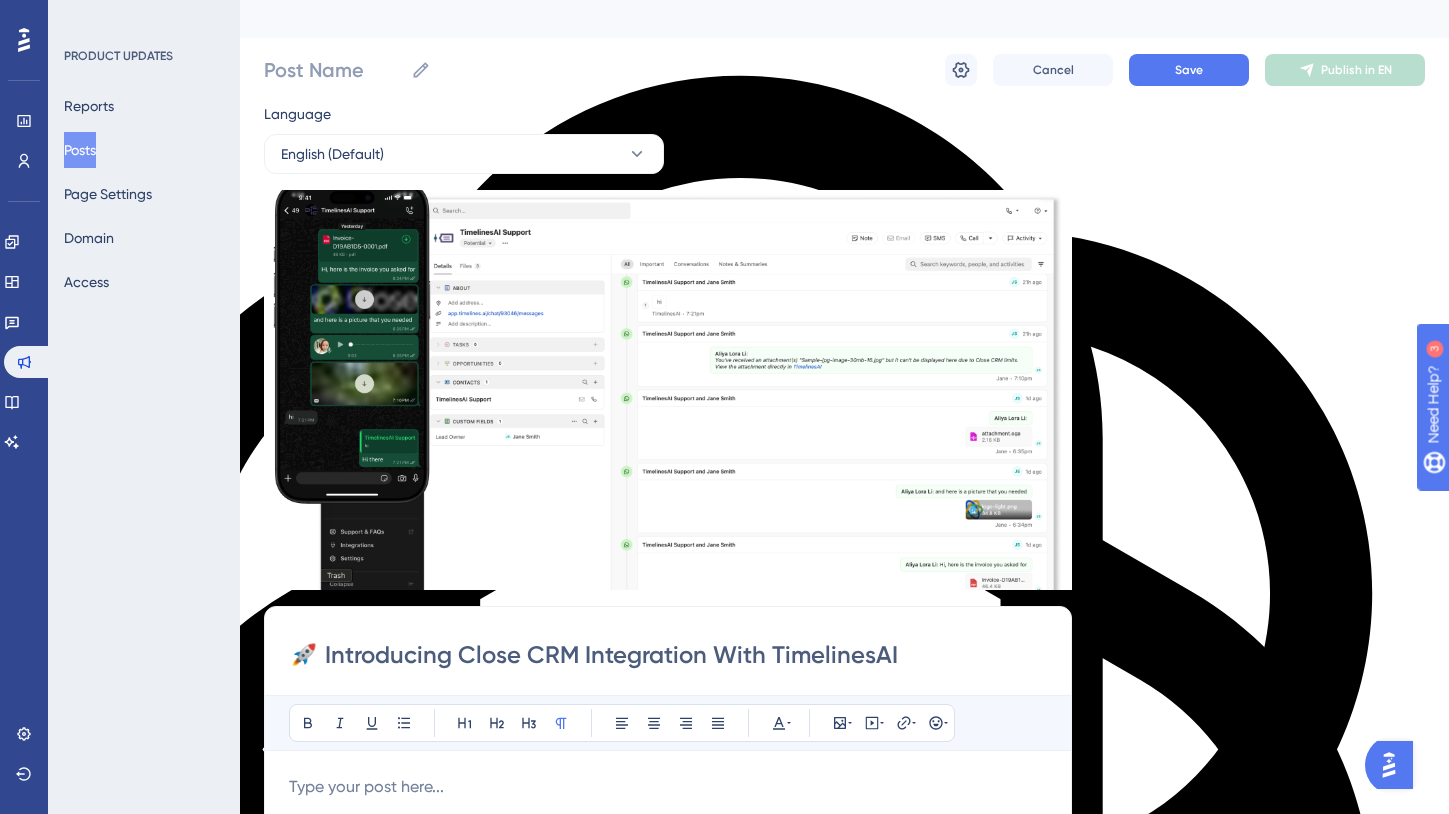 scroll, scrollTop: 21, scrollLeft: 0, axis: vertical 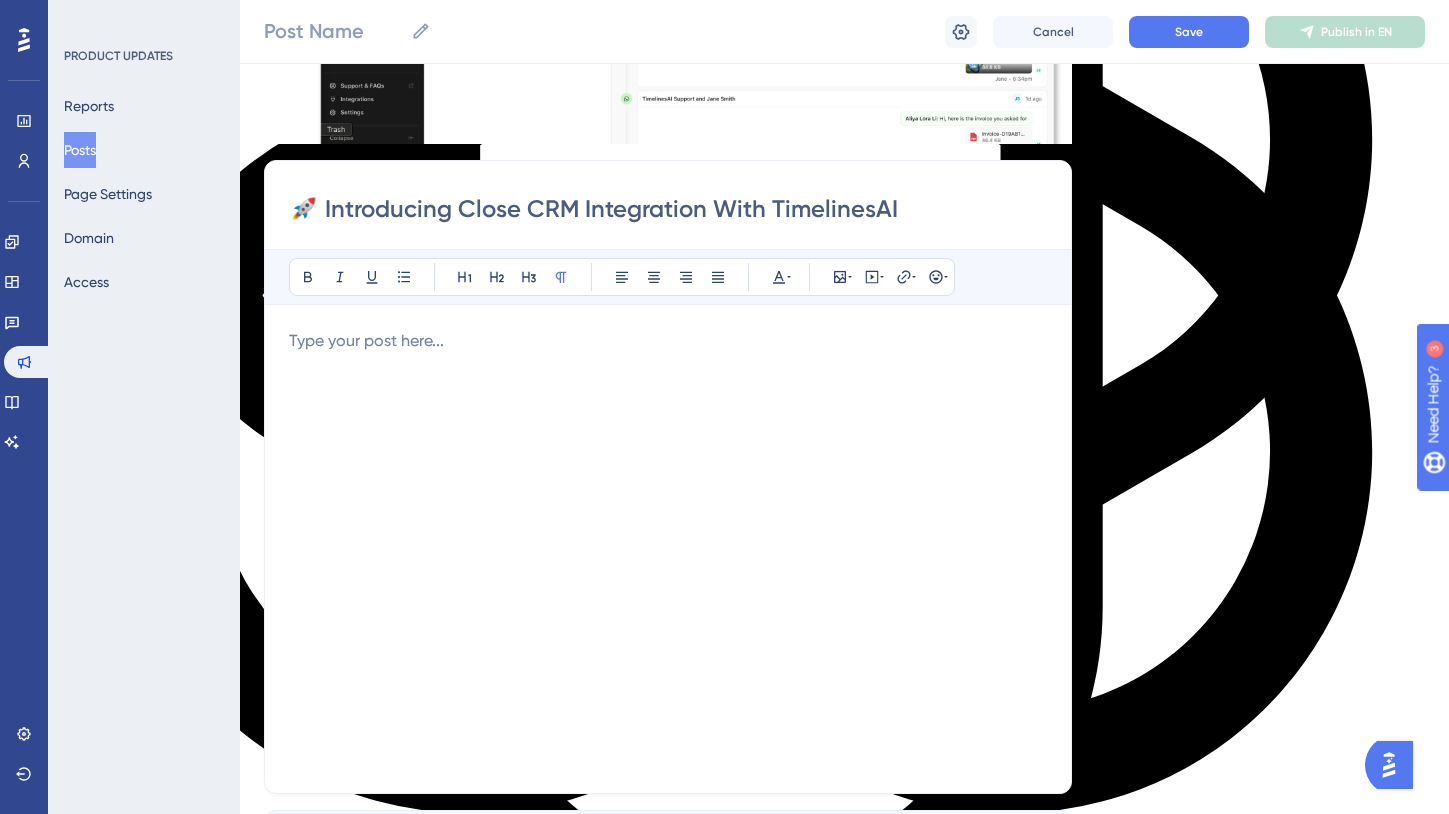 click on "🚀 Introducing Close CRM Integration With TimelinesAI" at bounding box center (668, 209) 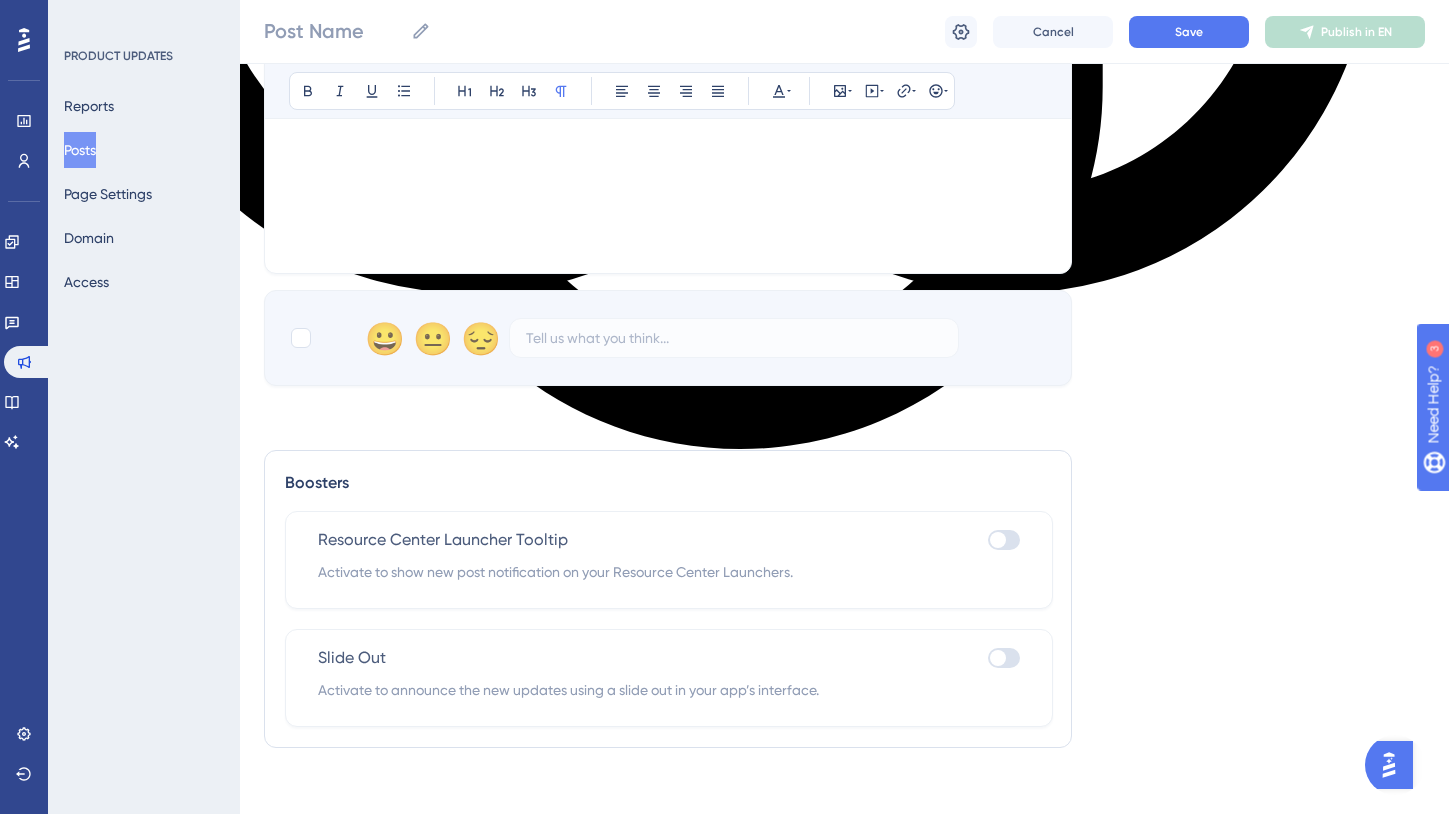 scroll, scrollTop: 1006, scrollLeft: 0, axis: vertical 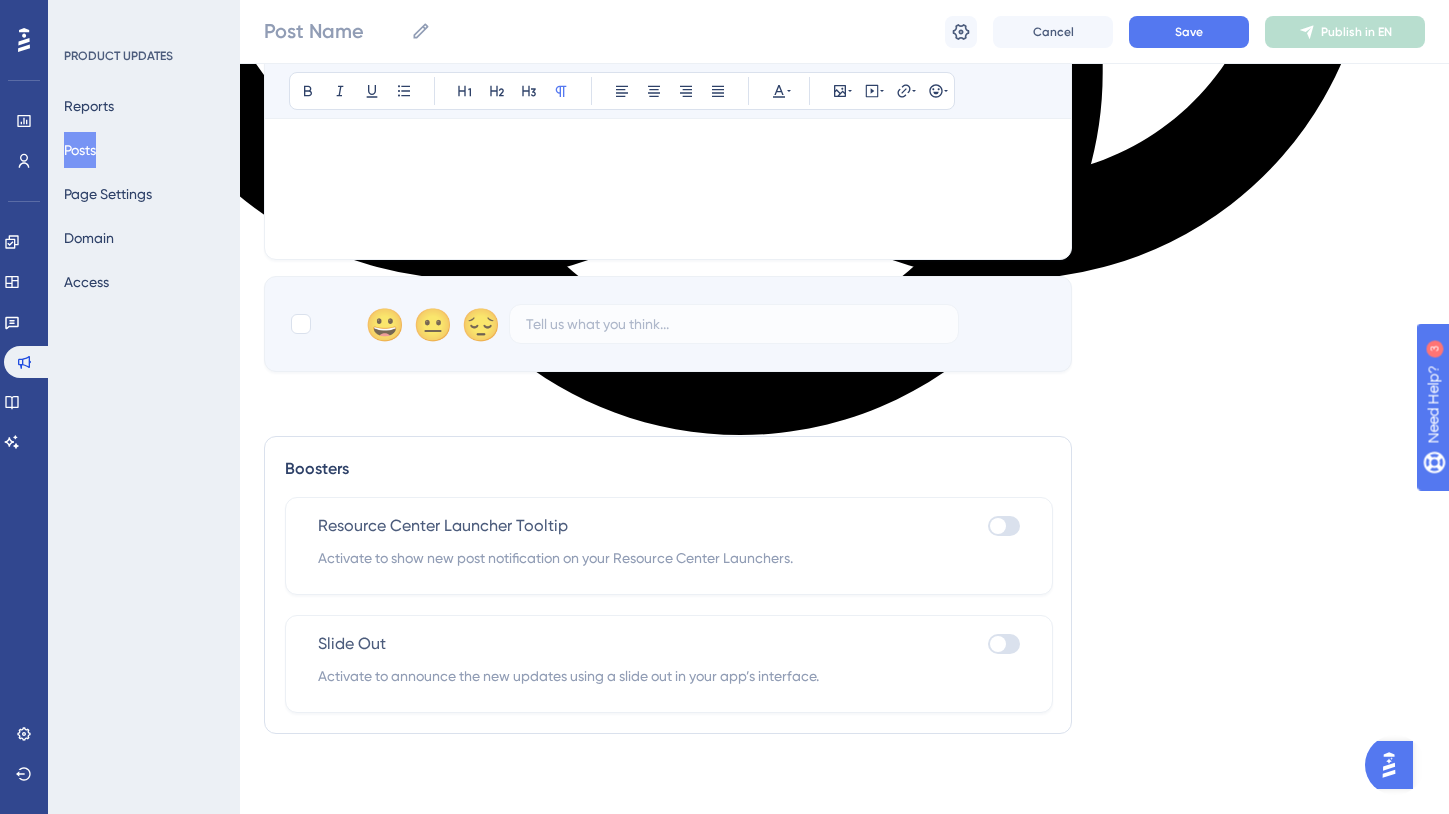 click at bounding box center (1004, 526) 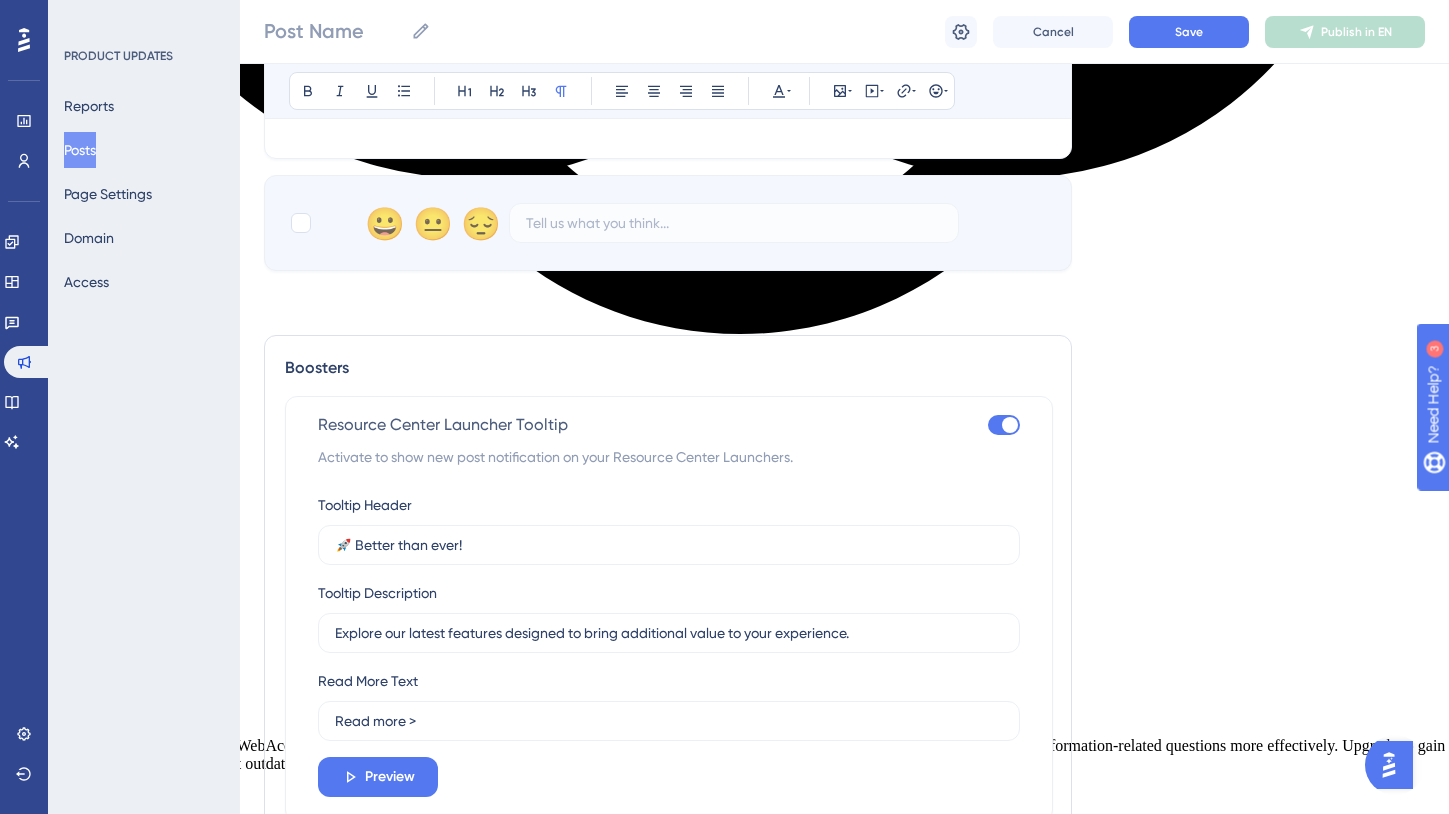 scroll, scrollTop: 1154, scrollLeft: 0, axis: vertical 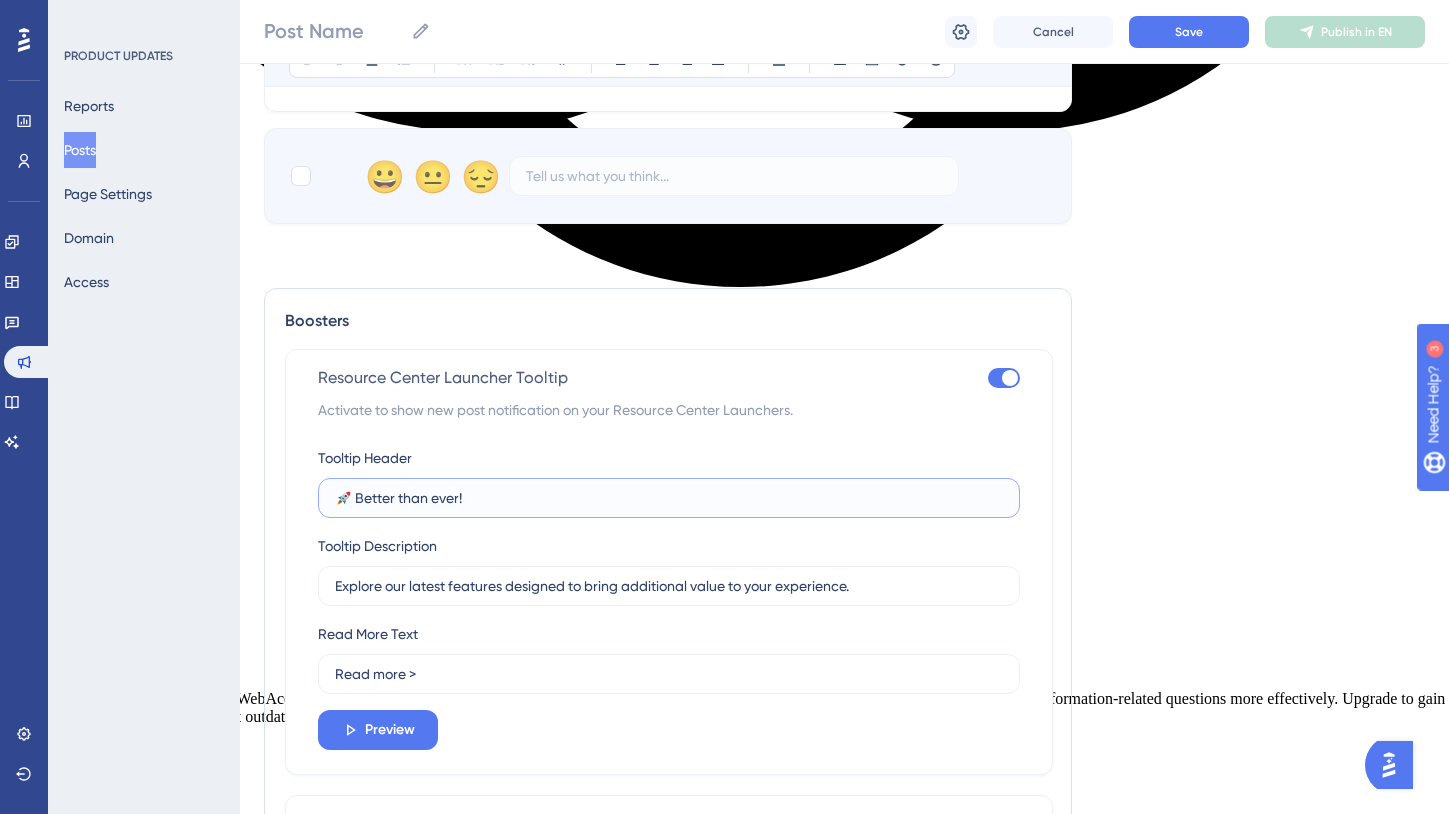 click on "🚀 Better than ever!" at bounding box center (669, 498) 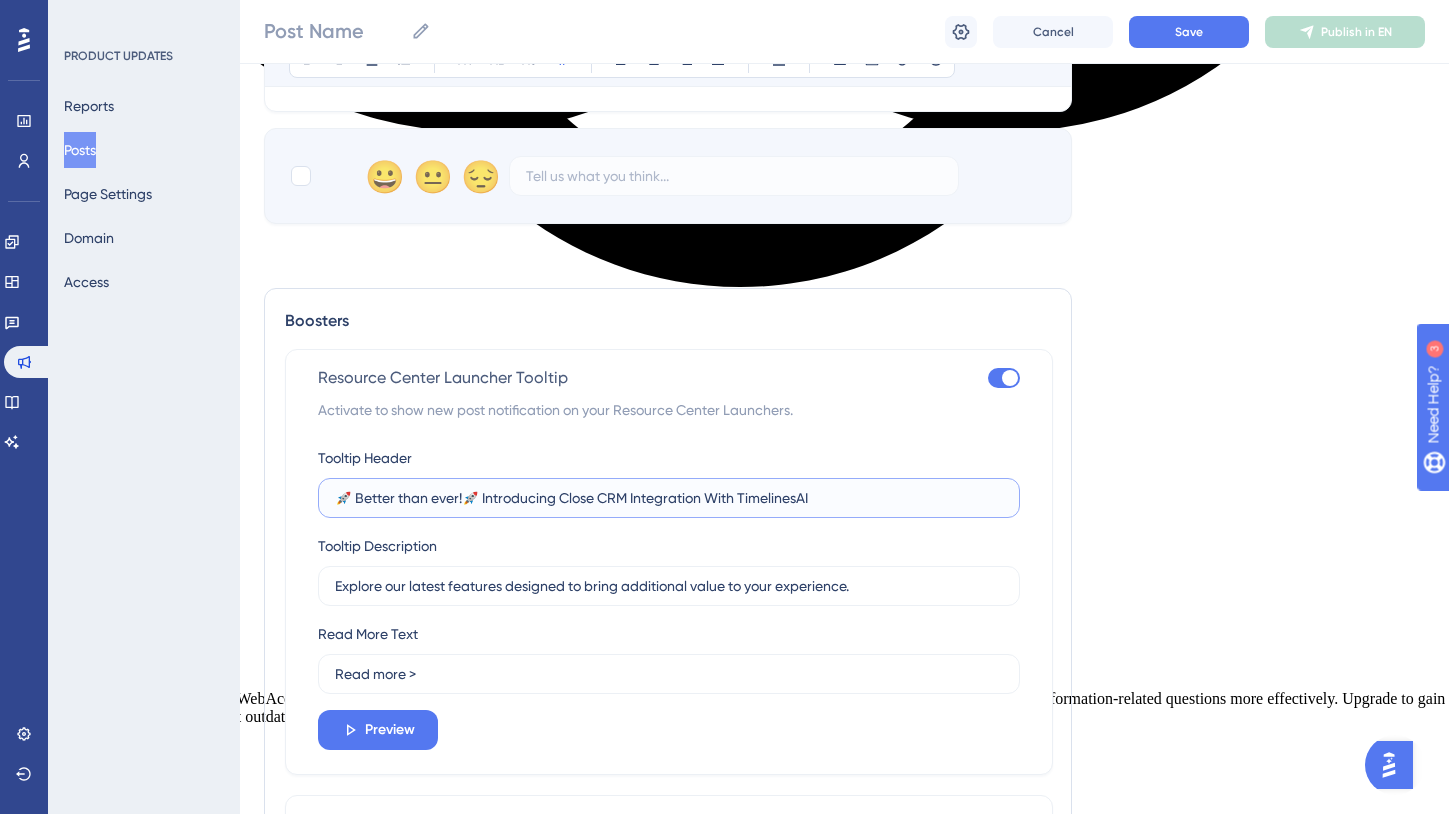 click on "🚀 Better than ever!🚀 Introducing Close CRM Integration With TimelinesAI" at bounding box center [669, 498] 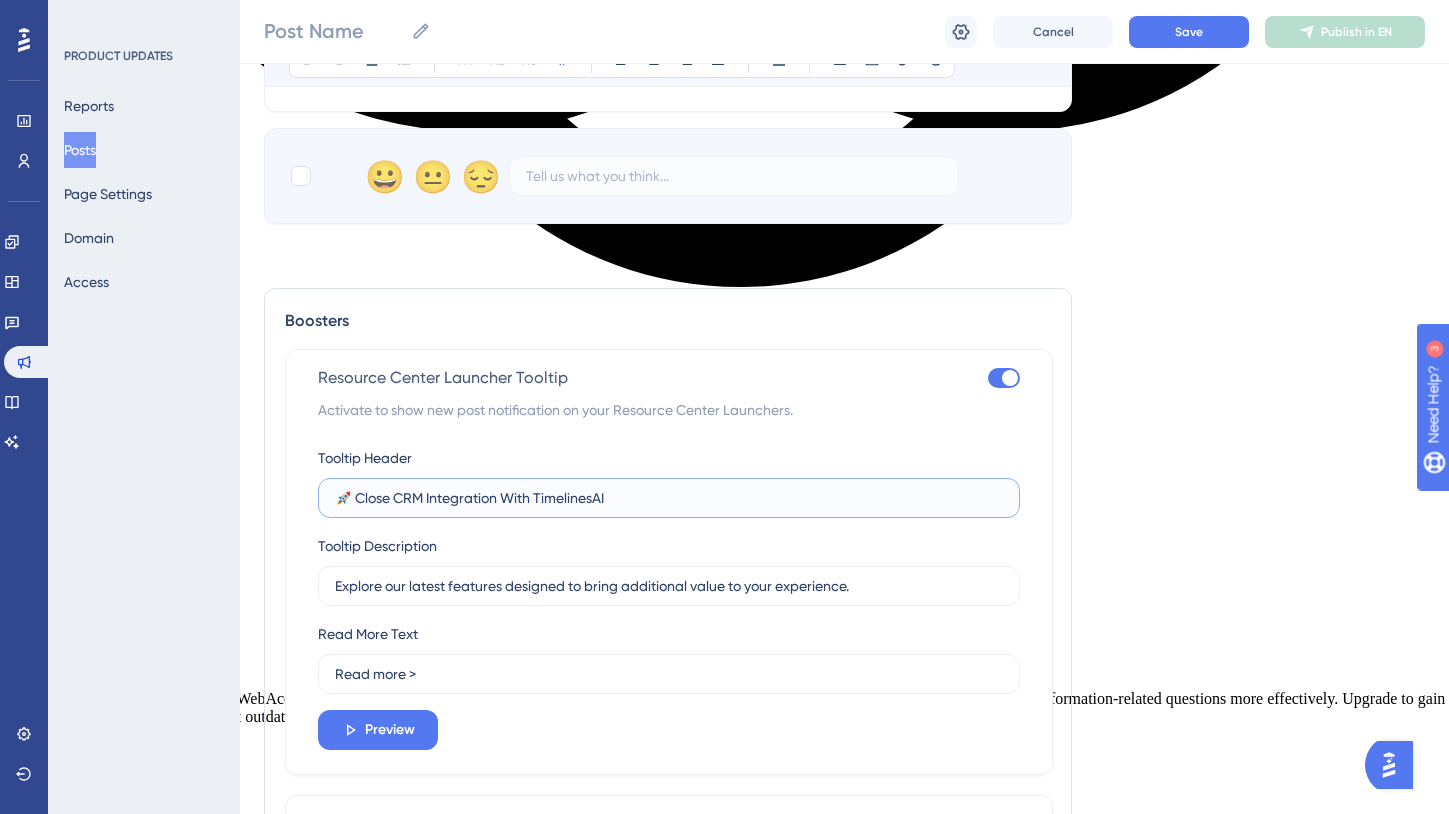 click on "🚀 Close CRM Integration With TimelinesAI" at bounding box center (669, 498) 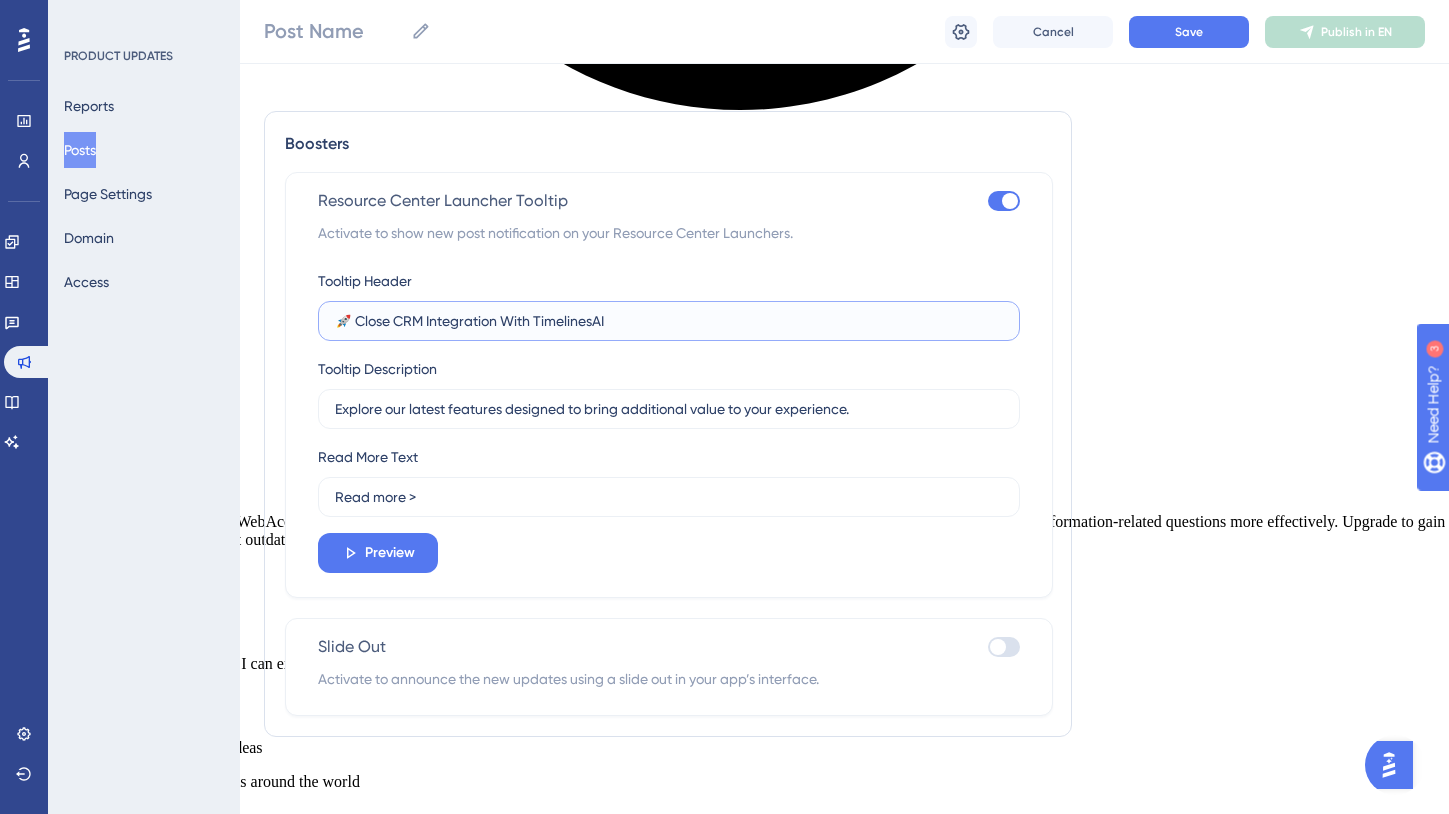 scroll, scrollTop: 1334, scrollLeft: 0, axis: vertical 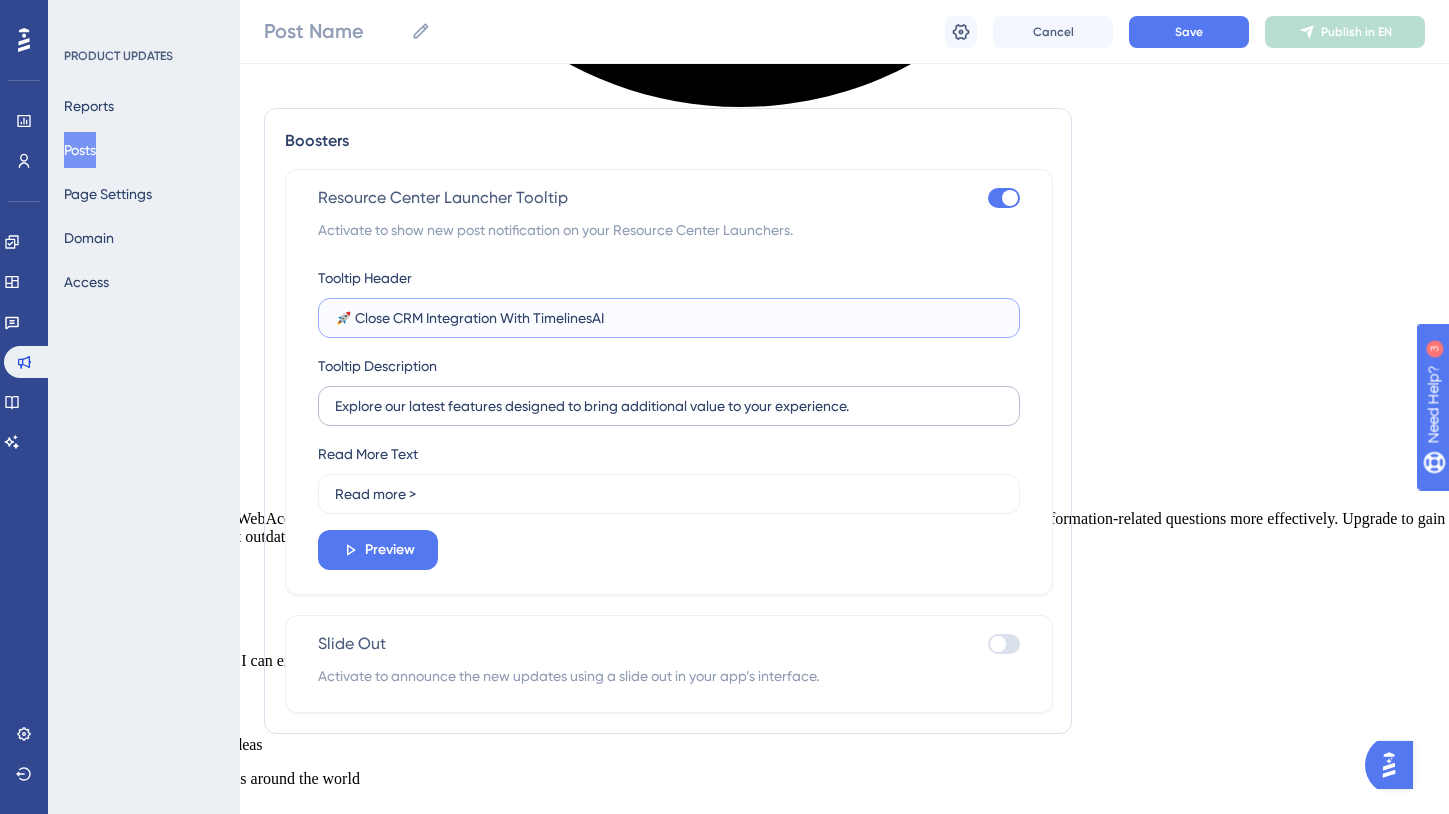type on "🚀 Close CRM Integration With TimelinesAI" 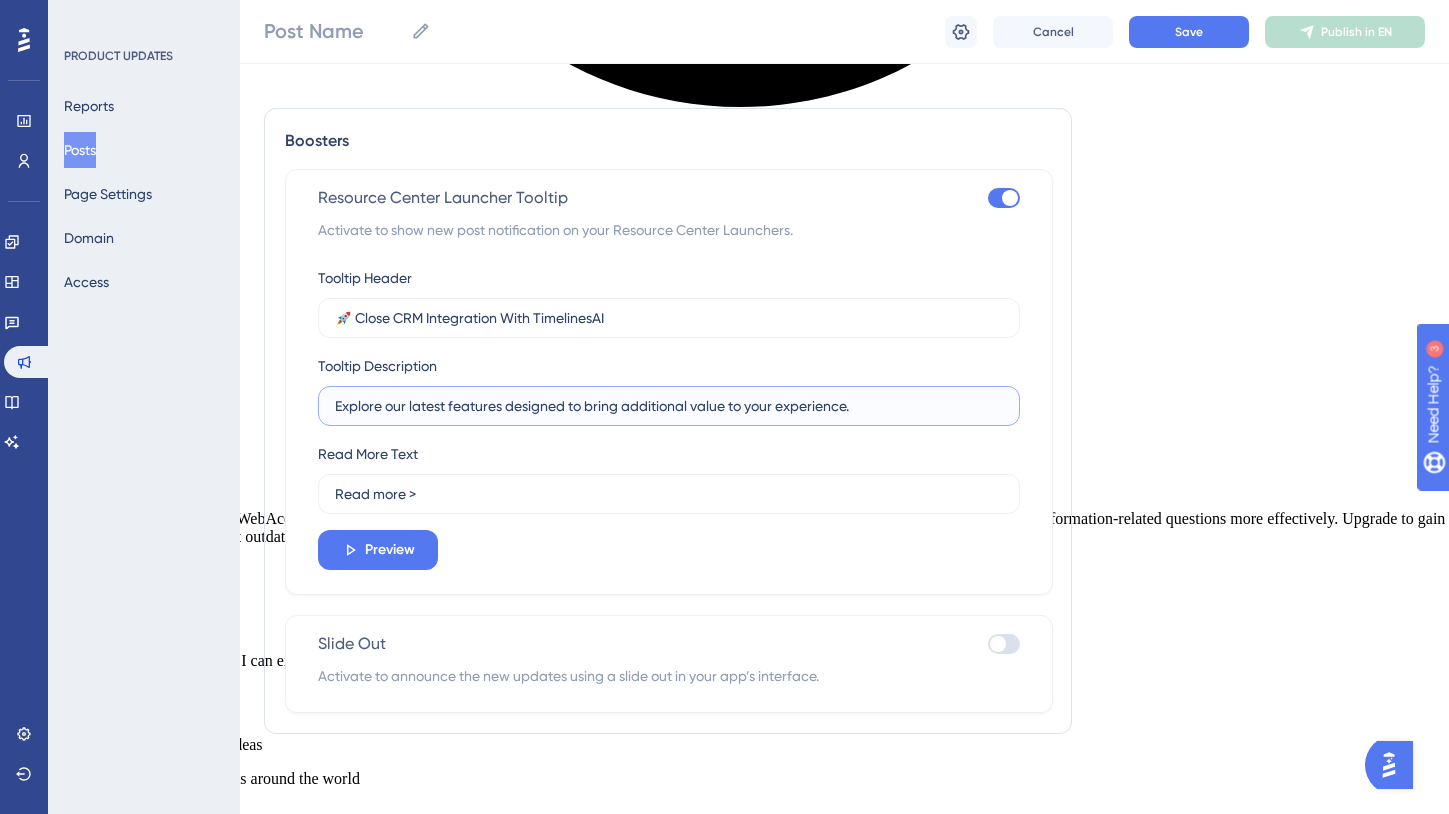 drag, startPoint x: 870, startPoint y: 411, endPoint x: 310, endPoint y: 402, distance: 560.0723 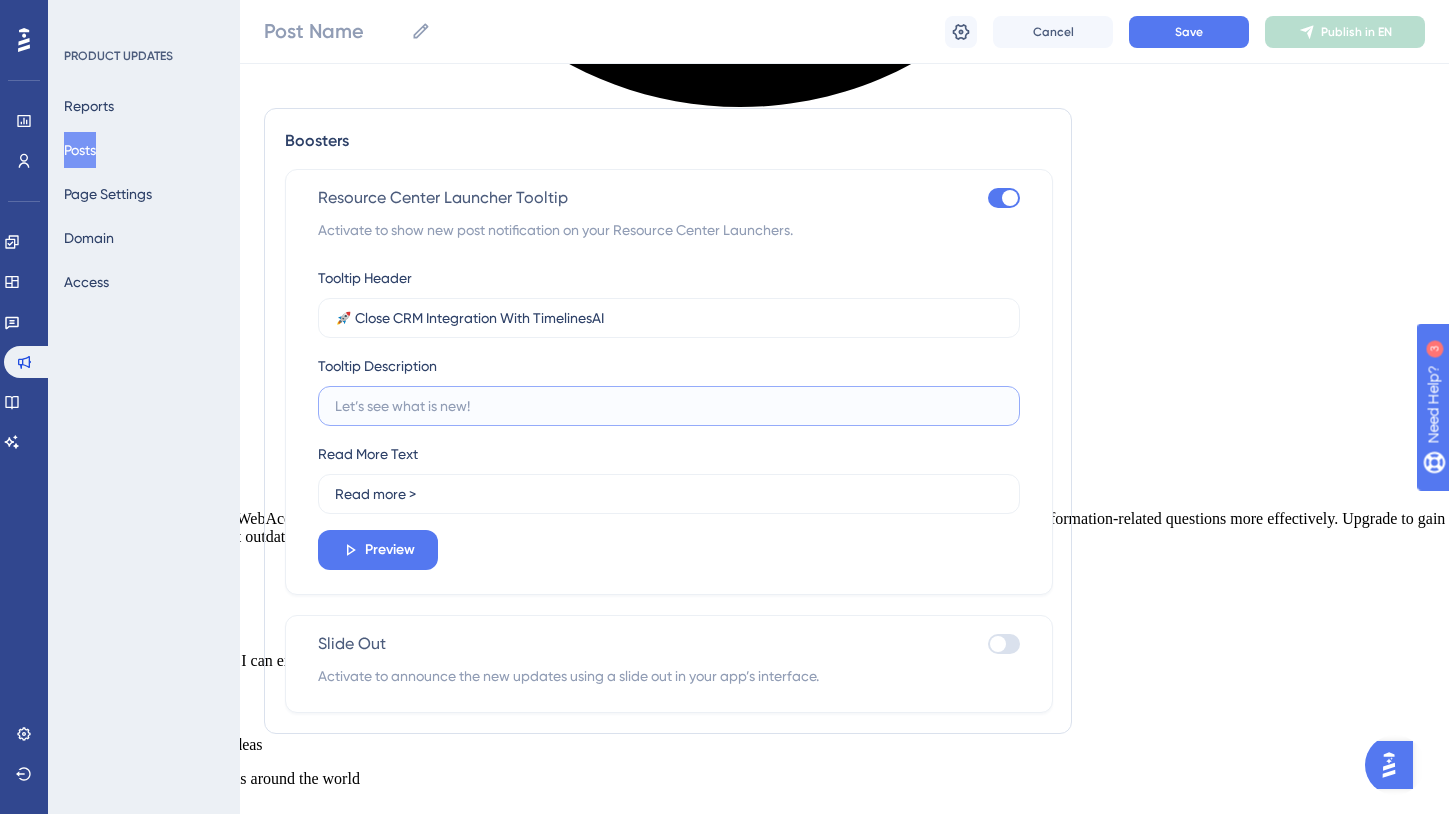 type 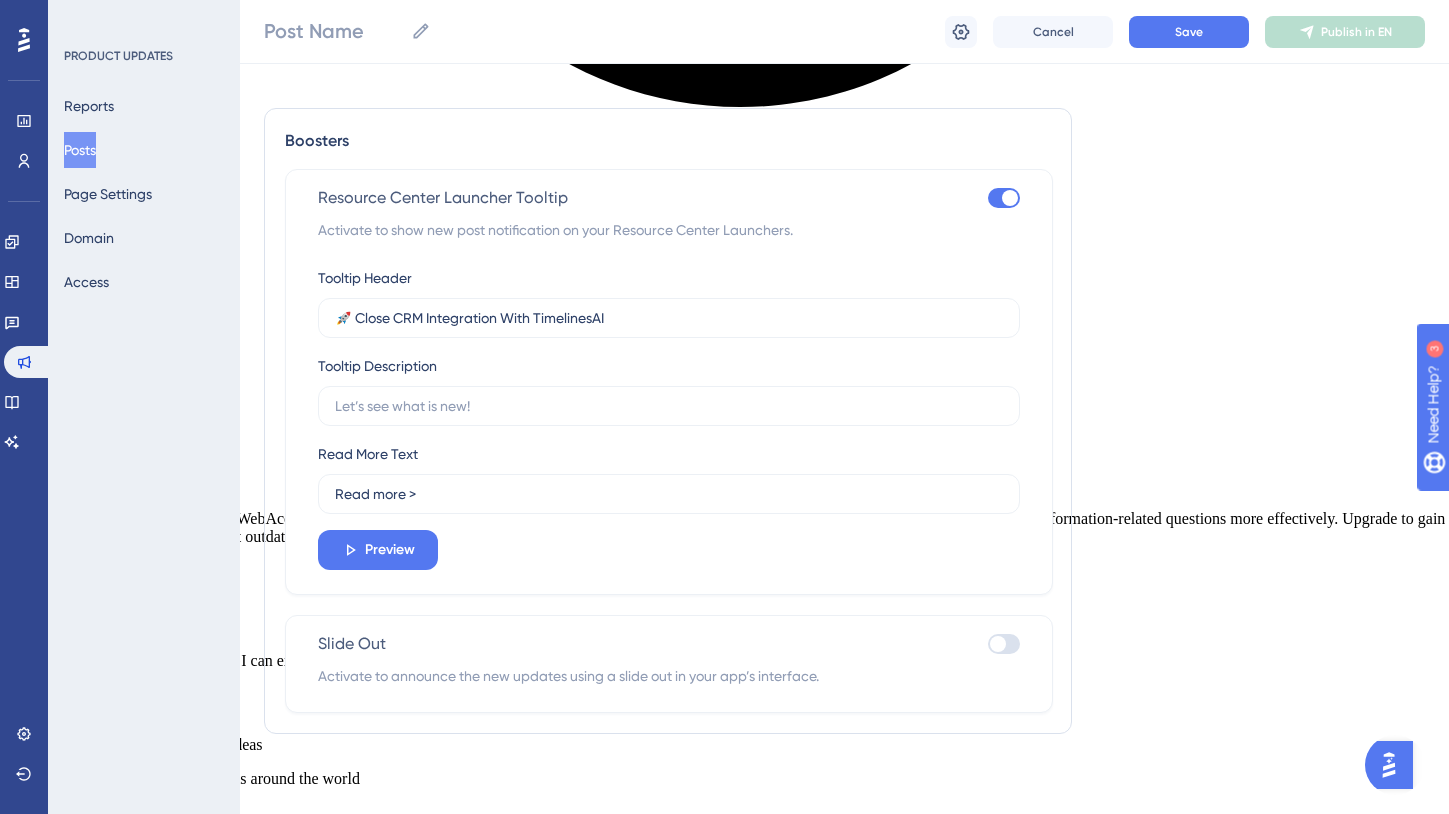 click at bounding box center (1004, 644) 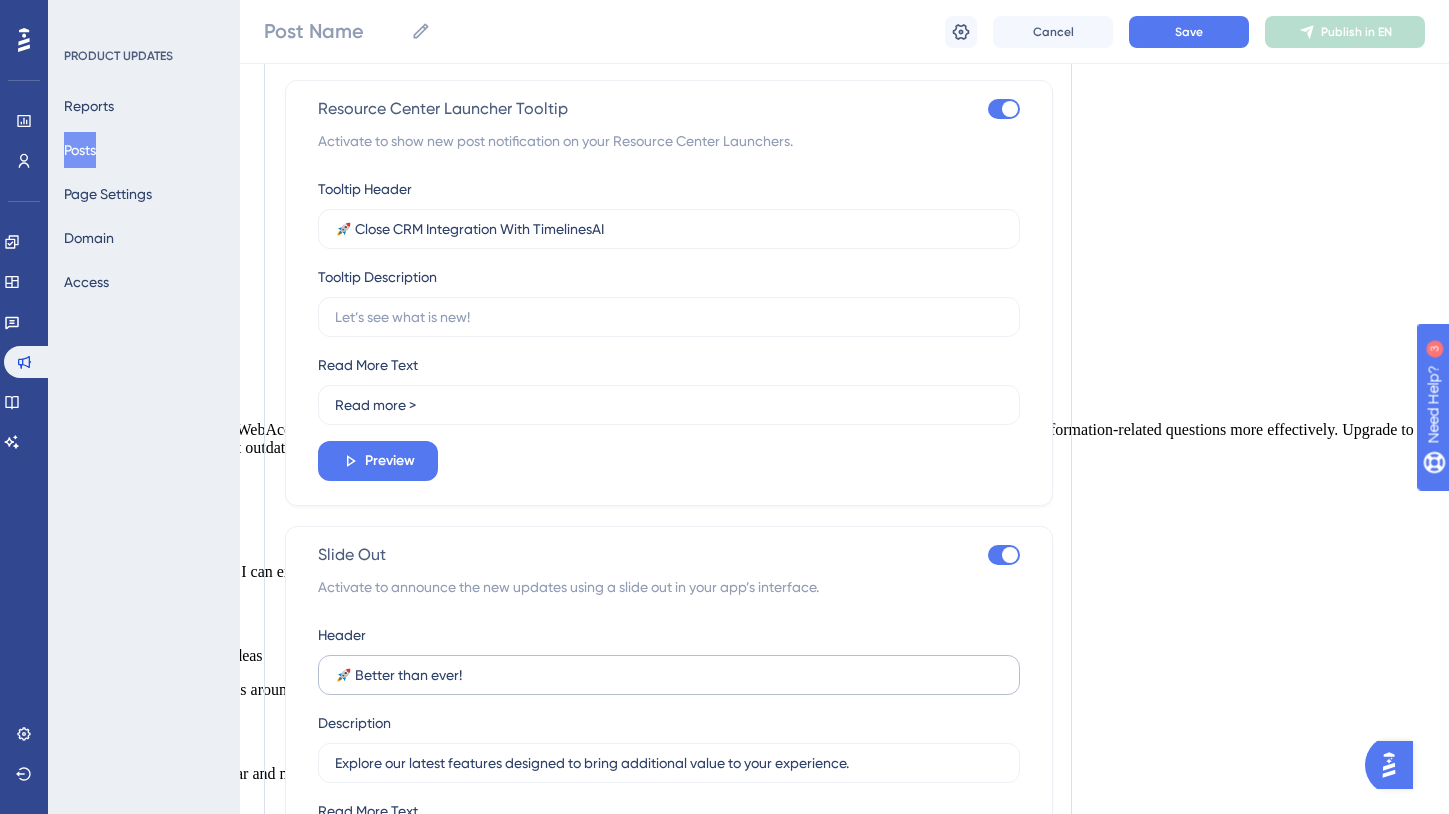 scroll, scrollTop: 1428, scrollLeft: 0, axis: vertical 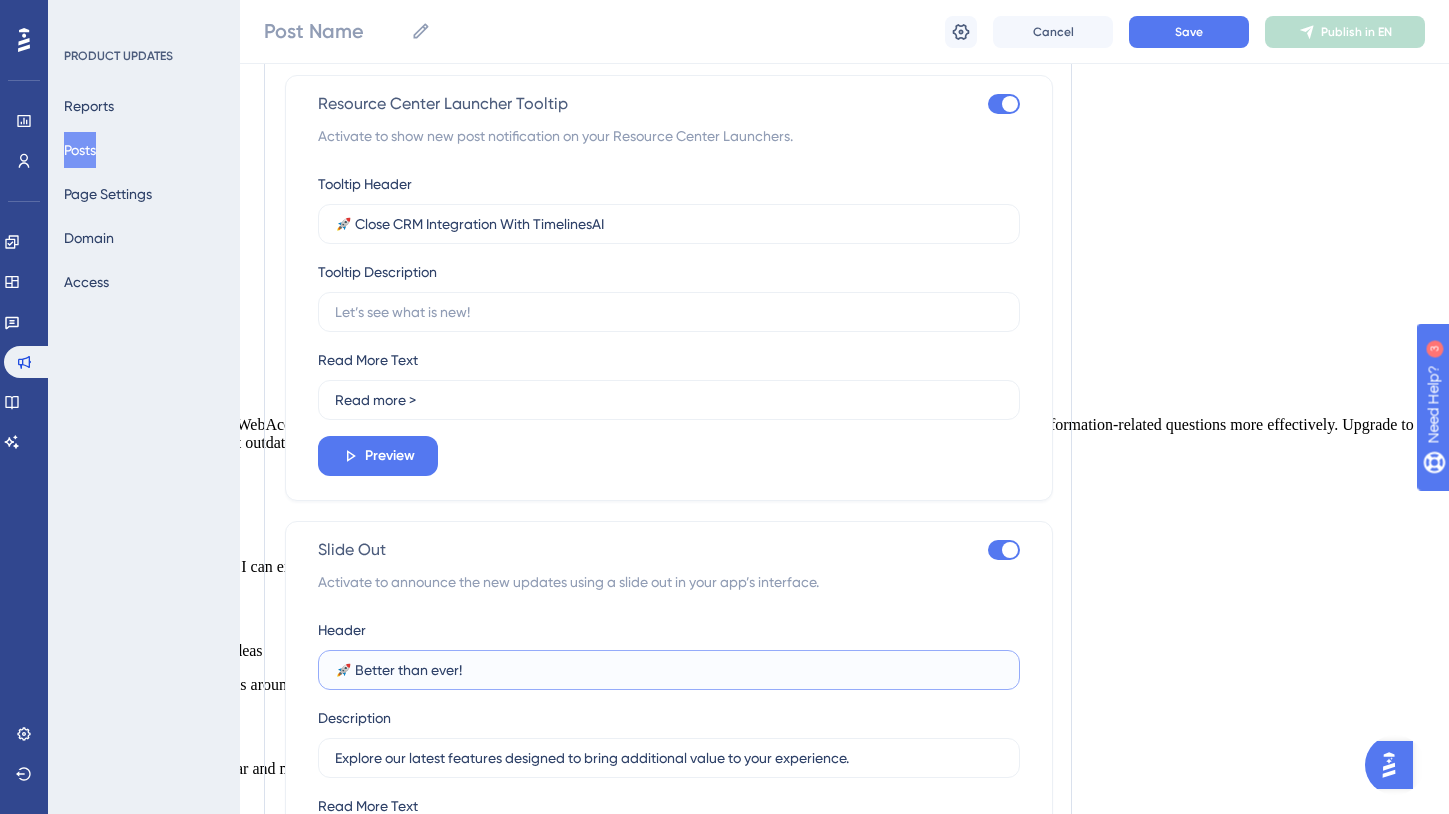 click on "🚀 Better than ever!" at bounding box center (669, 670) 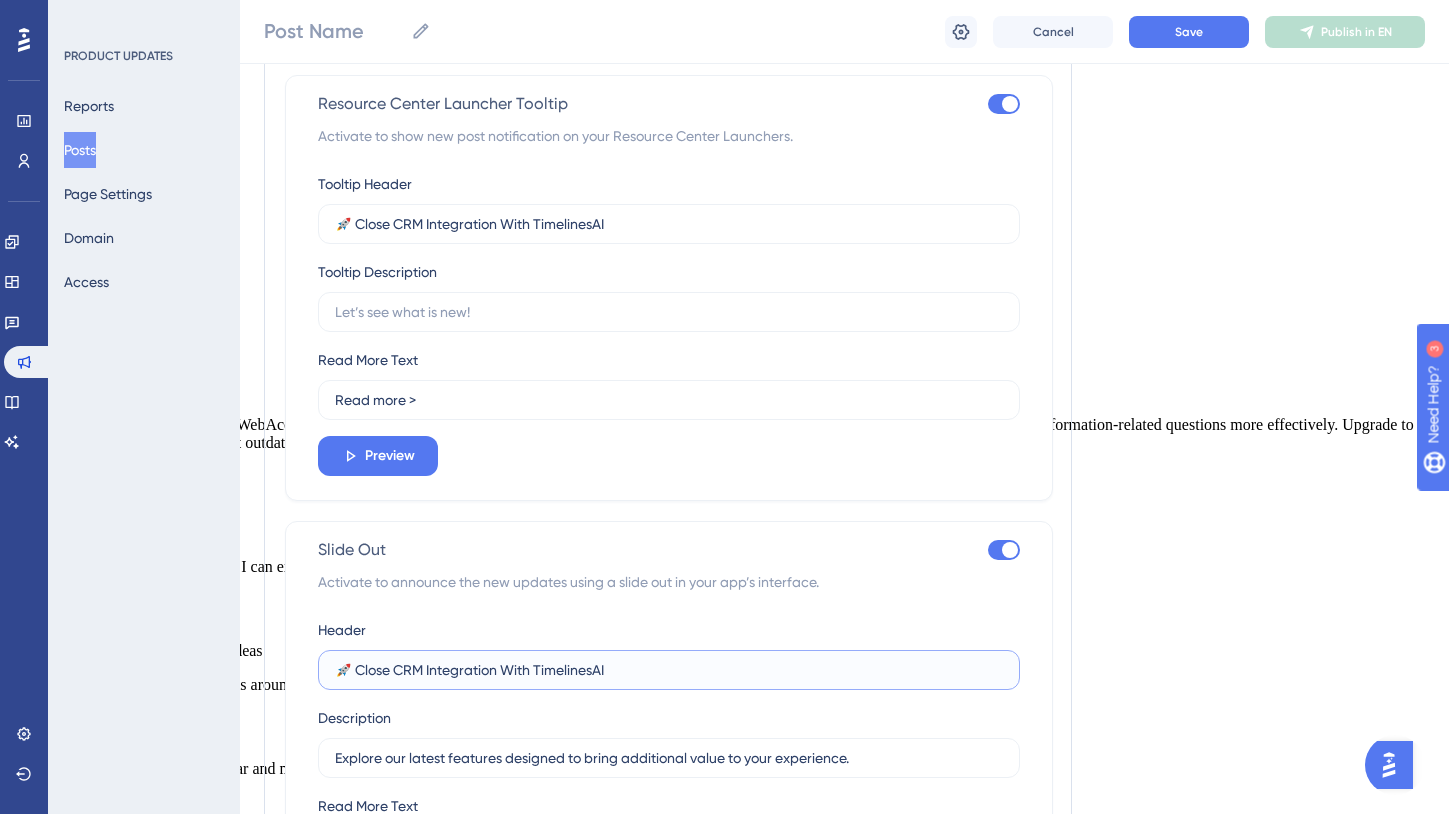 type on "🚀 Close CRM Integration With TimelinesAI" 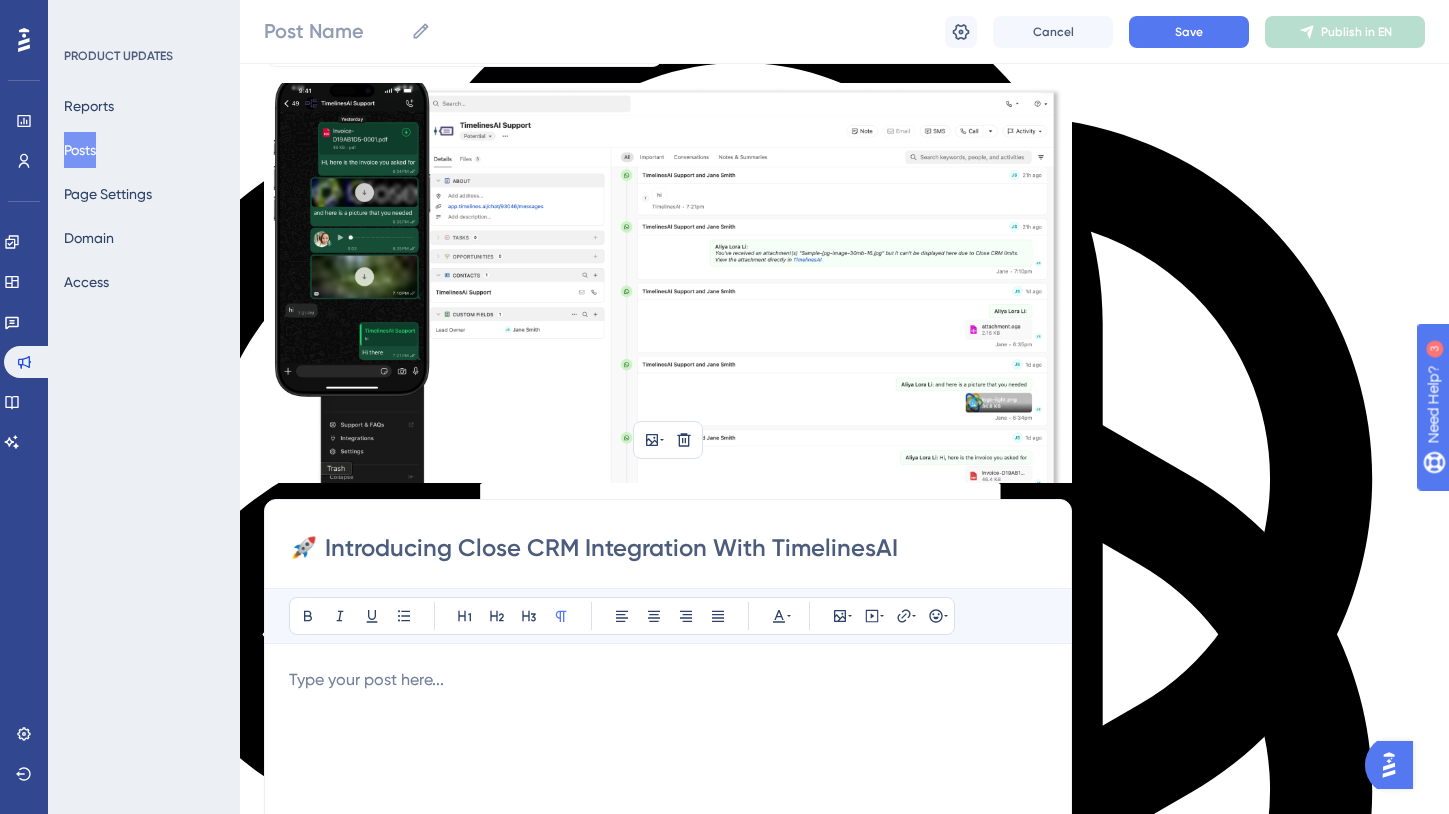 scroll, scrollTop: 134, scrollLeft: 0, axis: vertical 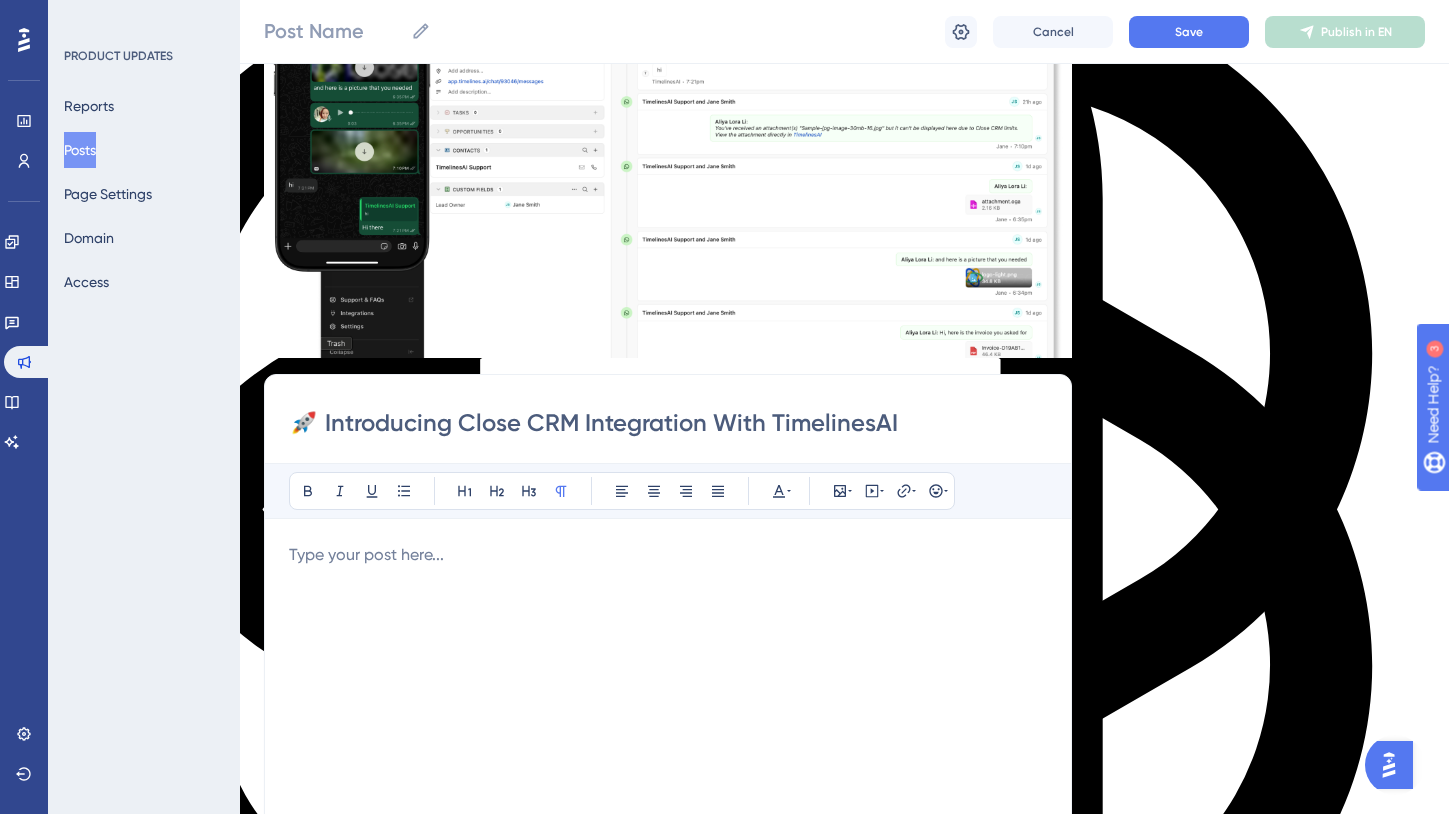 drag, startPoint x: 906, startPoint y: 426, endPoint x: 262, endPoint y: 410, distance: 644.1987 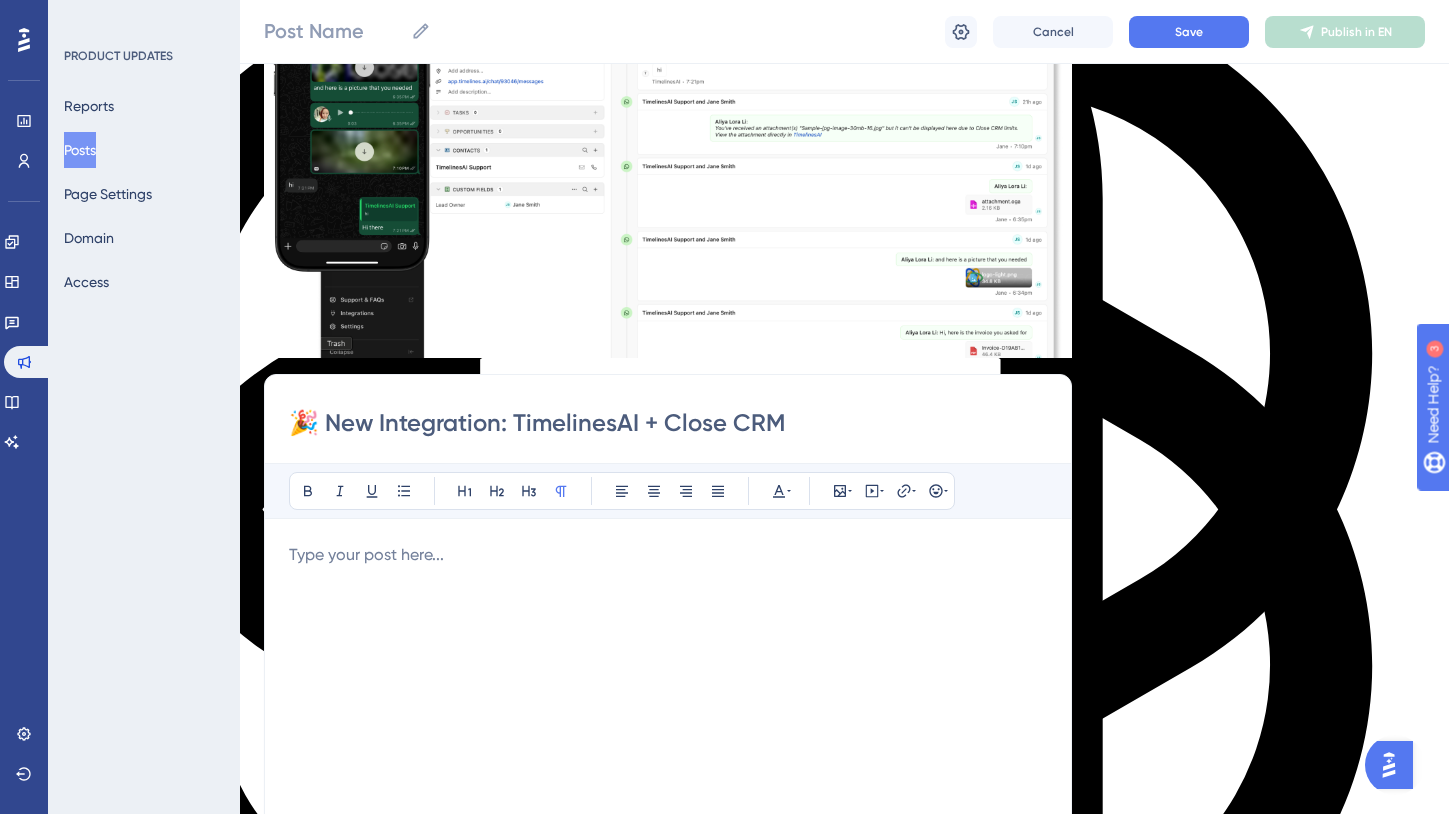 type on "🎉 New Integration: TimelinesAI + Close CRM" 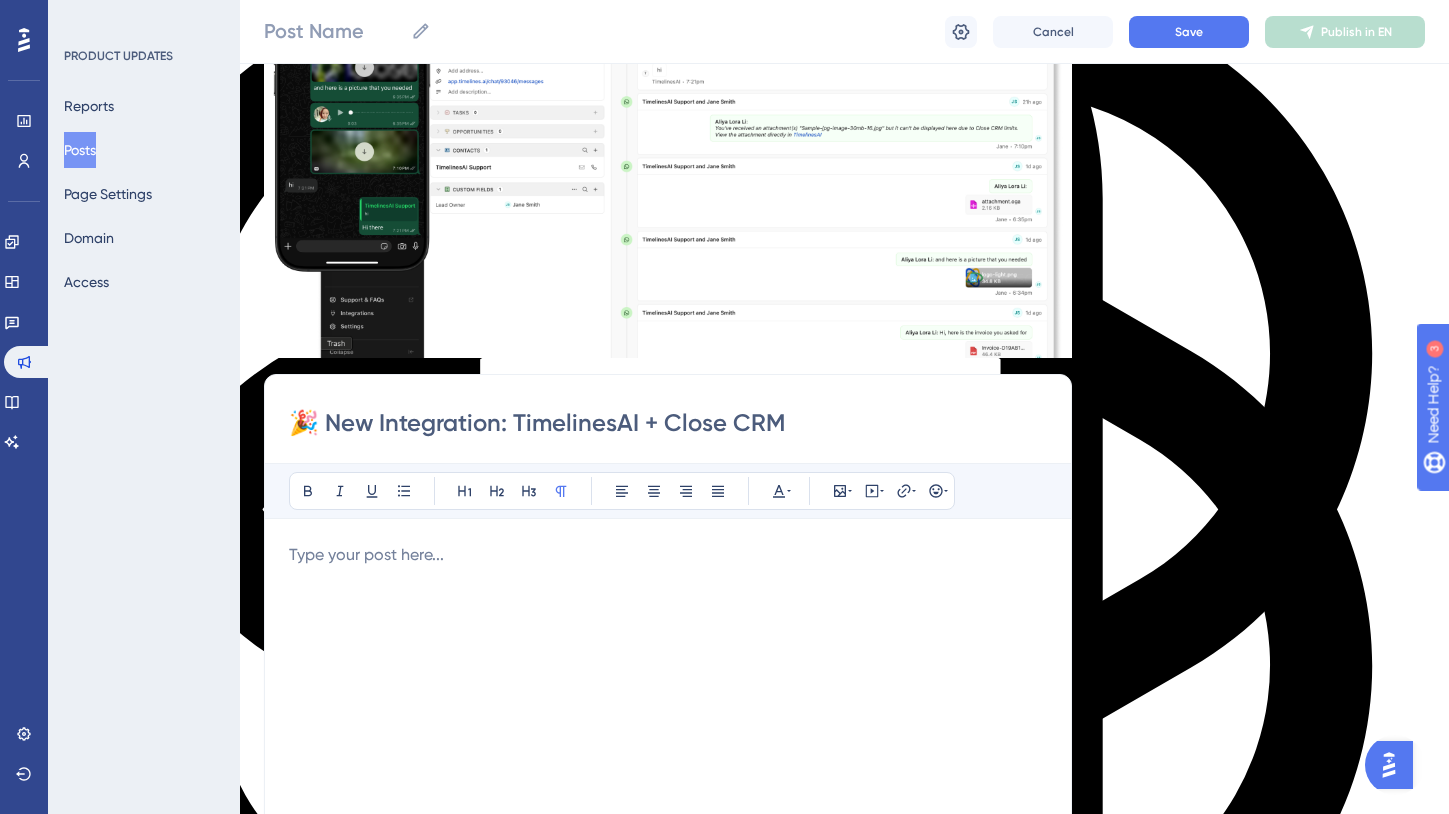 click at bounding box center (668, 763) 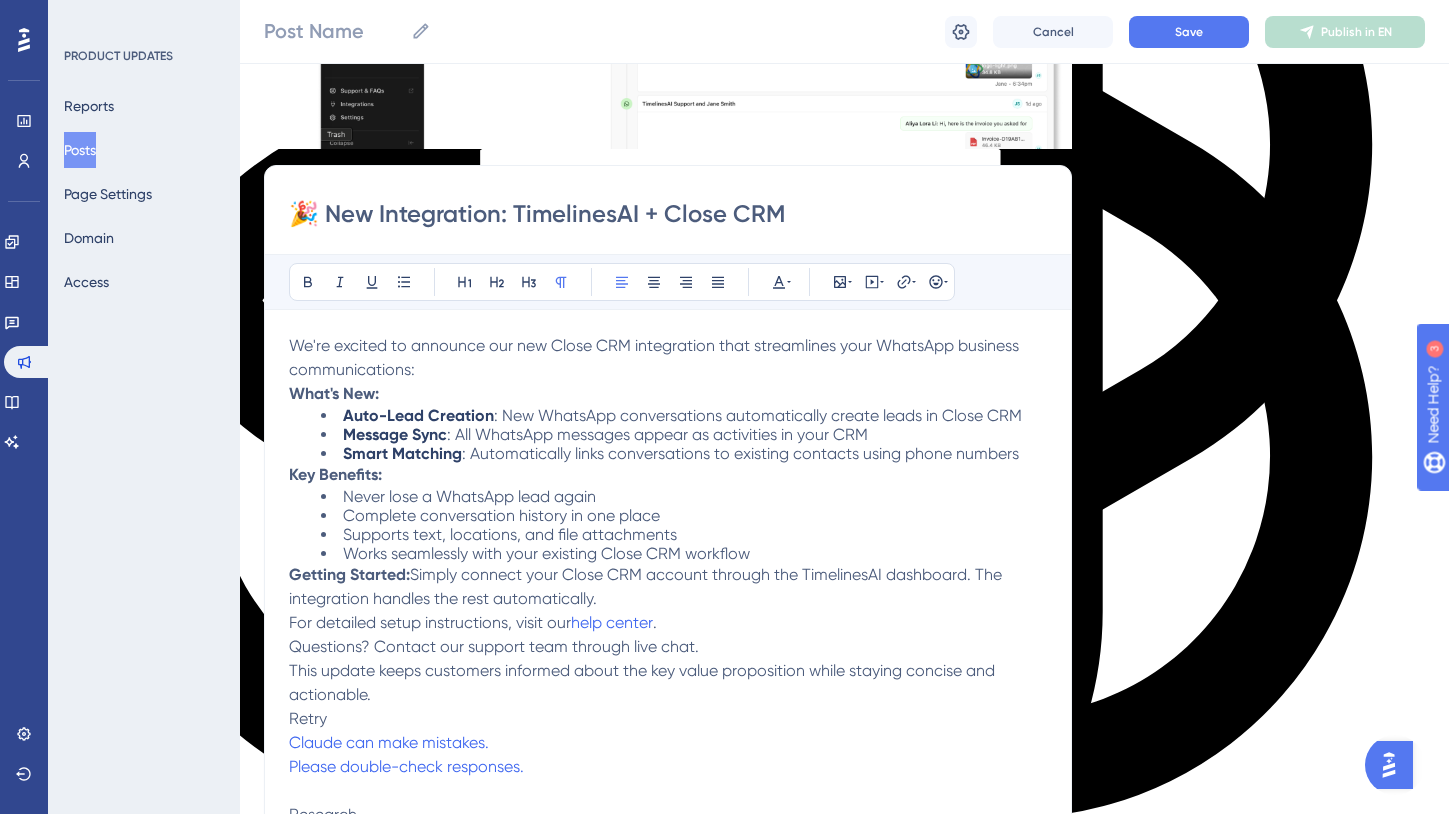 scroll, scrollTop: 471, scrollLeft: 0, axis: vertical 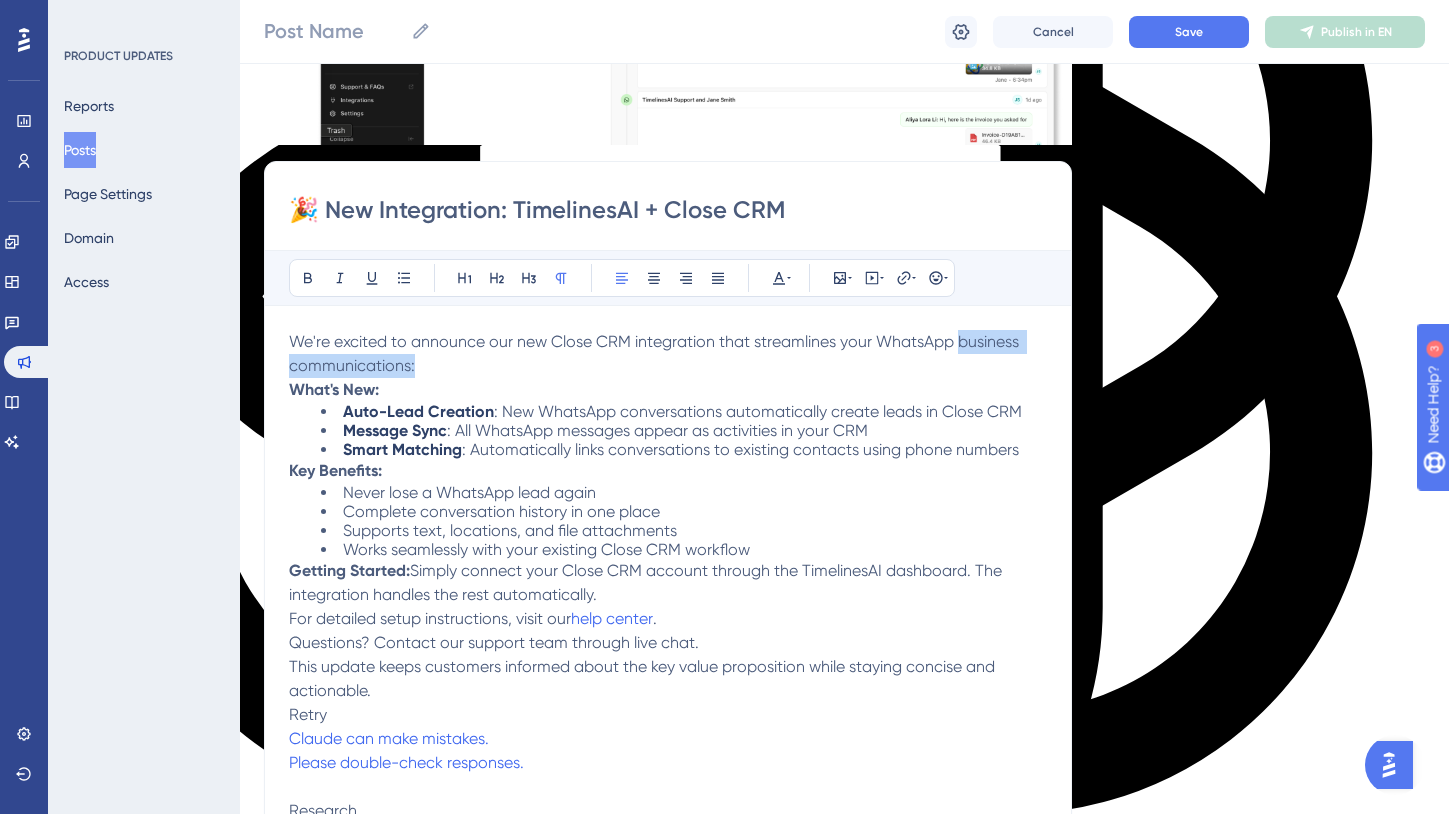 click on "We're excited to announce our new Close CRM integration that streamlines your WhatsApp business communications:" at bounding box center (668, 354) 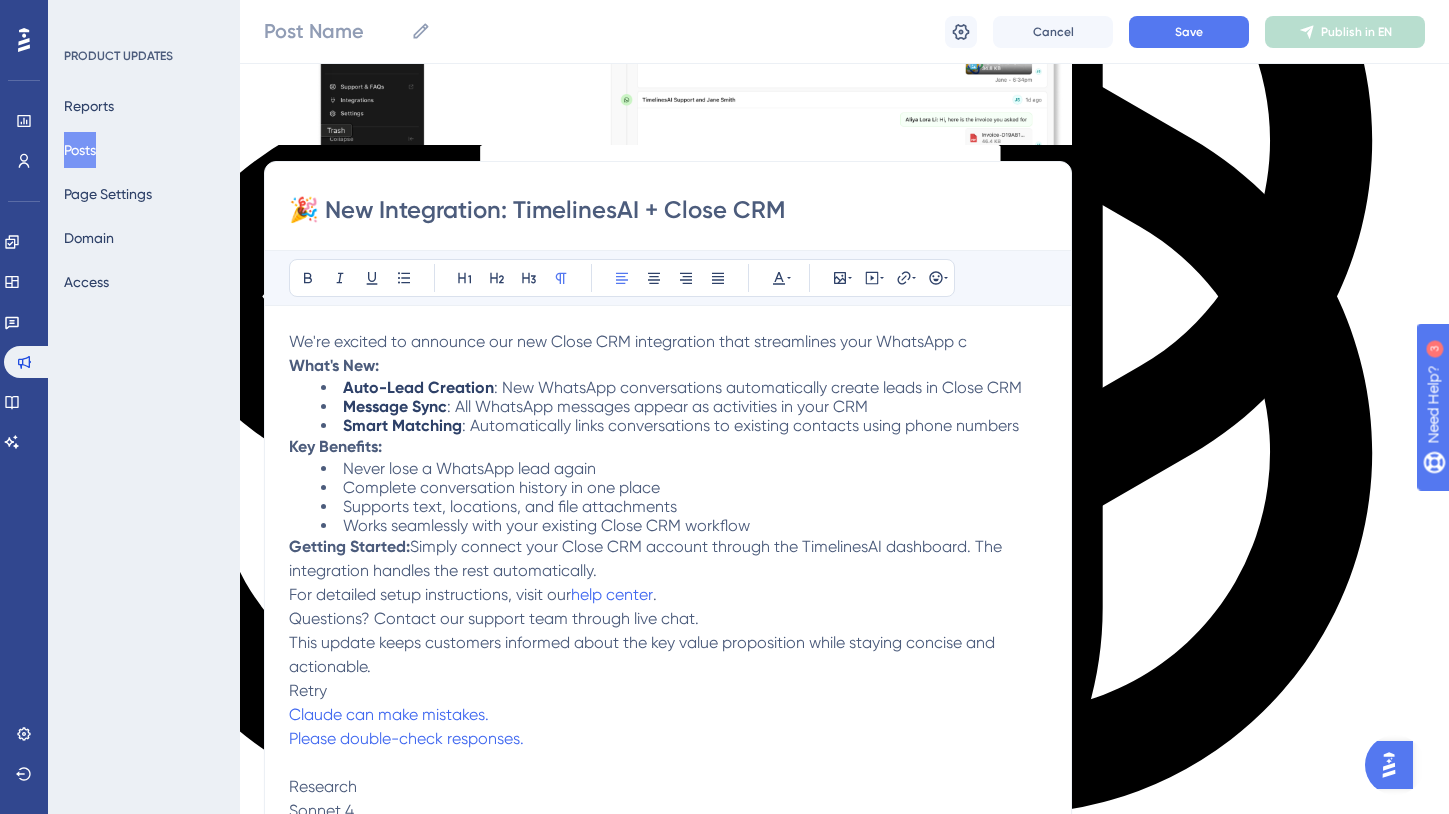 type 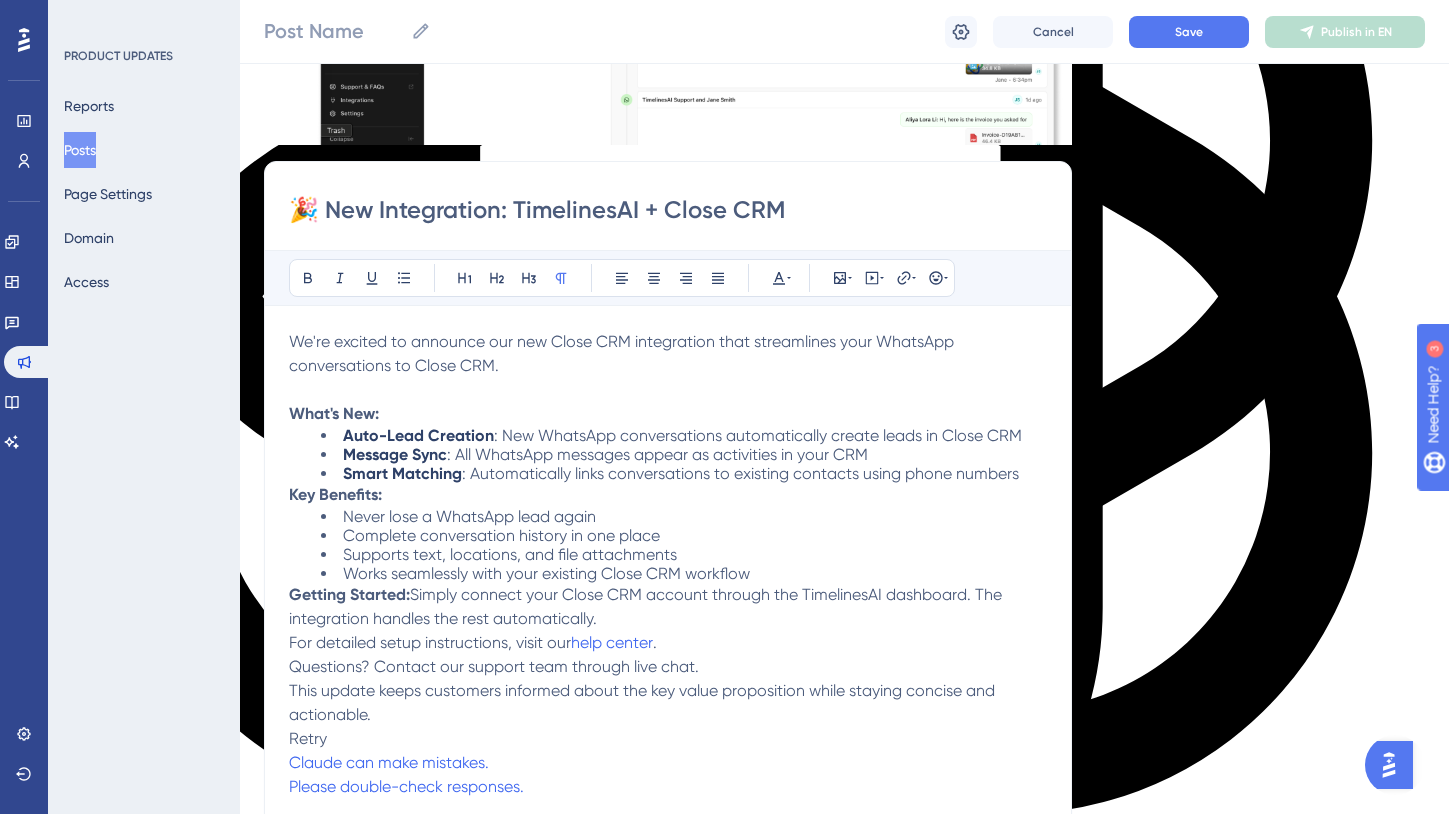 click on ": New WhatsApp conversations automatically create leads in Close CRM" at bounding box center [758, 435] 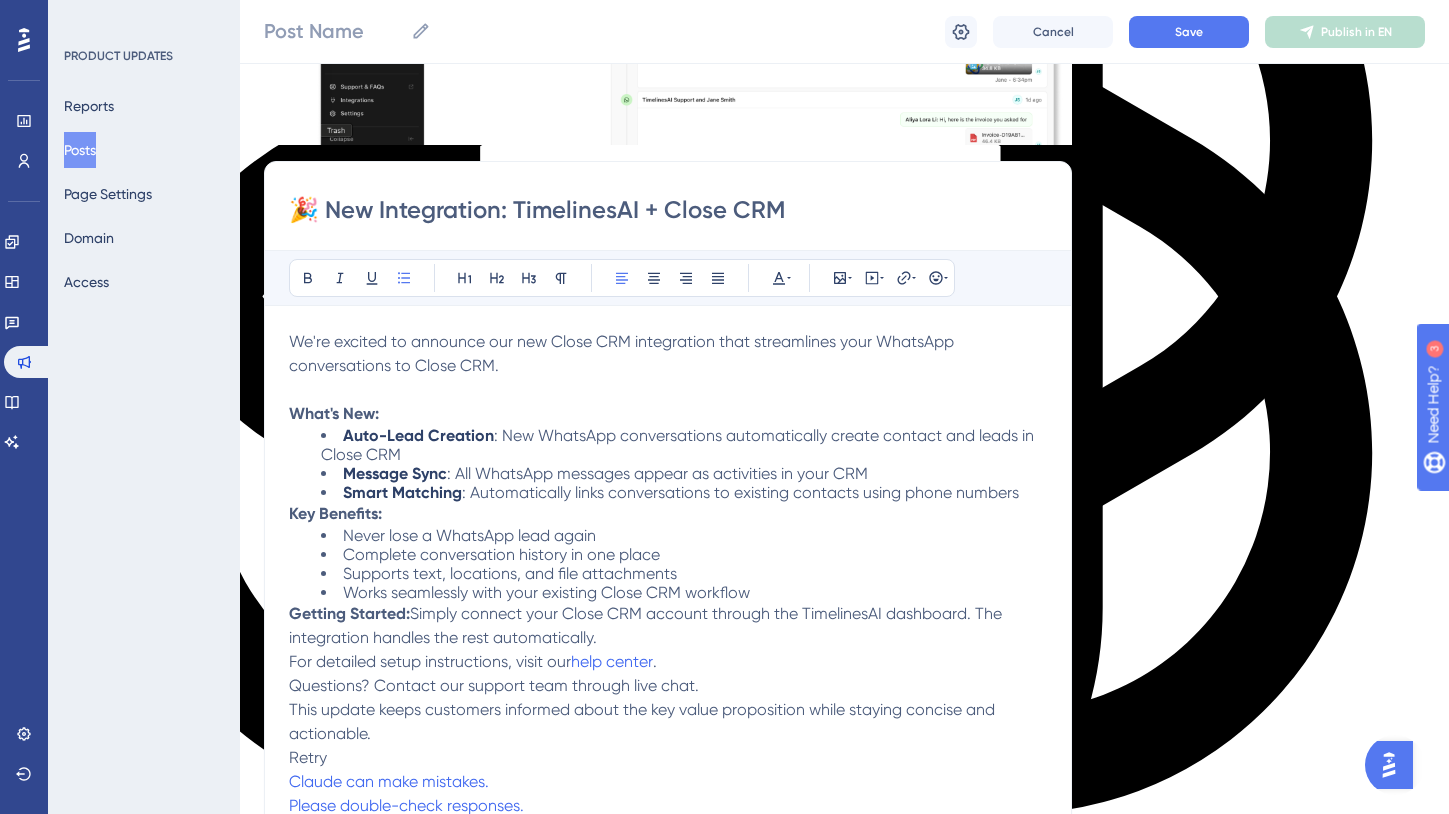 click on ": All WhatsApp messages appear as activities in your CRM" at bounding box center [657, 473] 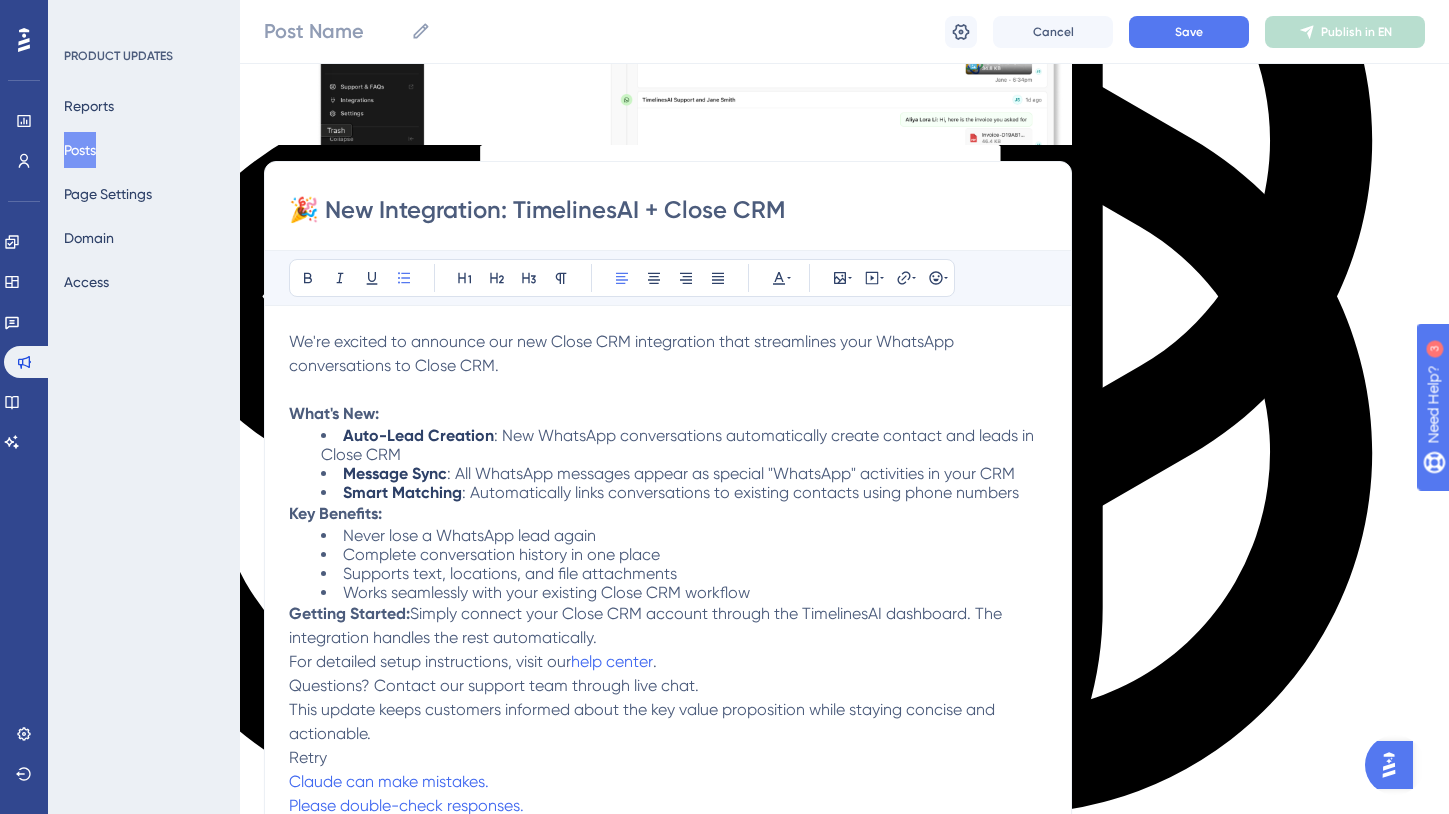 click on ": All WhatsApp messages appear as special "WhatsApp" activities in your CRM" at bounding box center (731, 473) 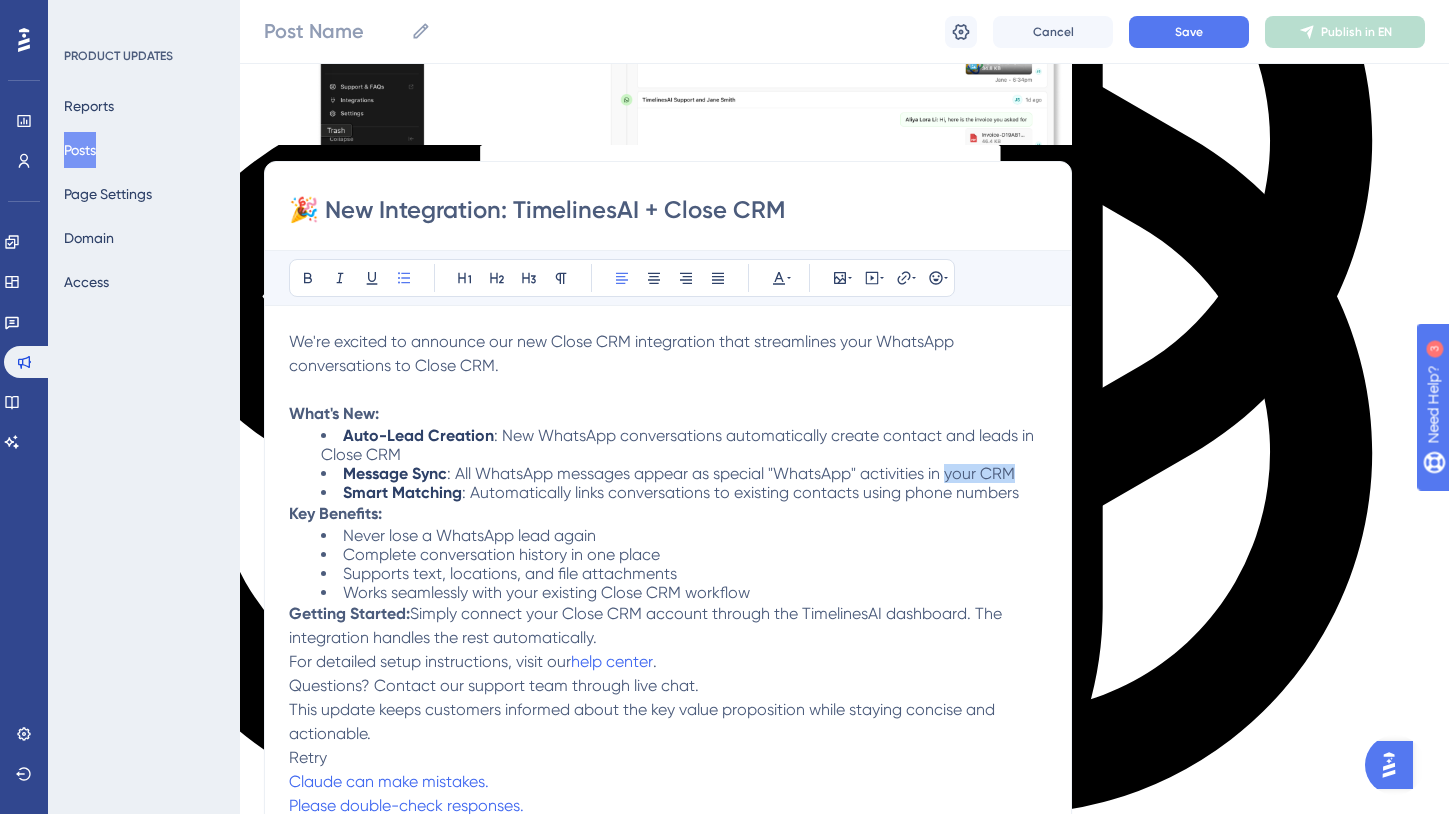 drag, startPoint x: 947, startPoint y: 489, endPoint x: 1042, endPoint y: 488, distance: 95.005264 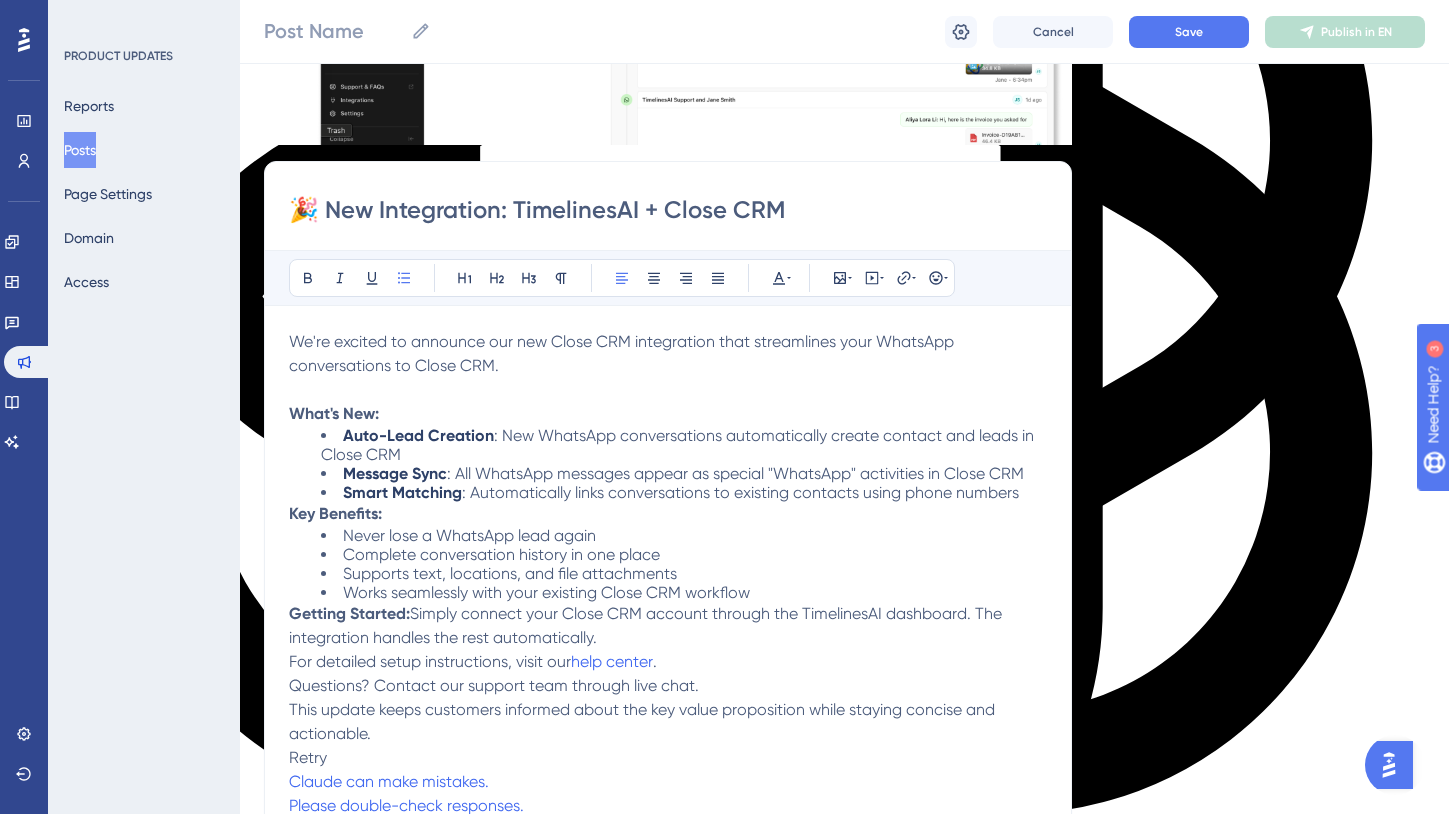 click on "Smart Matching : Automatically links conversations to existing contacts using phone numbers" at bounding box center (684, 492) 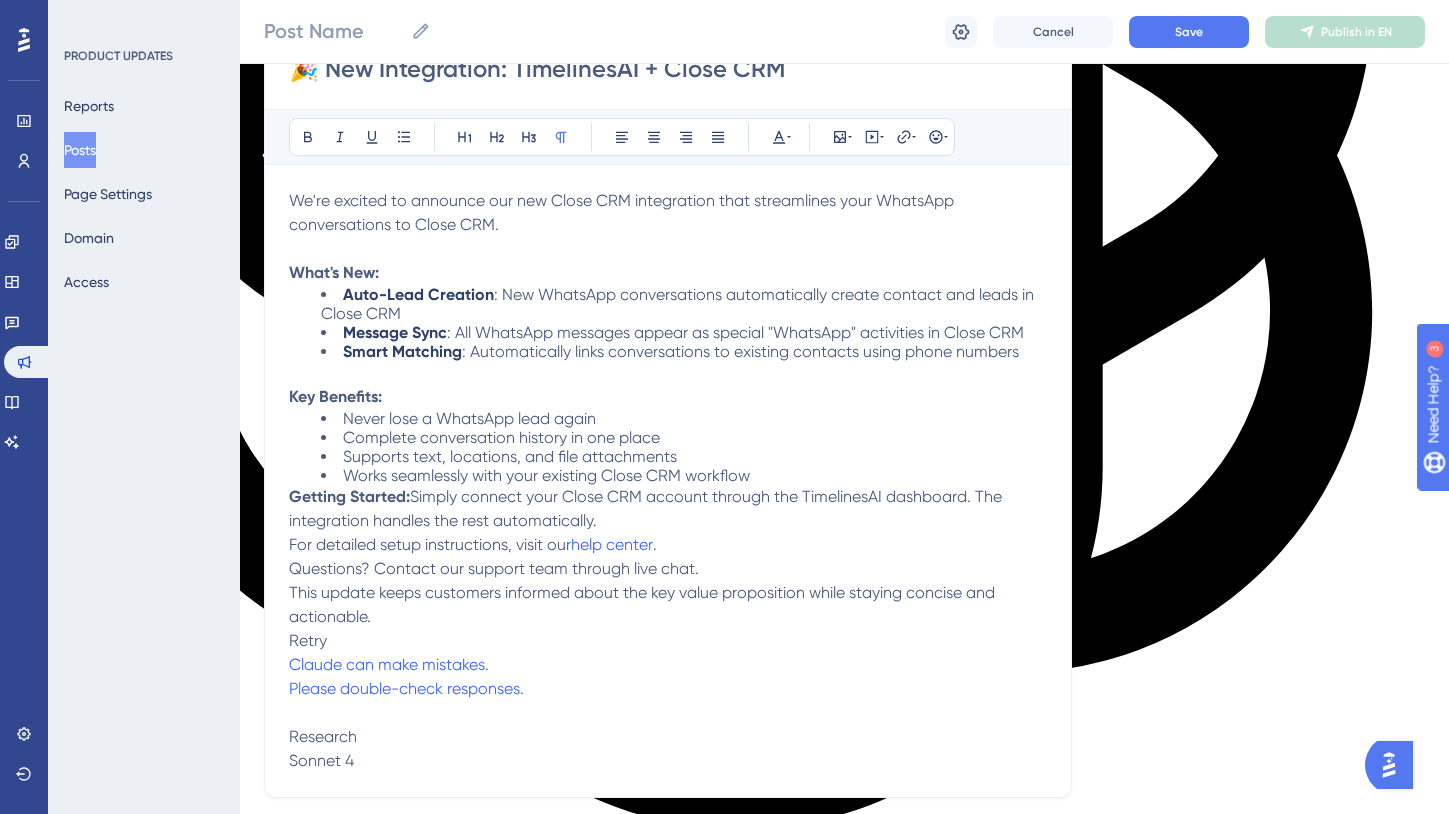 scroll, scrollTop: 614, scrollLeft: 0, axis: vertical 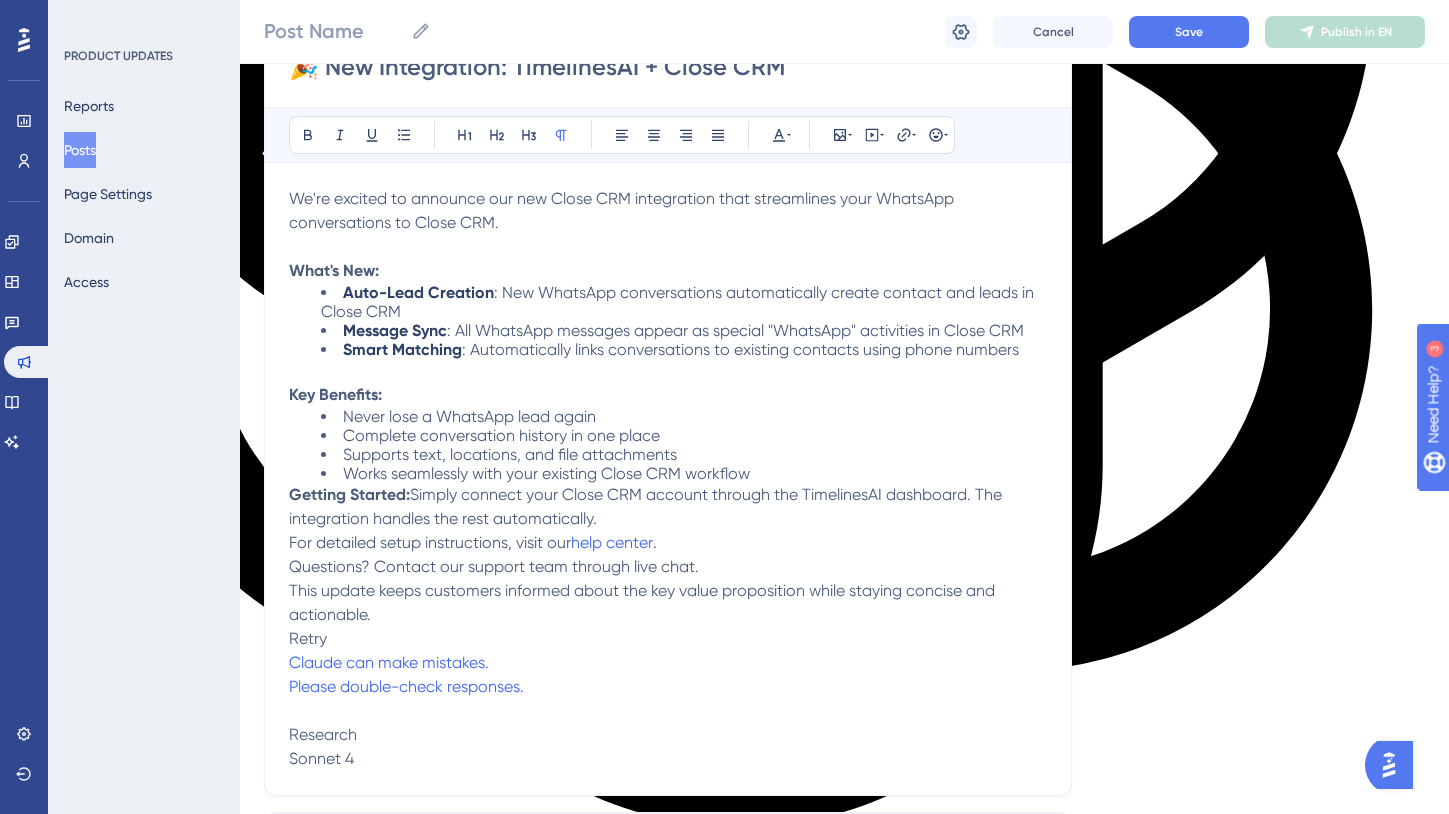 click on "Works seamlessly with your existing Close CRM workflow" at bounding box center (684, 473) 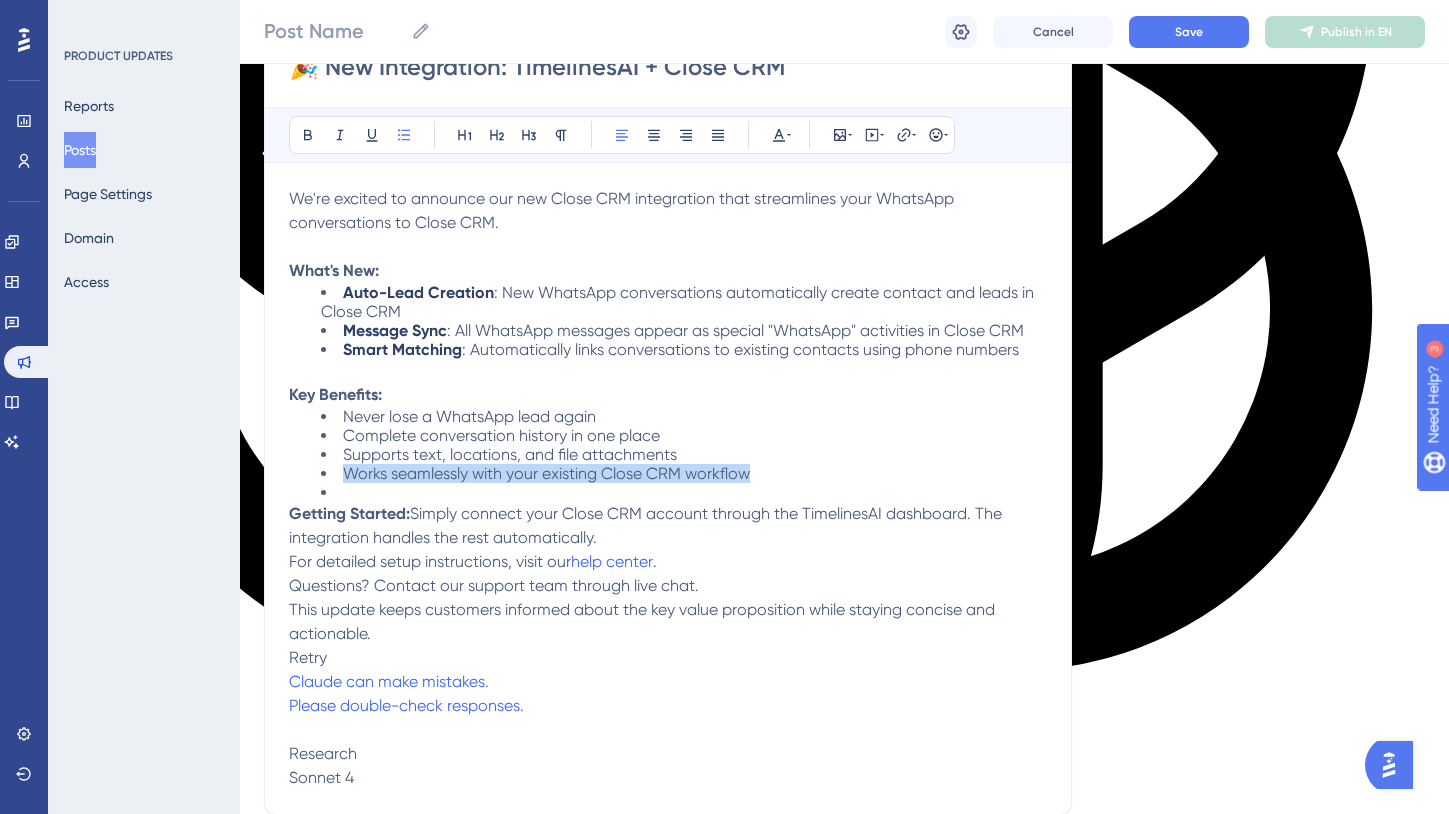 drag, startPoint x: 765, startPoint y: 516, endPoint x: 322, endPoint y: 521, distance: 443.02823 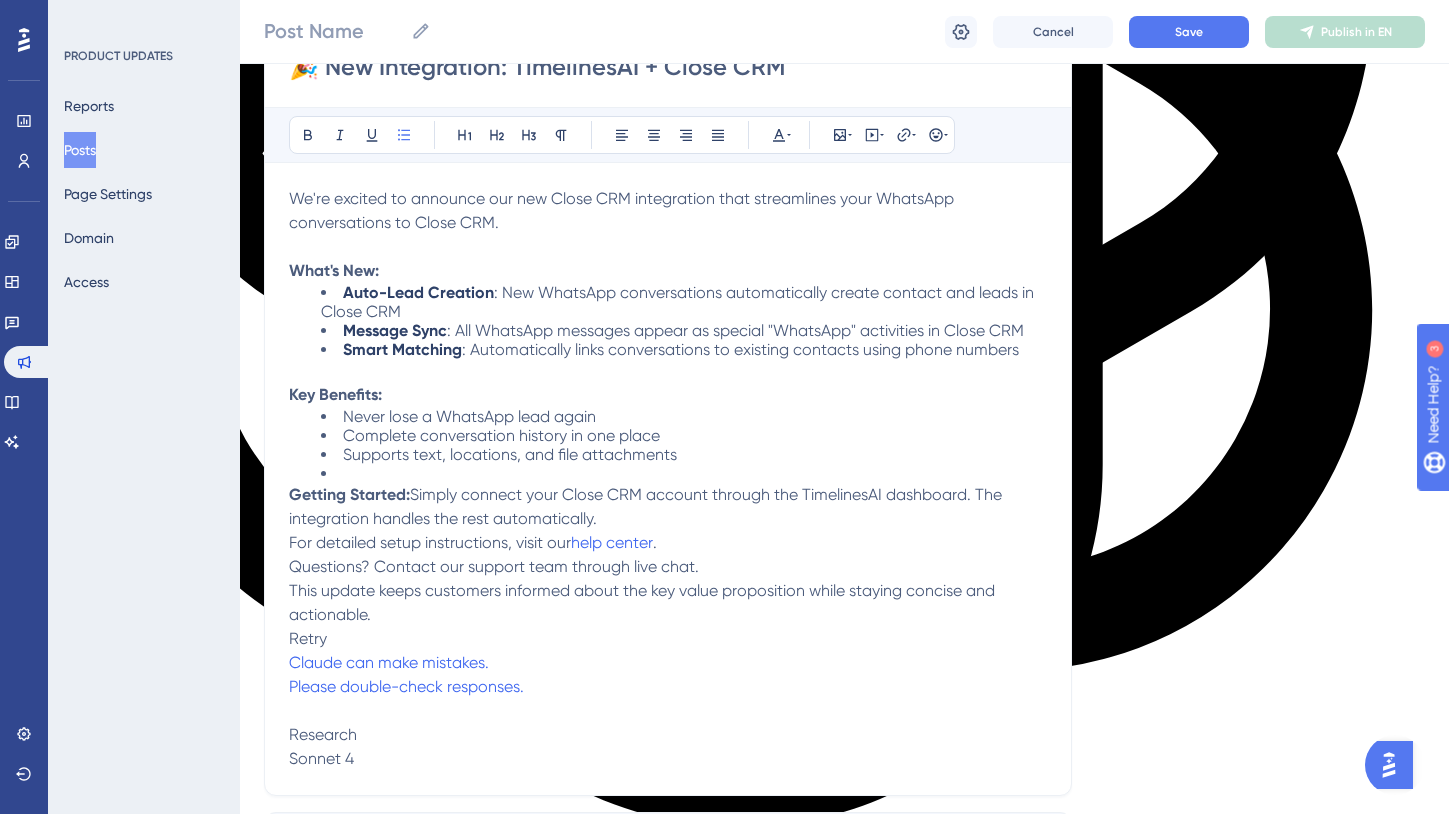click at bounding box center (684, 473) 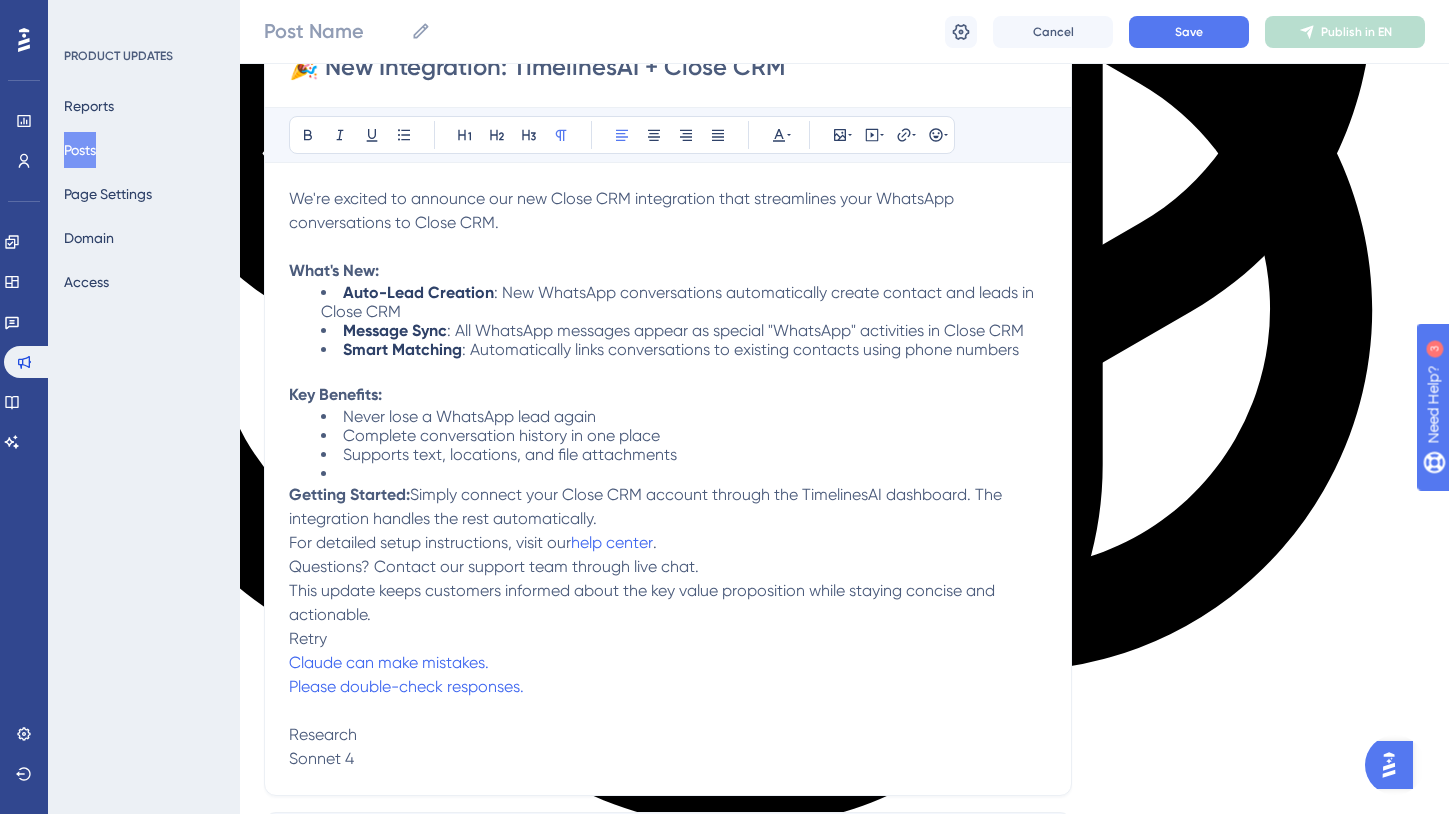 click on "For detailed setup instructions, visit our" at bounding box center (430, 542) 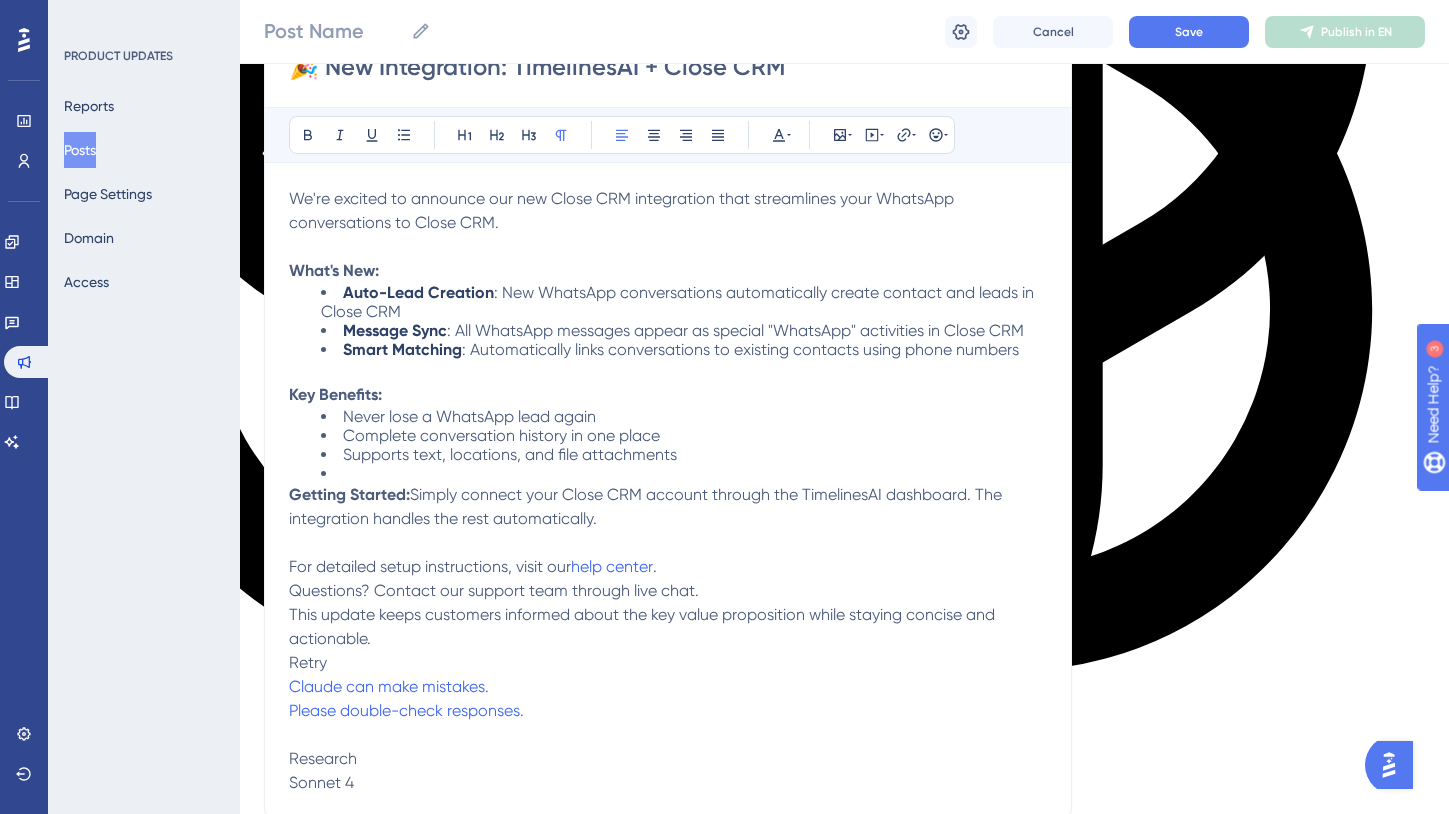 click on "Questions? Contact our support team through live chat." at bounding box center (494, 590) 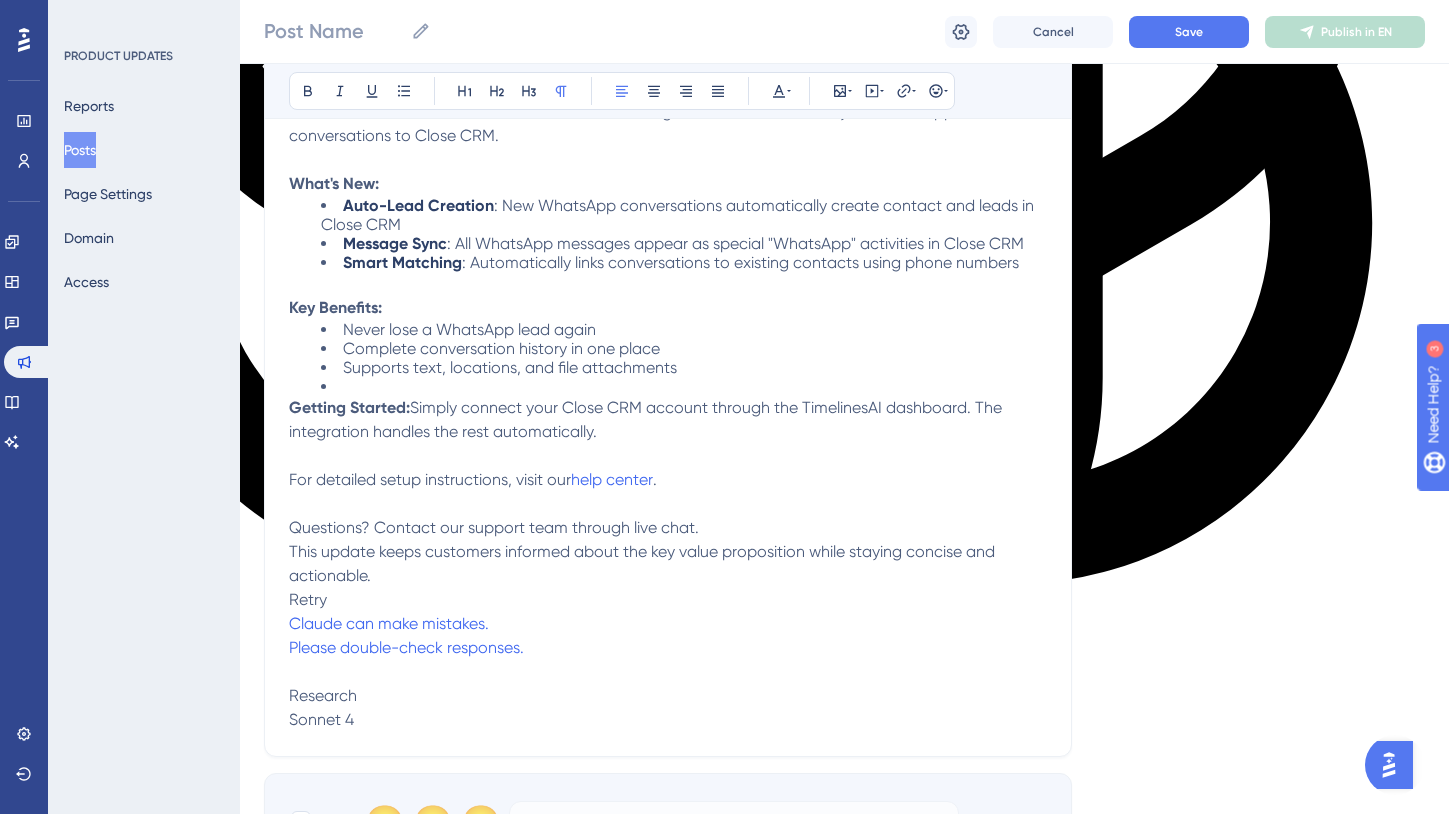 scroll, scrollTop: 720, scrollLeft: 0, axis: vertical 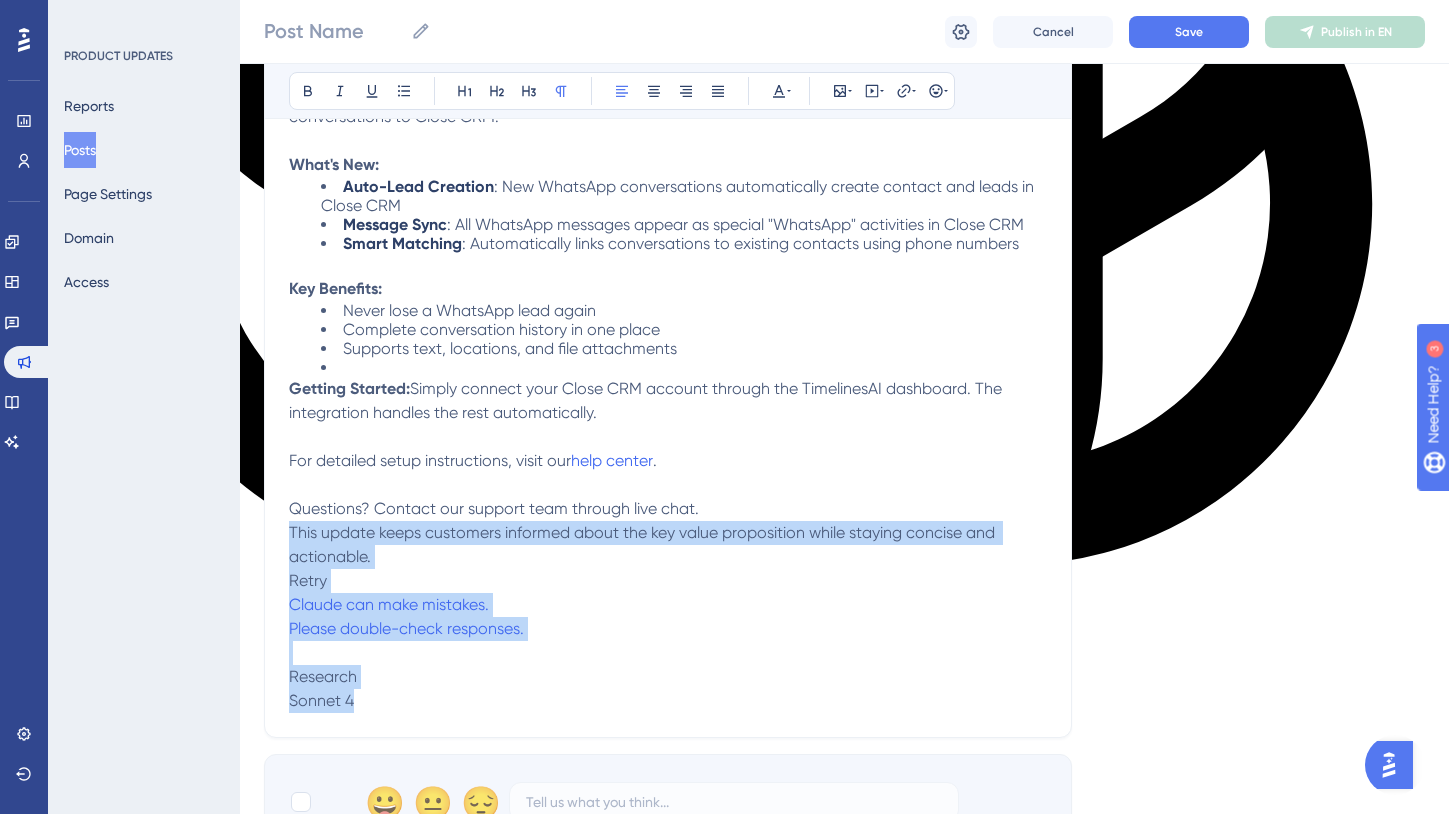 drag, startPoint x: 480, startPoint y: 732, endPoint x: 286, endPoint y: 568, distance: 254.0315 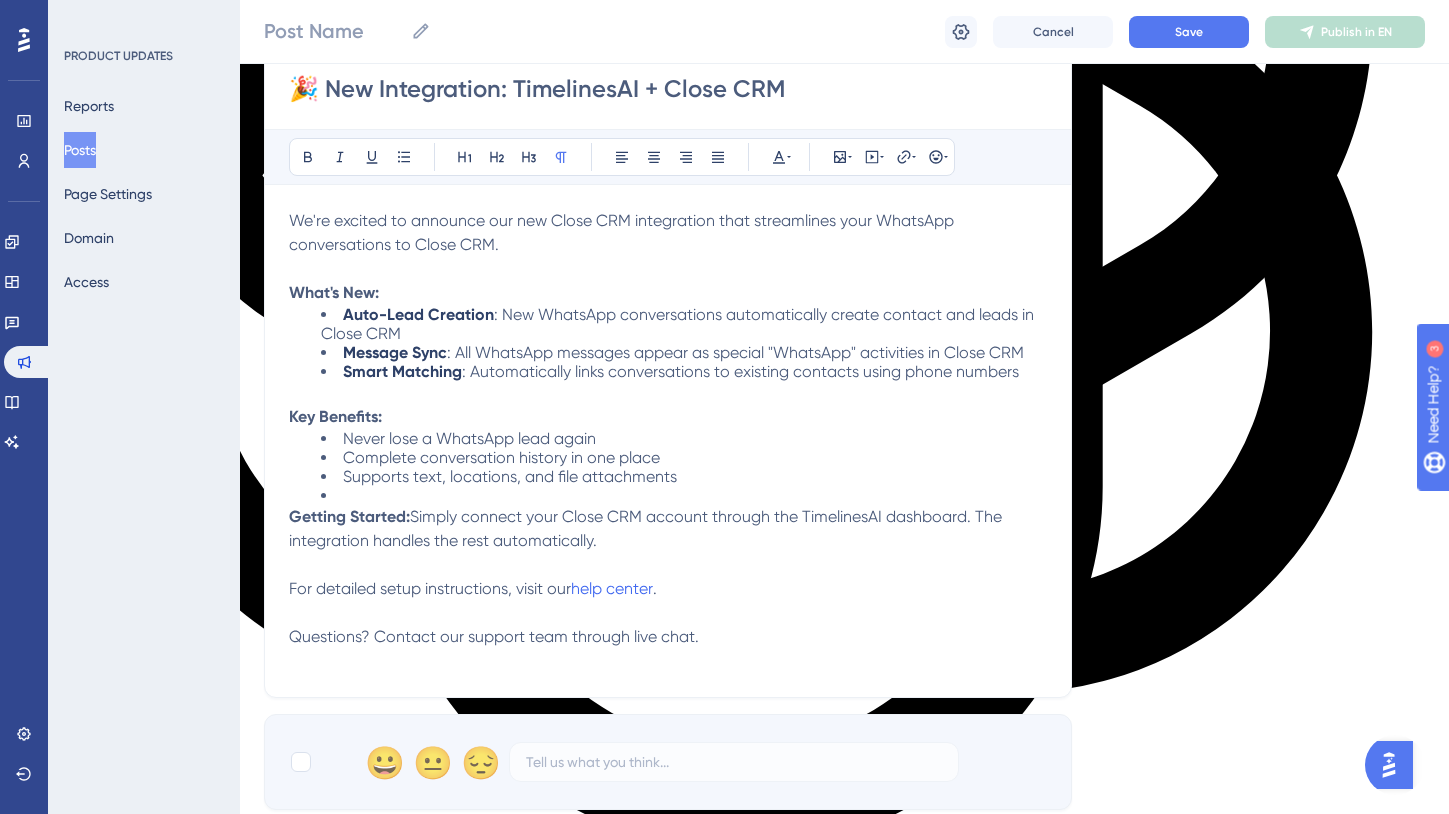 scroll, scrollTop: 606, scrollLeft: 0, axis: vertical 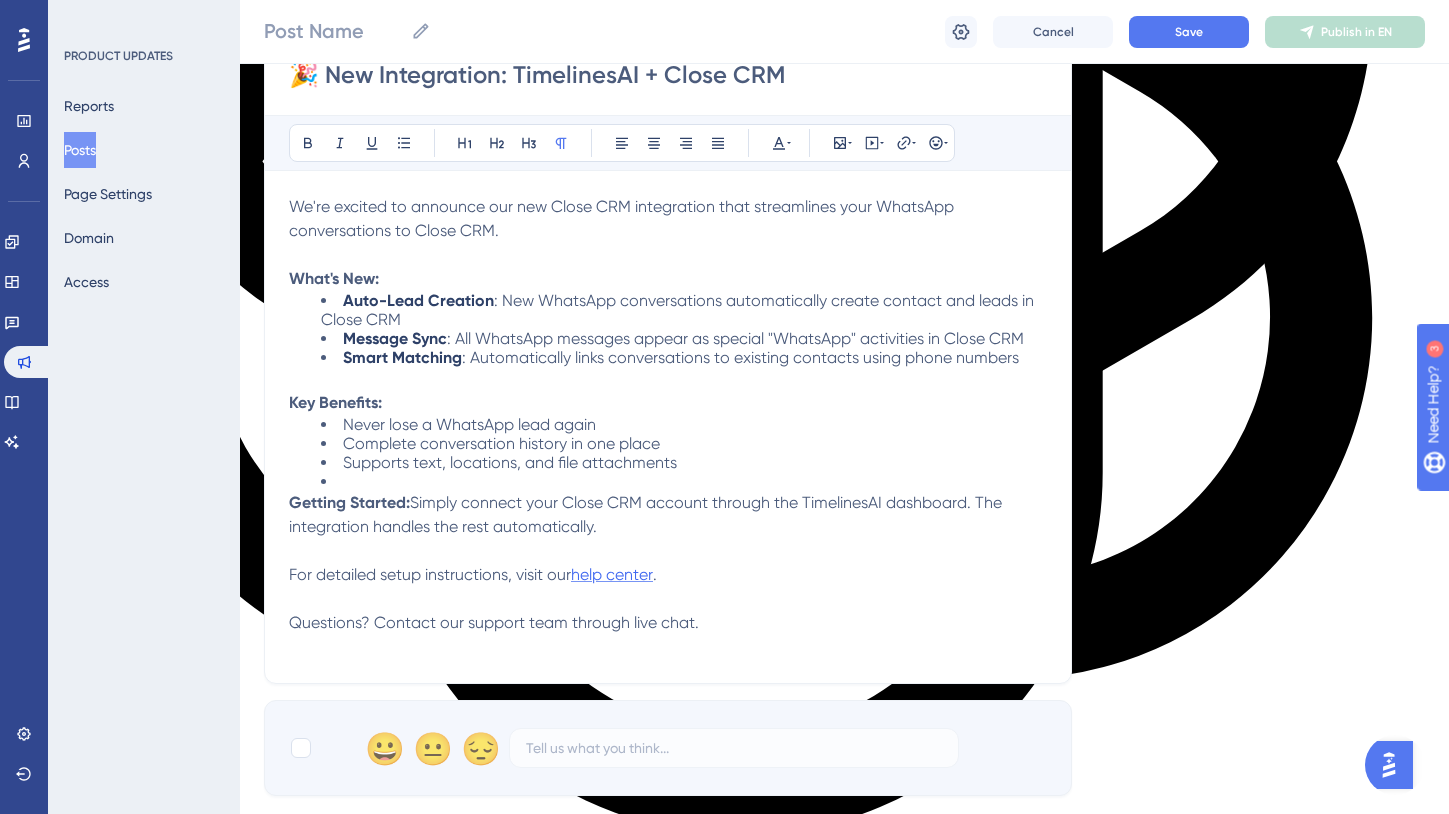 click on "help center" at bounding box center (612, 574) 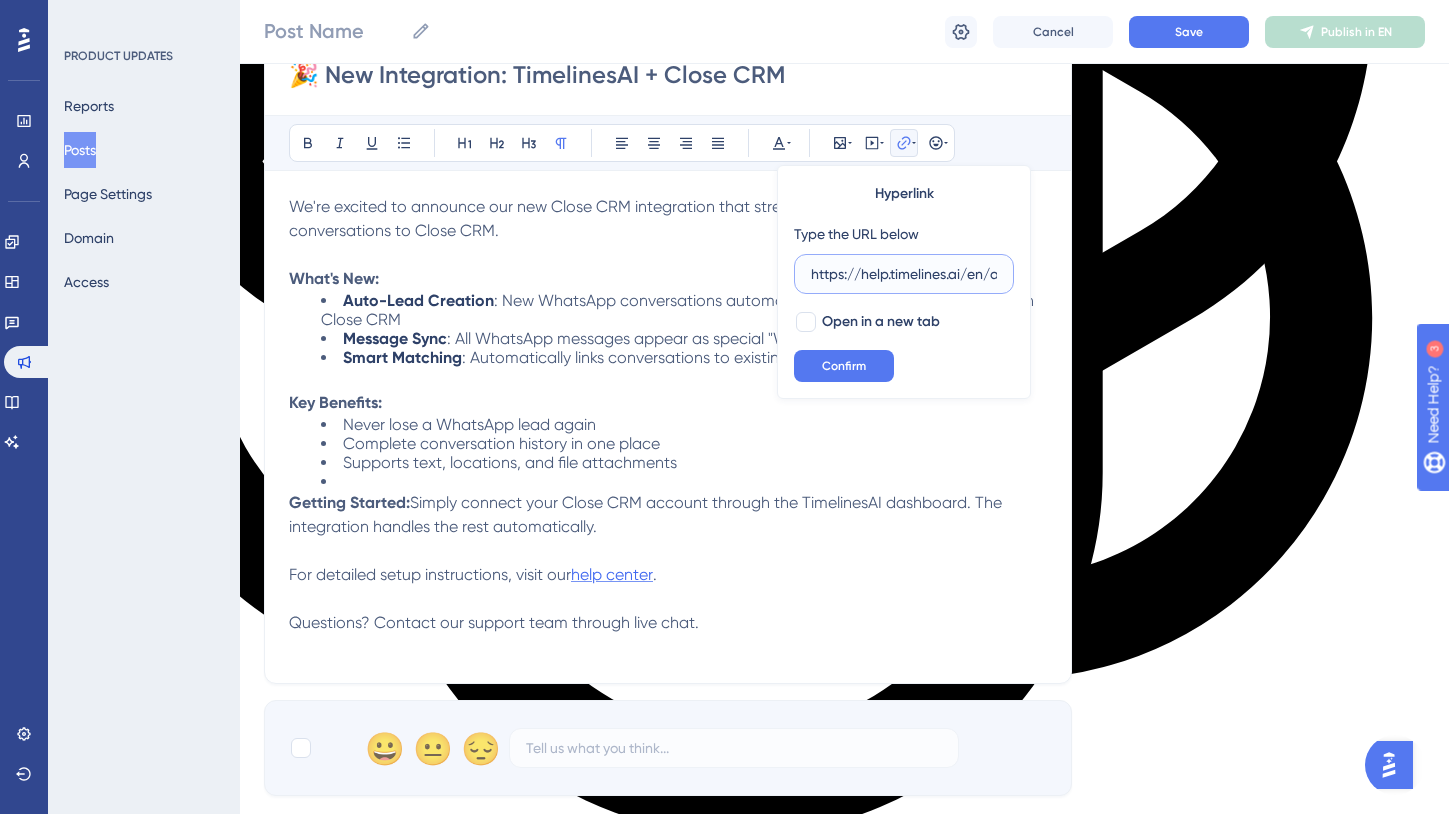 scroll, scrollTop: 0, scrollLeft: 359, axis: horizontal 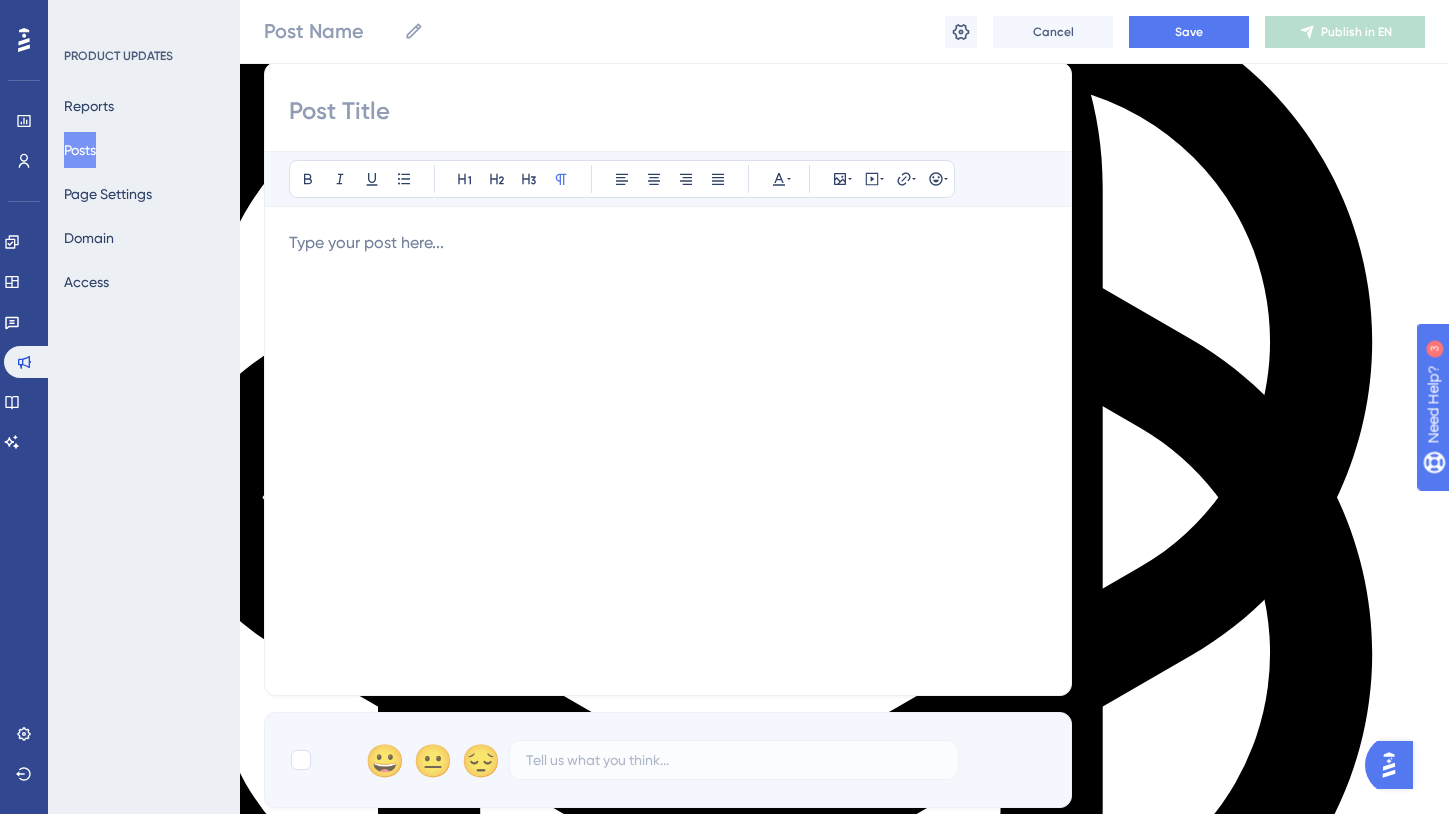 click at bounding box center [668, 451] 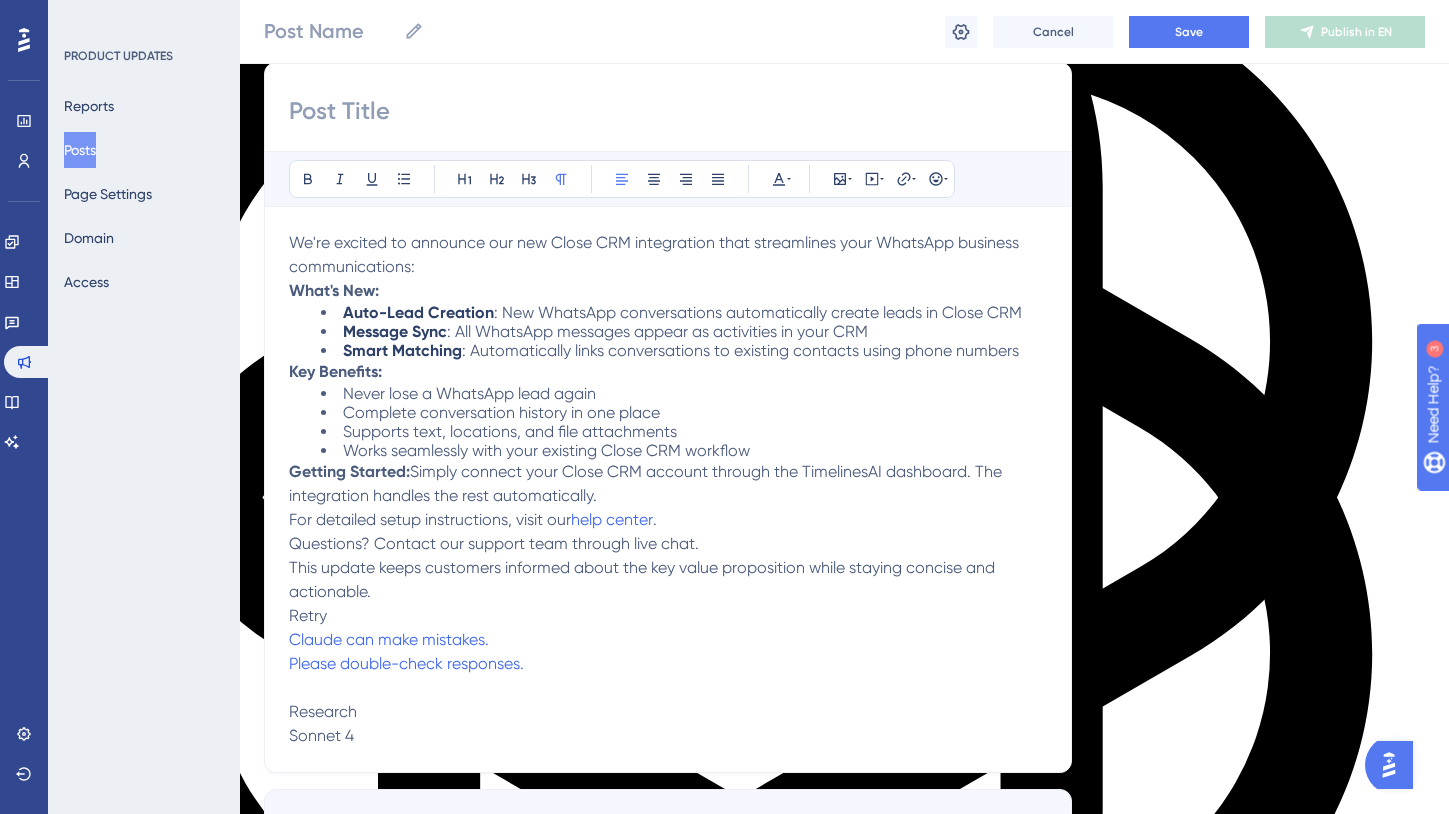 click on "We're excited to announce our new Close CRM integration that streamlines your WhatsApp business communications: What's New: Auto-Lead Creation : New WhatsApp conversations automatically create leads in Close CRM Message Sync : All WhatsApp messages appear as activities in your CRM Smart Matching : Automatically links conversations to existing contacts using phone numbers Key Benefits: Never lose a WhatsApp lead again Complete conversation history in one place Supports text, locations, and file attachments Works seamlessly with your existing Close CRM workflow Getting Started:  Simply connect your Close CRM account through the TimelinesAI dashboard. The integration handles the rest automatically. For detailed setup instructions, visit our  help center . Questions? Contact our support team through live chat. This update keeps customers informed about the key value proposition while staying concise and actionable. Retry Claude can make mistakes. Please double-check responses. Research Sonnet 4" at bounding box center (668, 489) 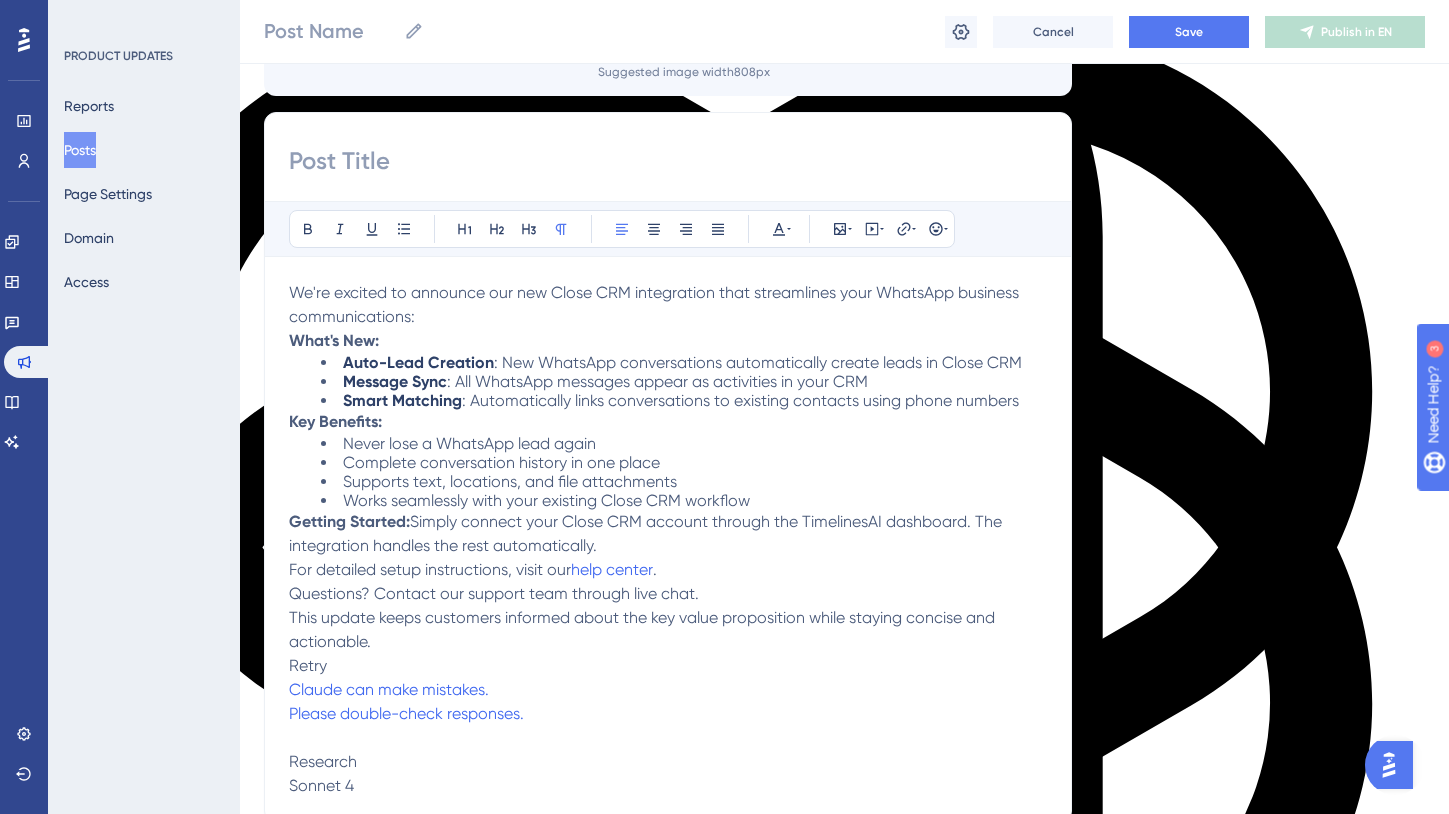 scroll, scrollTop: 0, scrollLeft: 0, axis: both 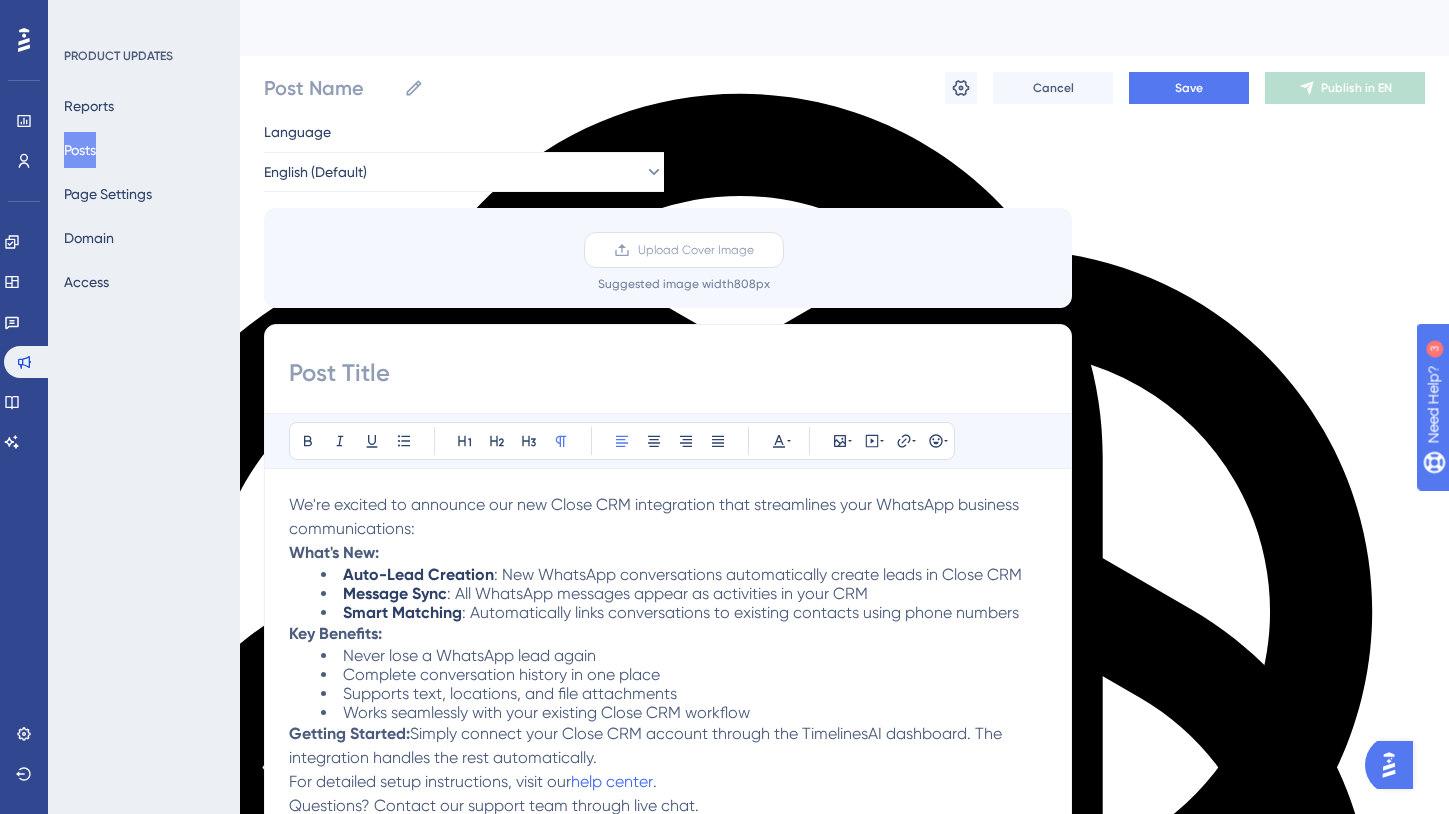 click on "Upload Cover Image" at bounding box center (696, 250) 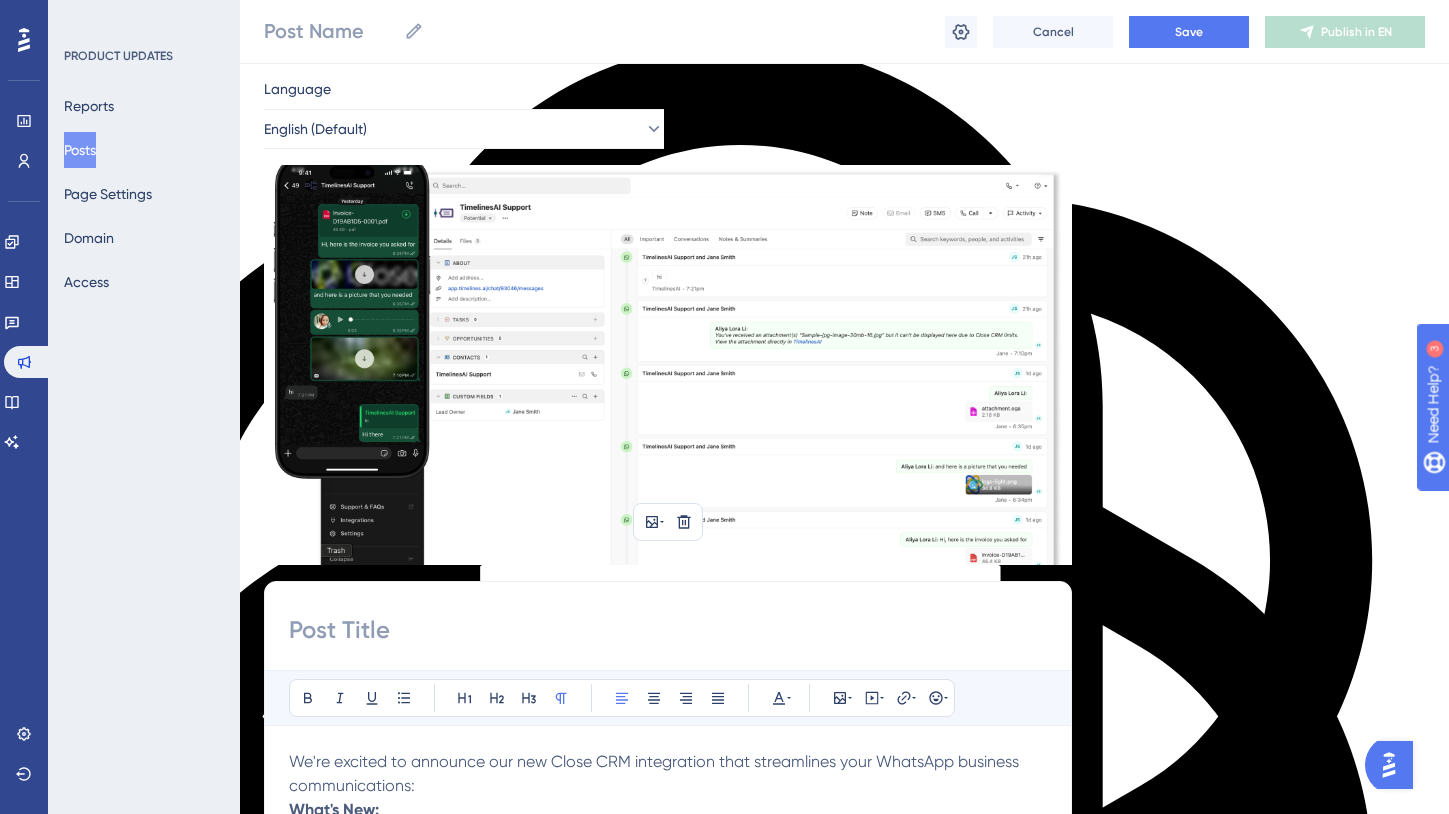 scroll, scrollTop: 46, scrollLeft: 0, axis: vertical 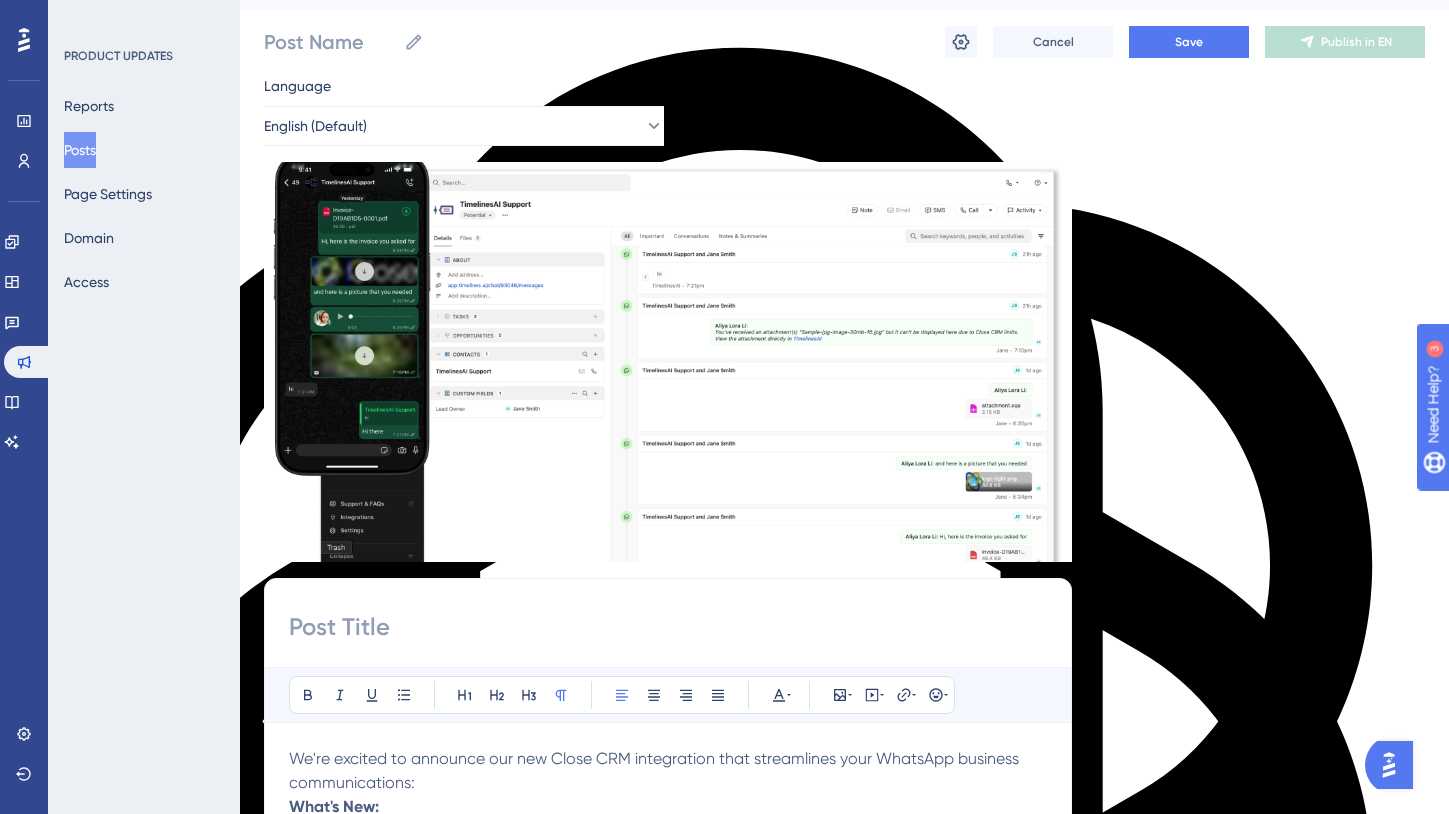 click at bounding box center [668, 627] 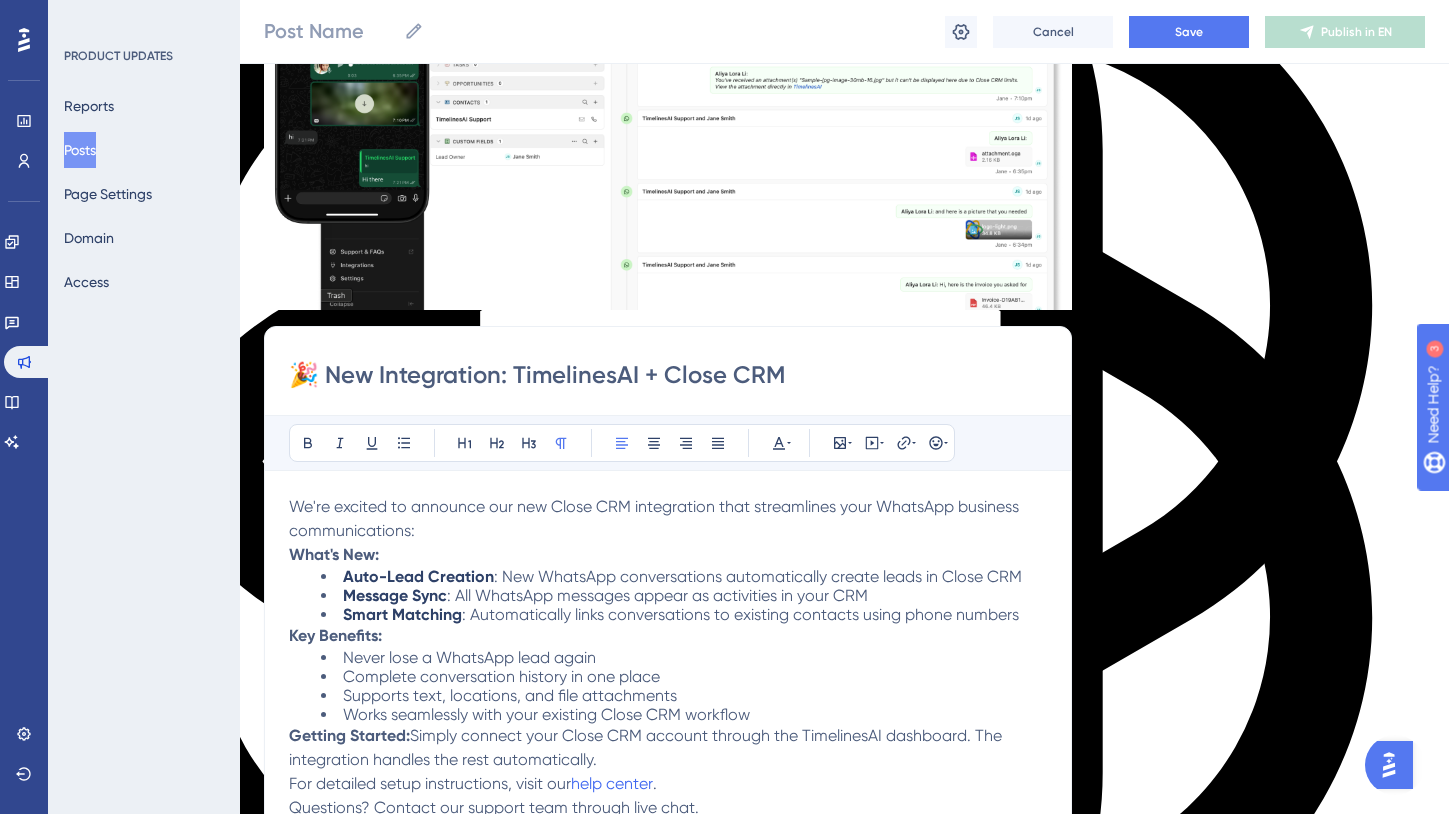 scroll, scrollTop: 0, scrollLeft: 0, axis: both 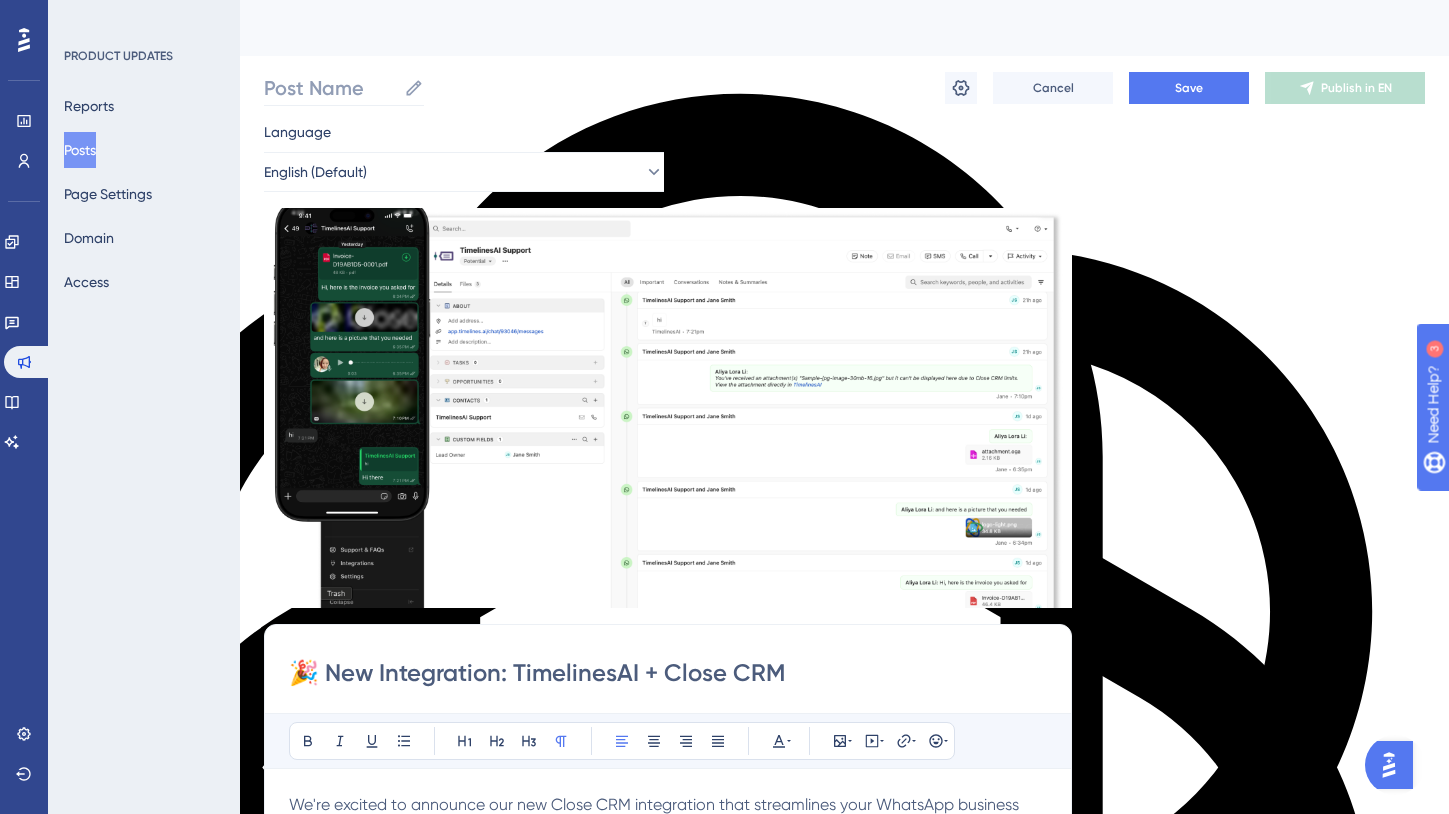 type on "🎉 New Integration: TimelinesAI + Close CRM" 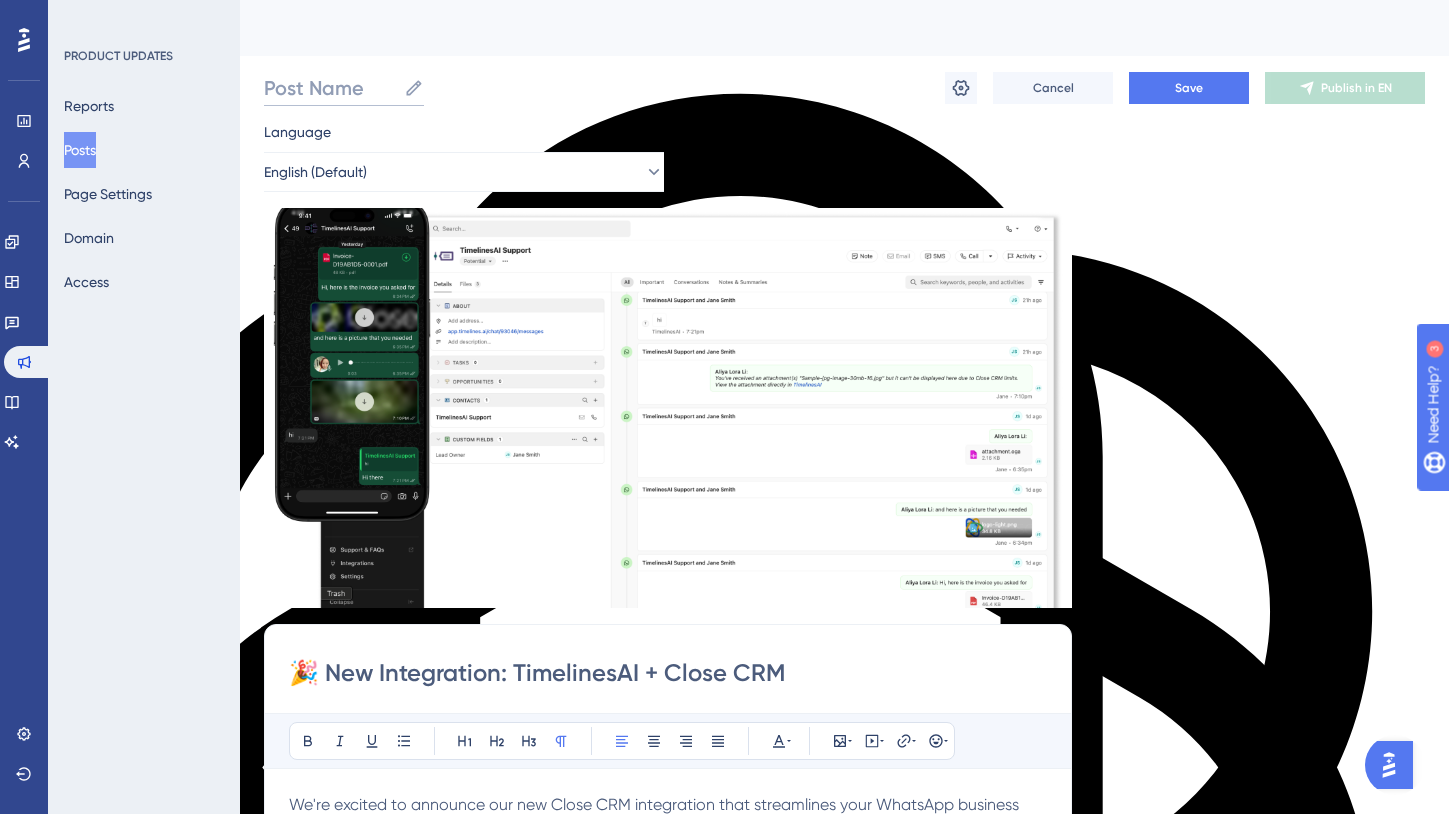 click on "Post Name" at bounding box center (330, 88) 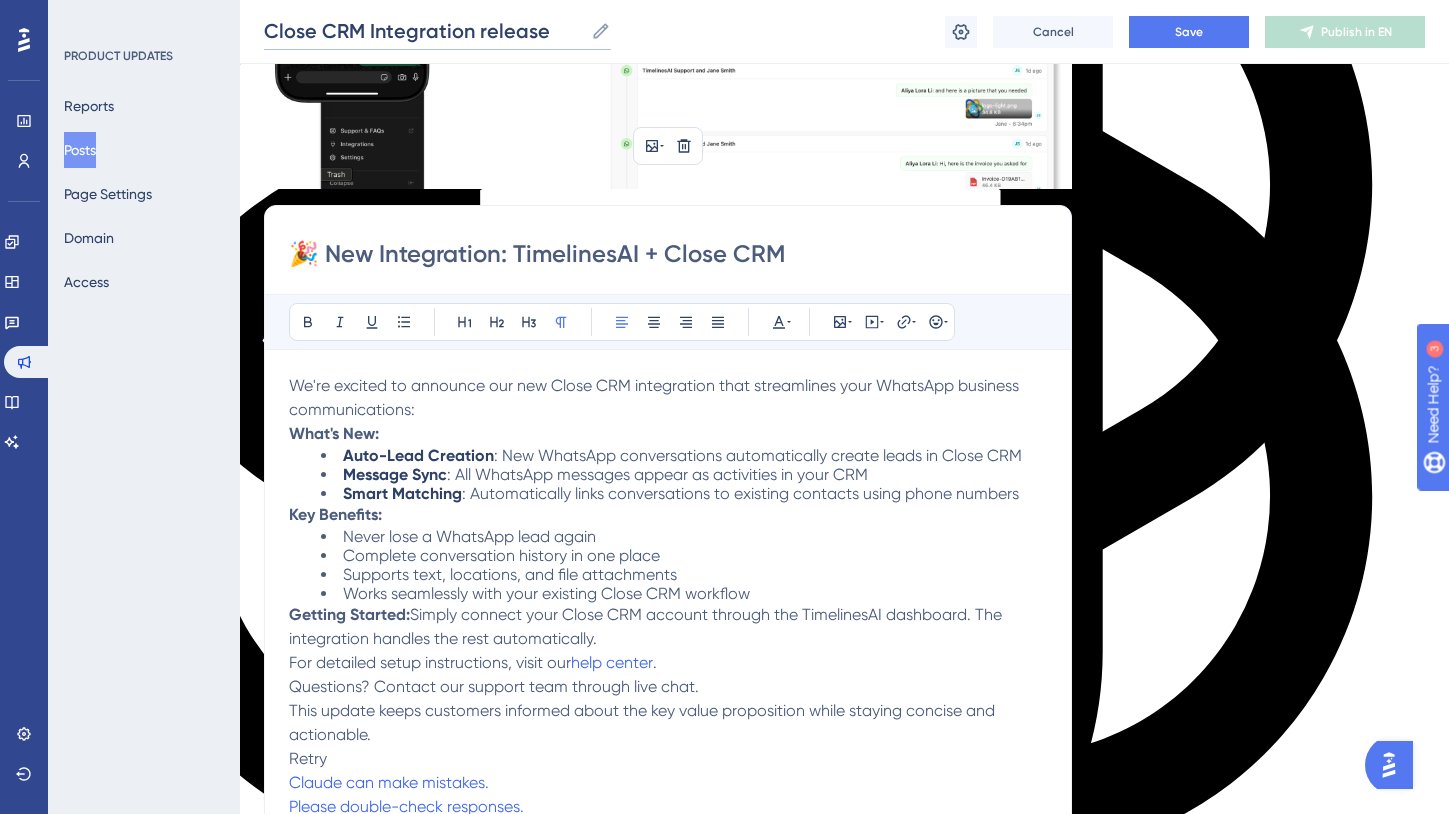 scroll, scrollTop: 441, scrollLeft: 0, axis: vertical 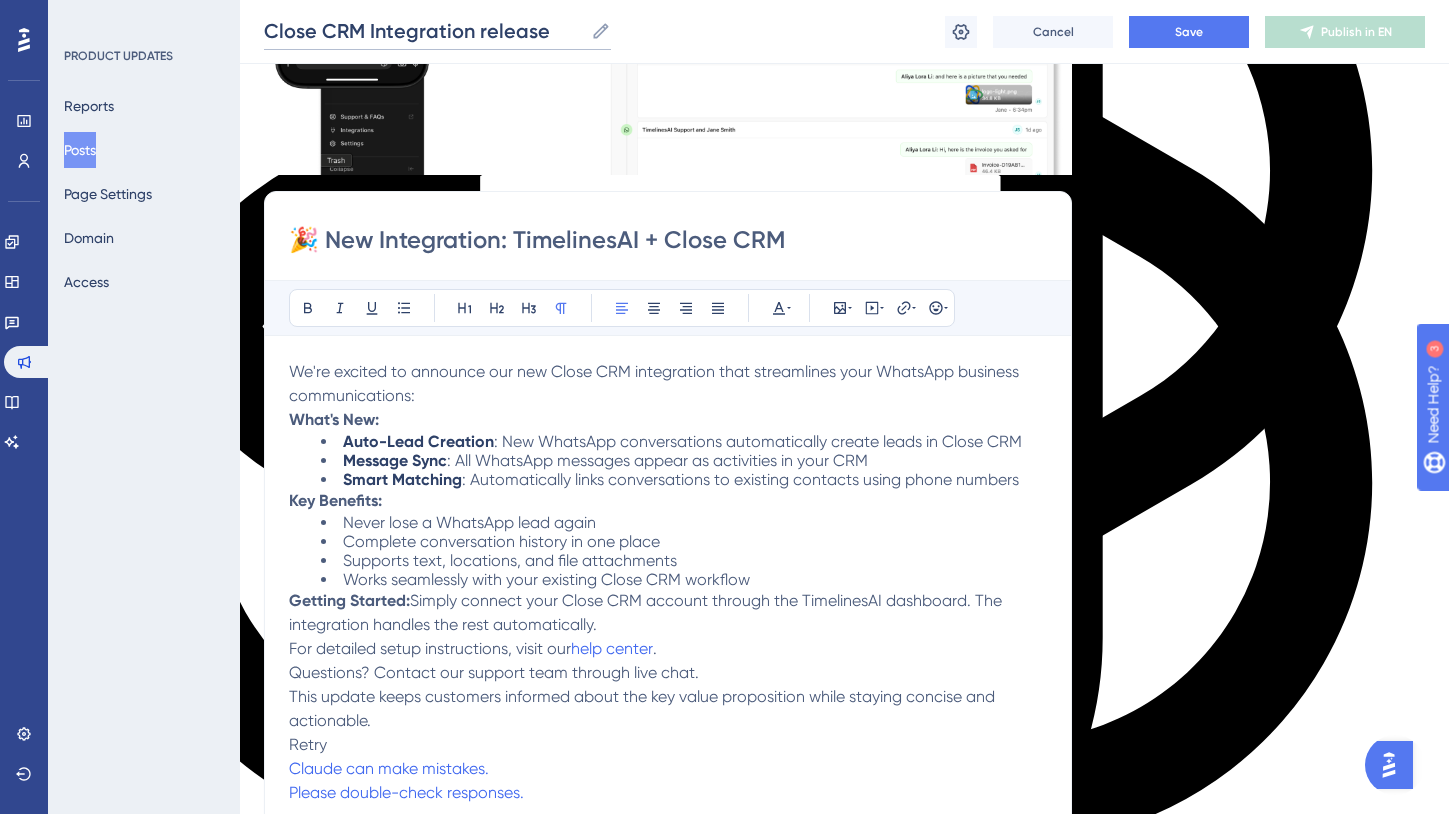 type on "Close CRM Integration release" 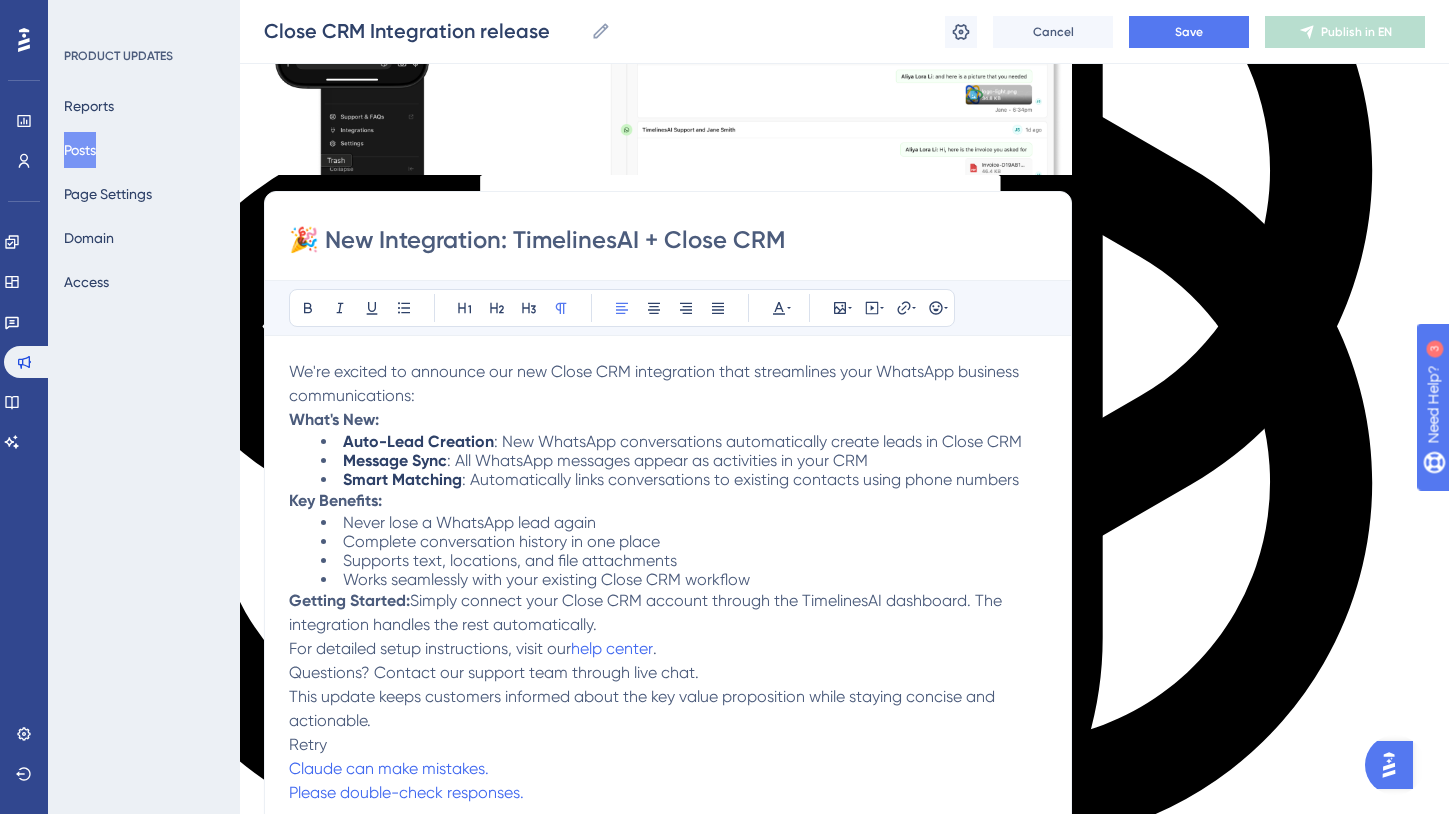 click on "We're excited to announce our new Close CRM integration that streamlines your WhatsApp business communications:" at bounding box center [656, 383] 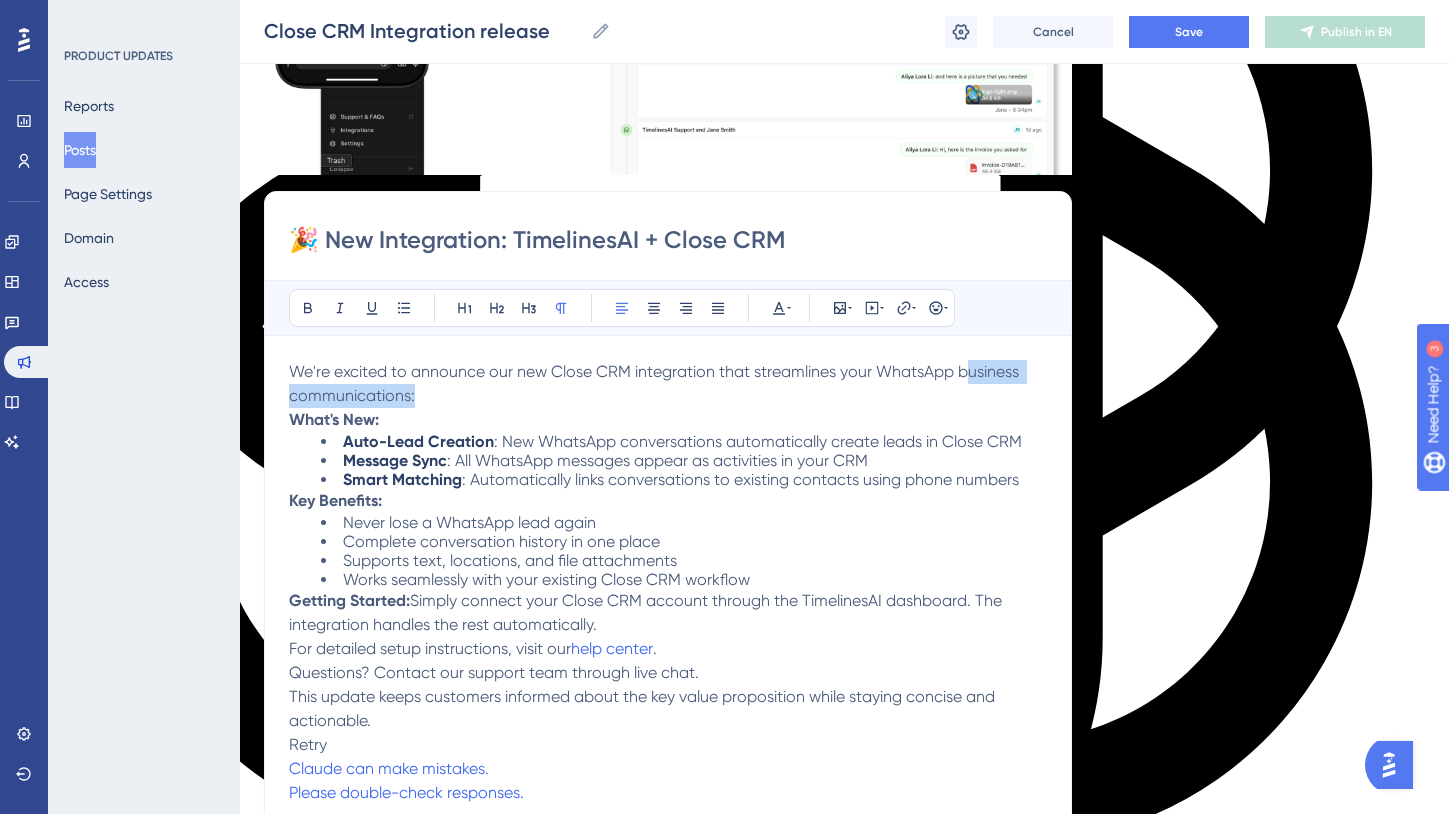 type on "usiness communications:" 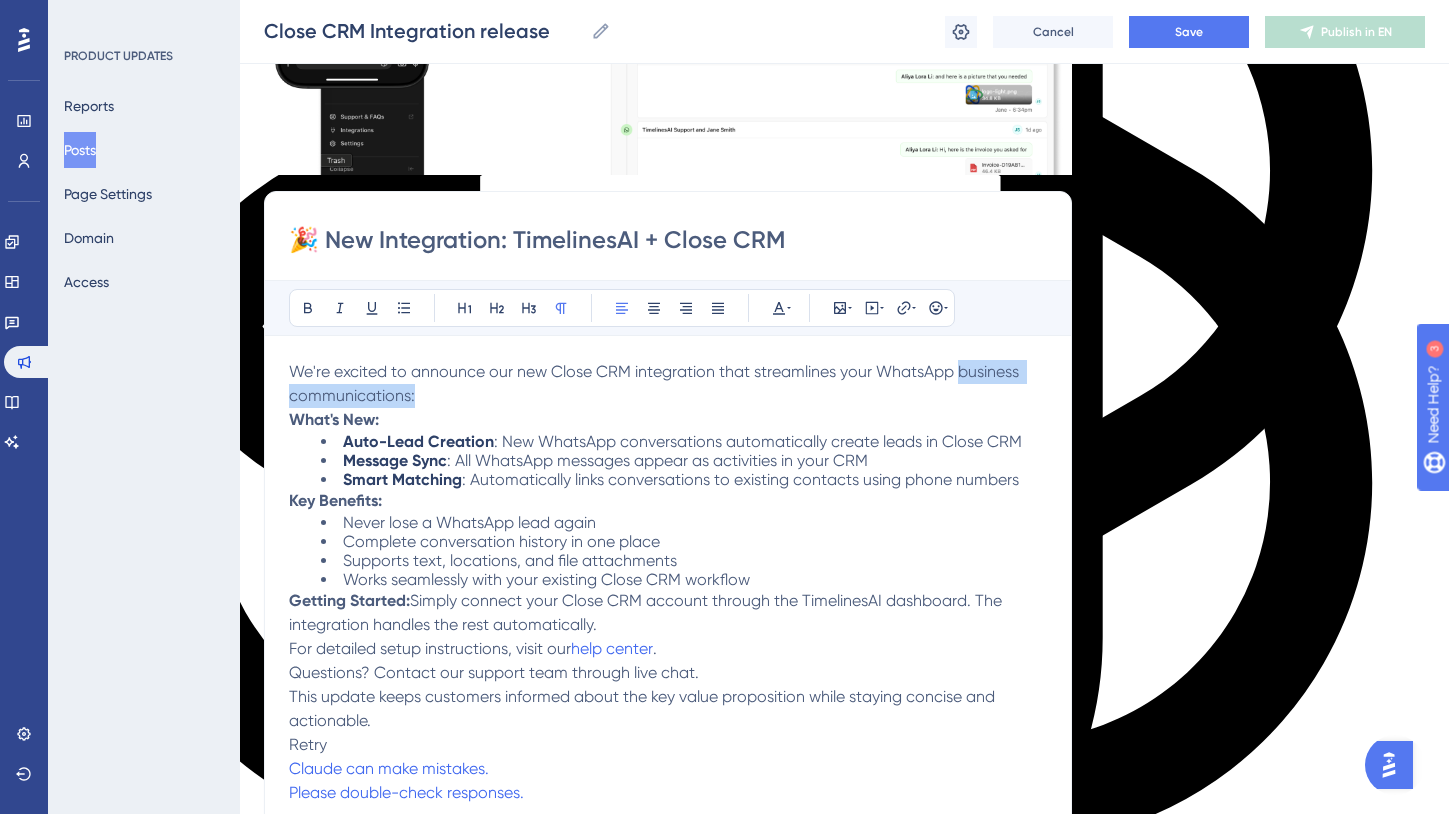 drag, startPoint x: 957, startPoint y: 371, endPoint x: 960, endPoint y: 386, distance: 15.297058 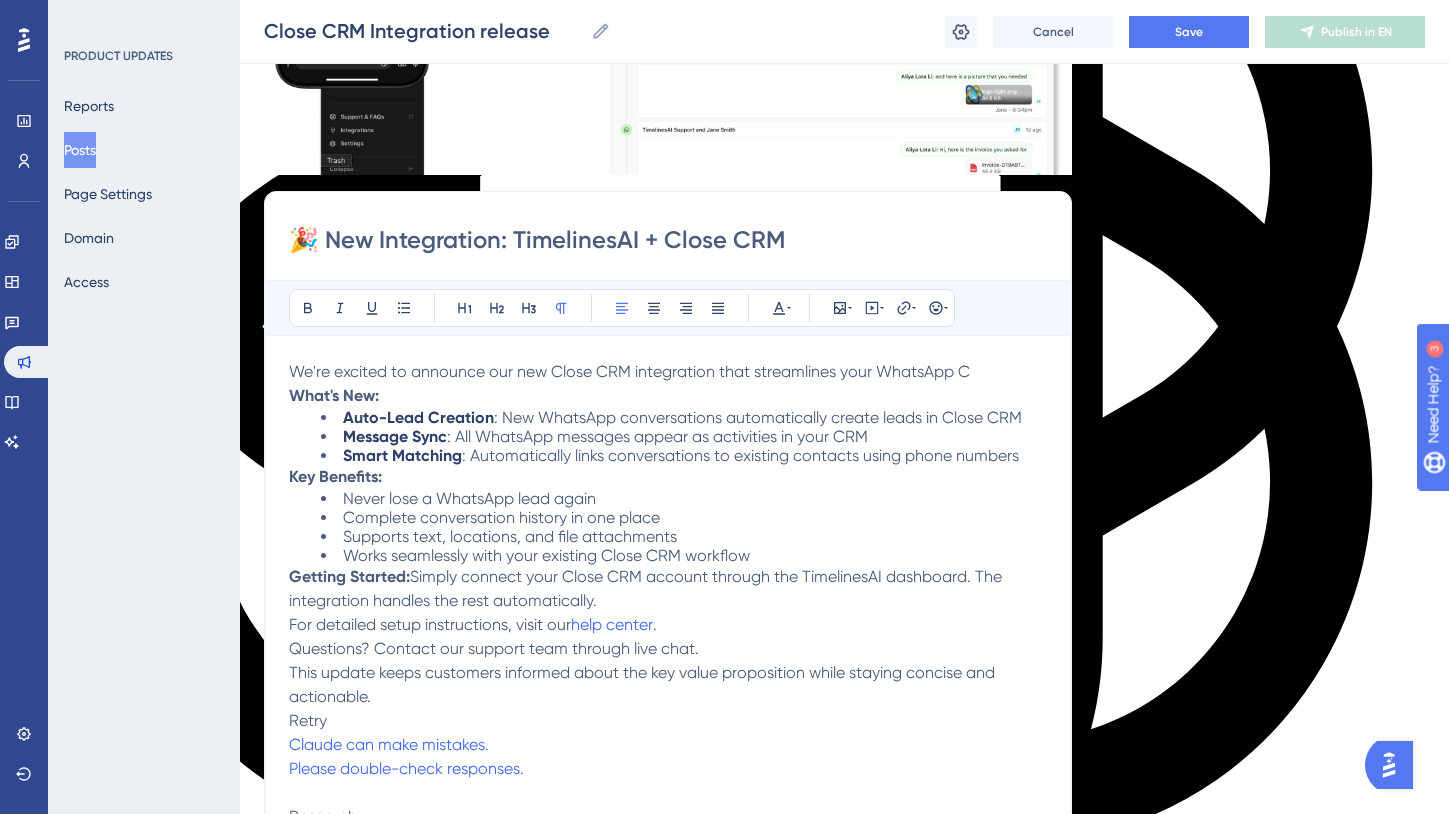 type 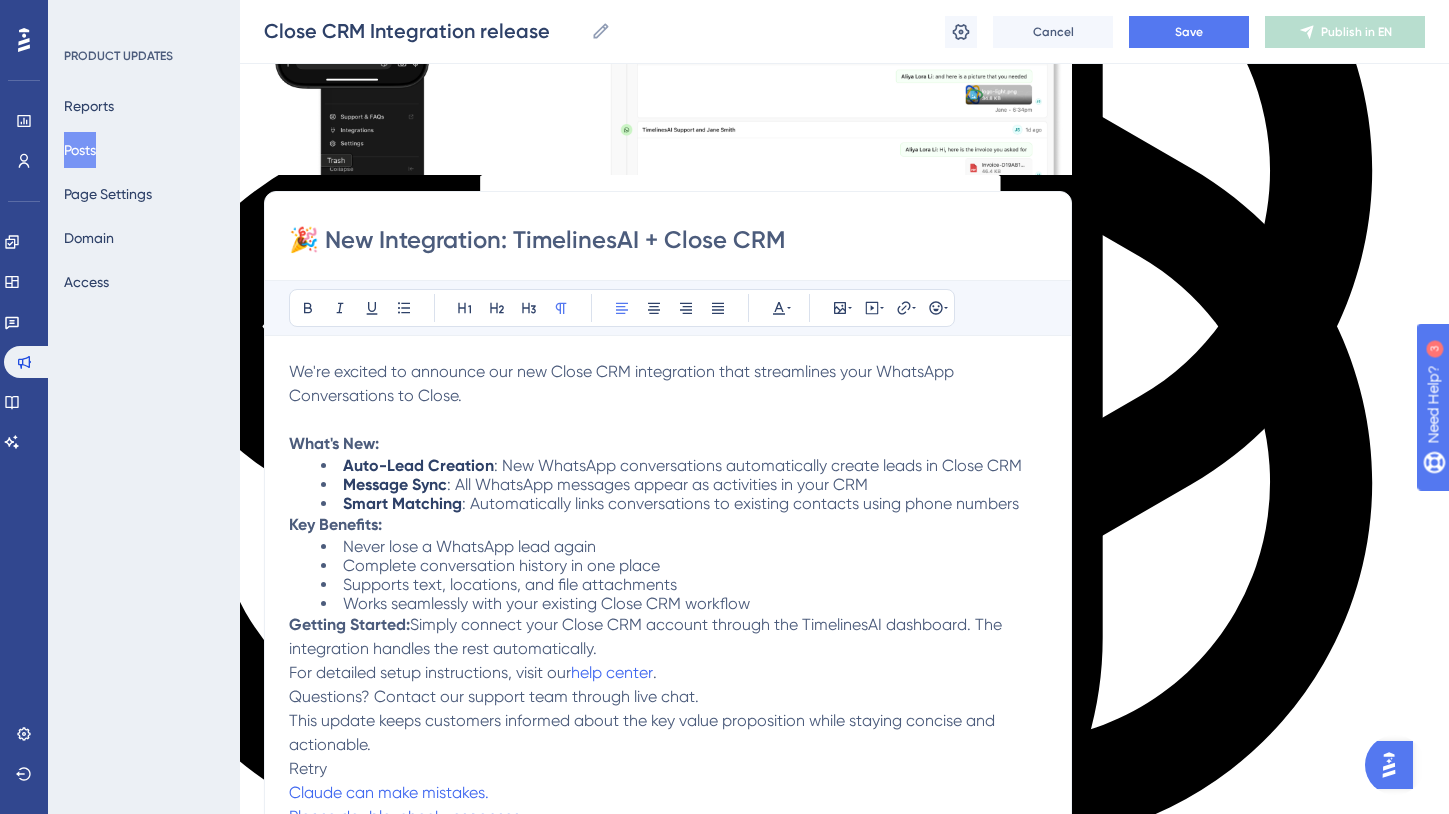 drag, startPoint x: 502, startPoint y: 395, endPoint x: 417, endPoint y: 392, distance: 85.052925 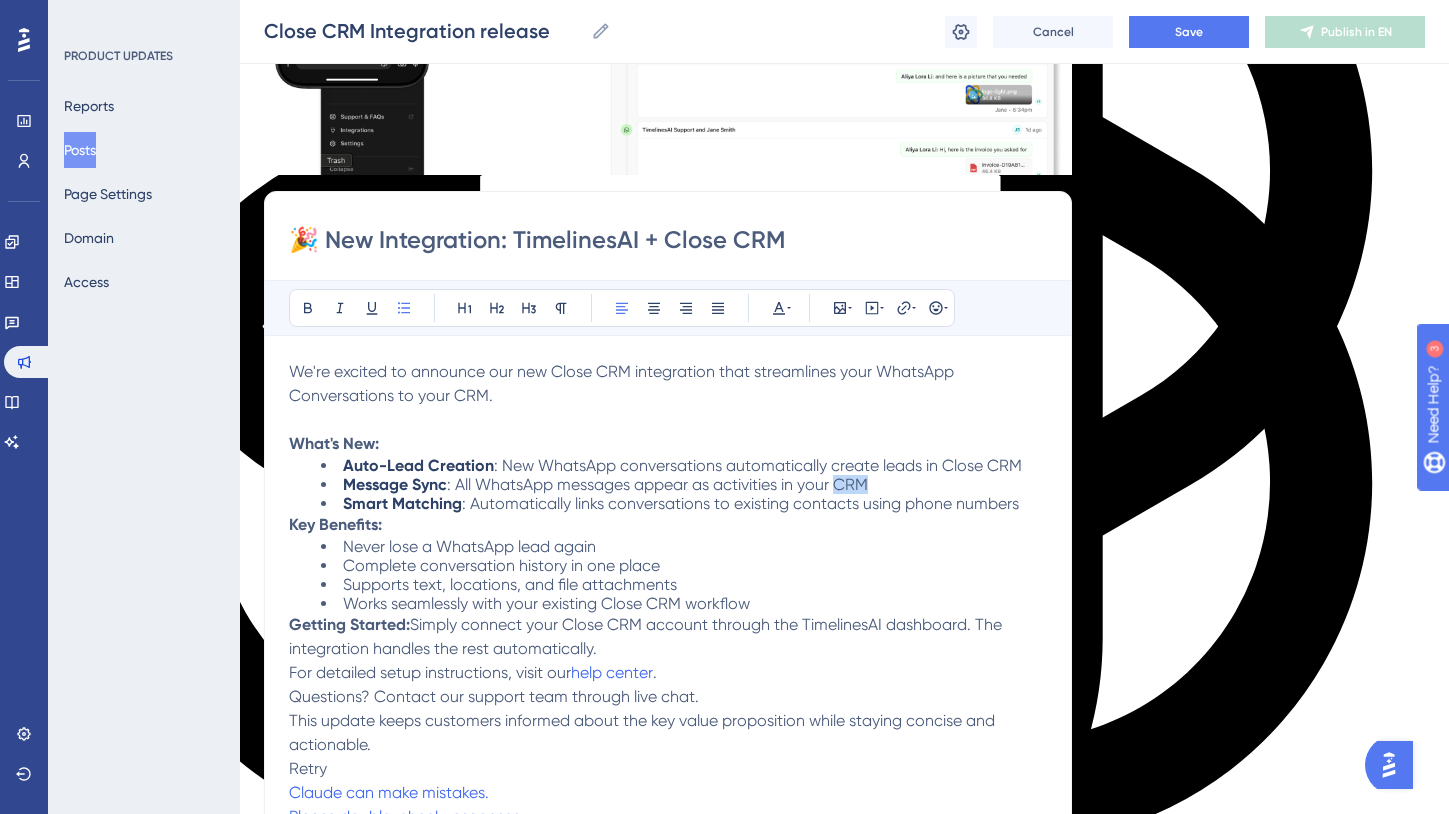 drag, startPoint x: 874, startPoint y: 493, endPoint x: 840, endPoint y: 493, distance: 34 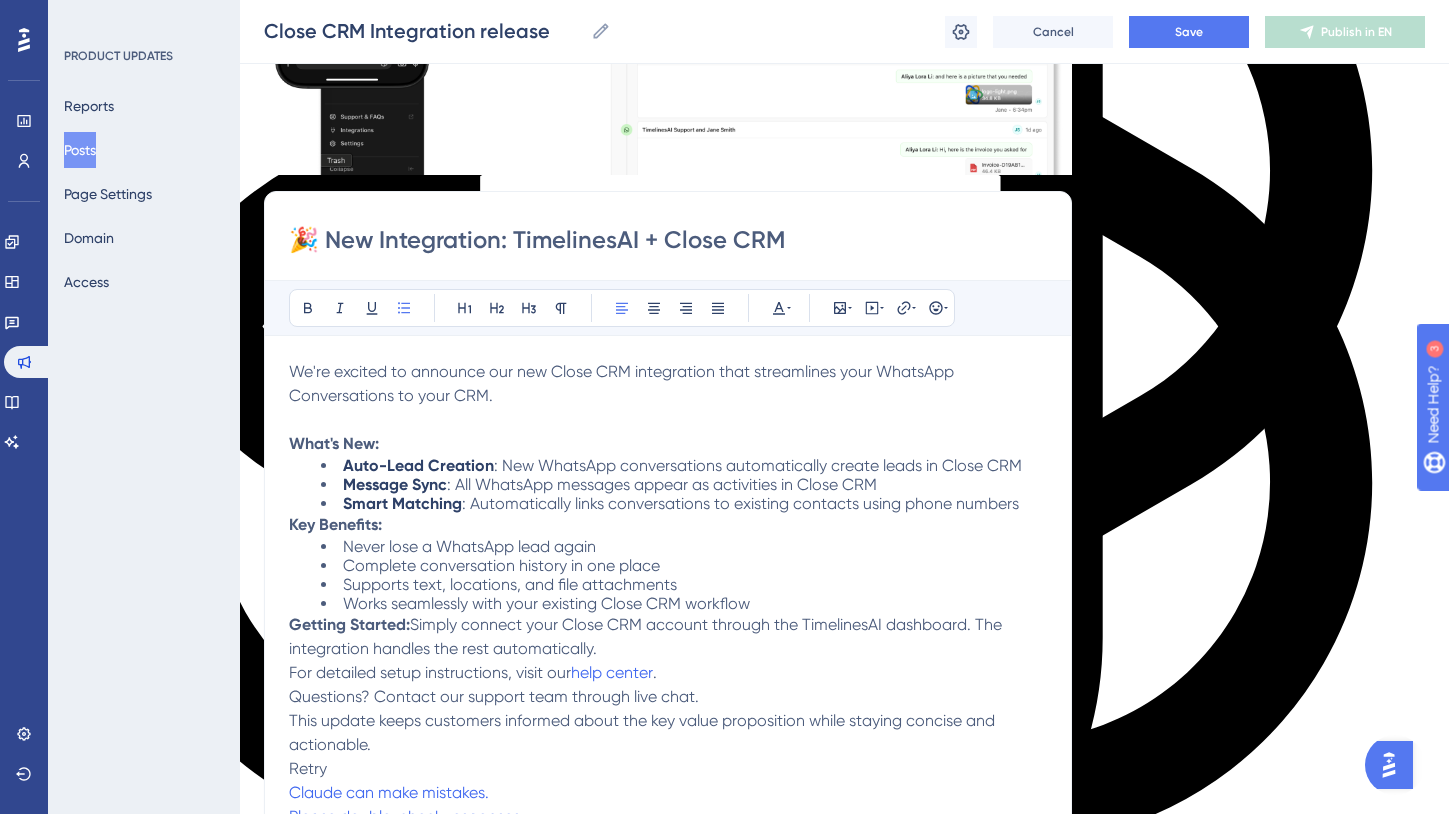 click on "Smart Matching : Automatically links conversations to existing contacts using phone numbers" at bounding box center [684, 503] 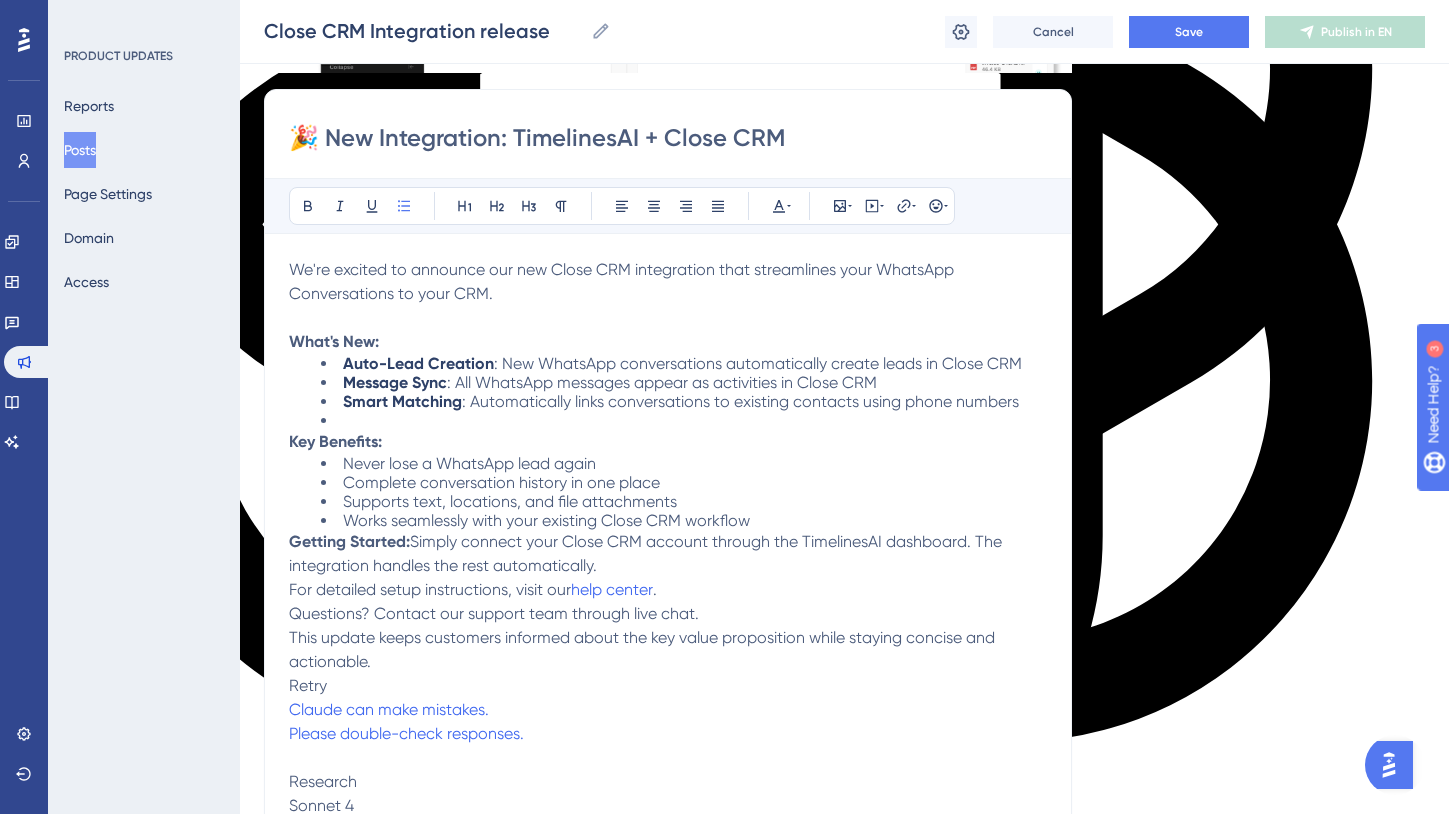scroll, scrollTop: 544, scrollLeft: 0, axis: vertical 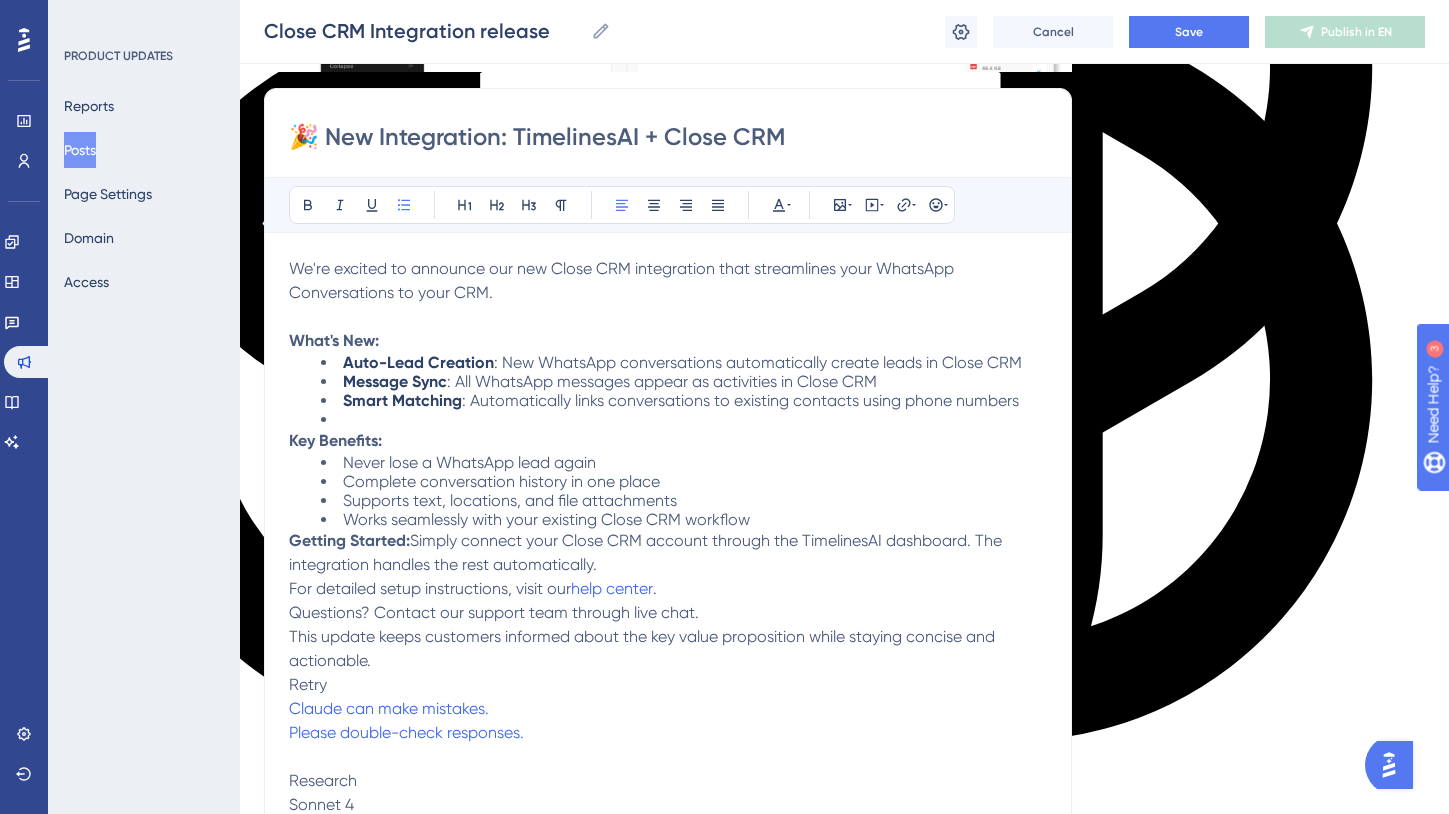 click on "Works seamlessly with your existing Close CRM workflow" at bounding box center (684, 519) 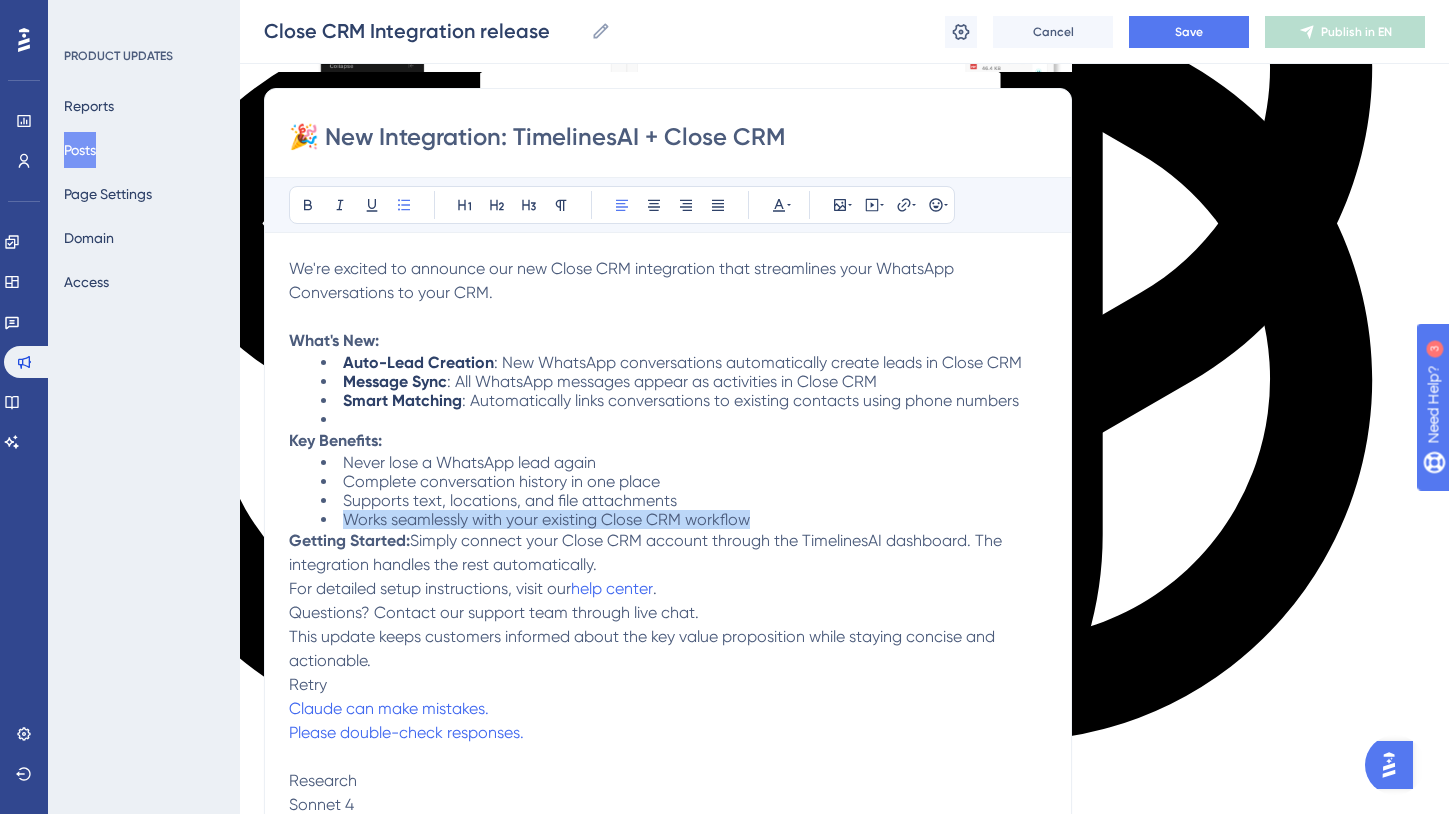 drag, startPoint x: 768, startPoint y: 563, endPoint x: 315, endPoint y: 553, distance: 453.11035 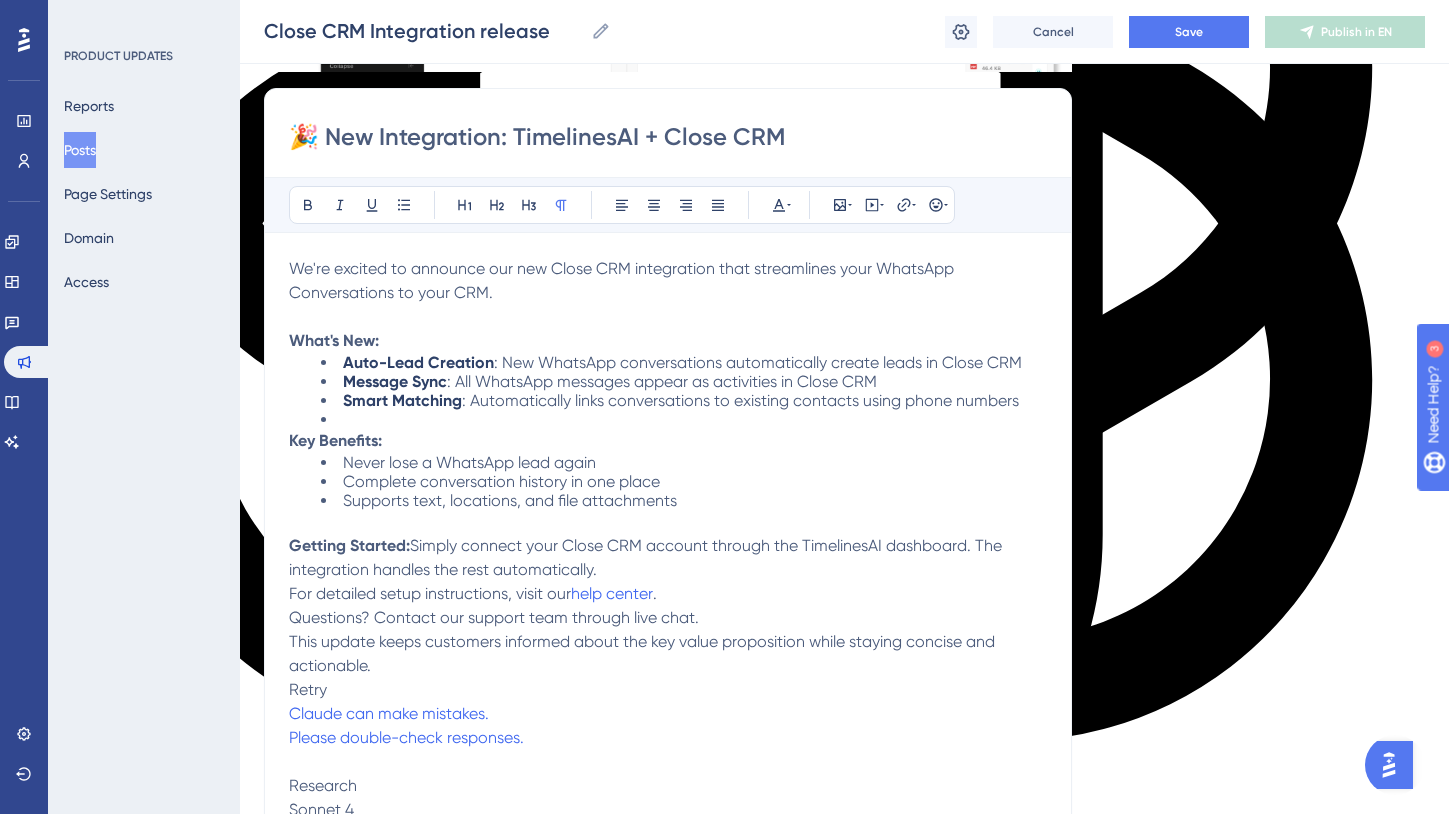 click on "Supports text, locations, and file attachments" at bounding box center [684, 500] 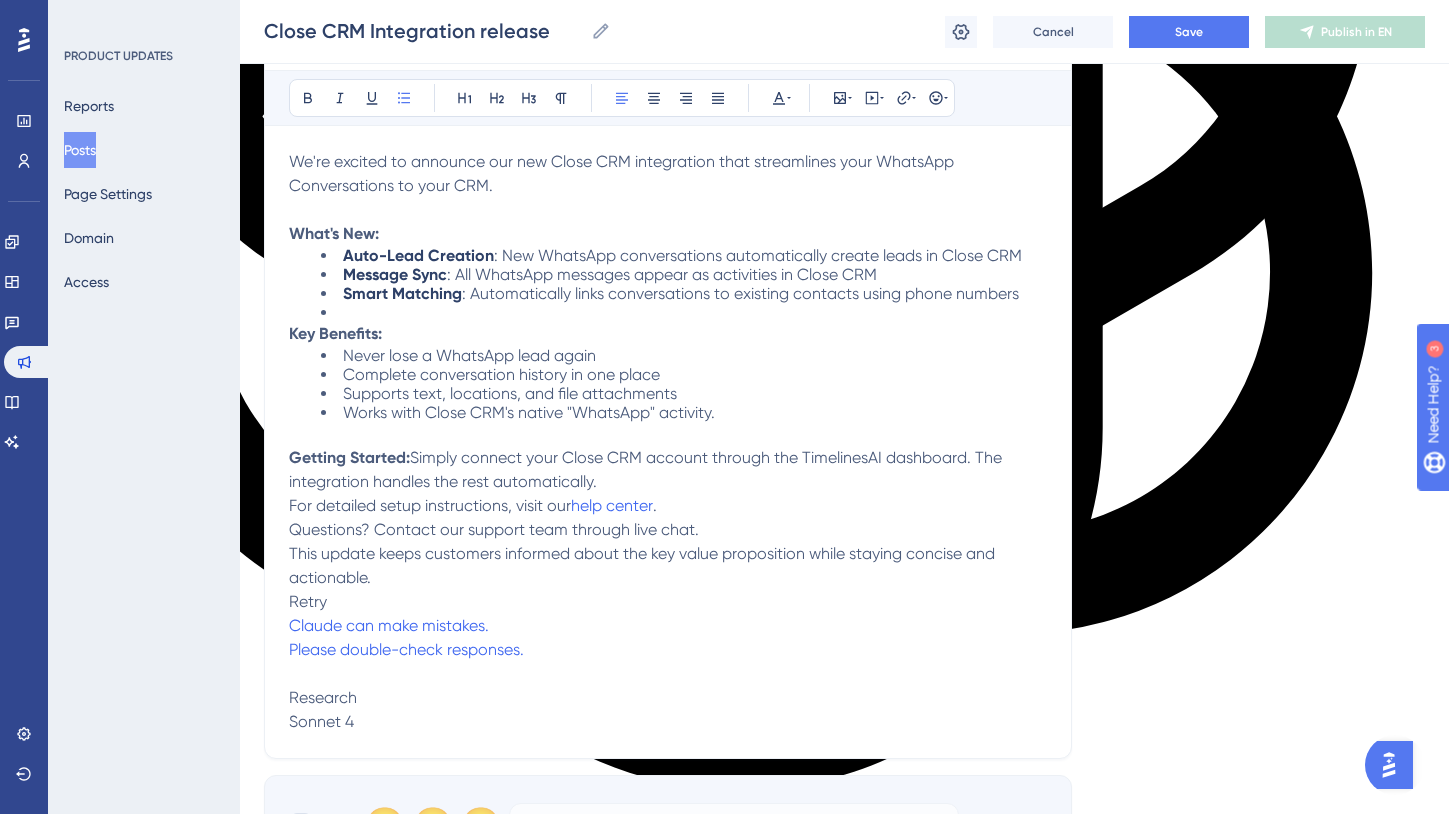 scroll, scrollTop: 653, scrollLeft: 0, axis: vertical 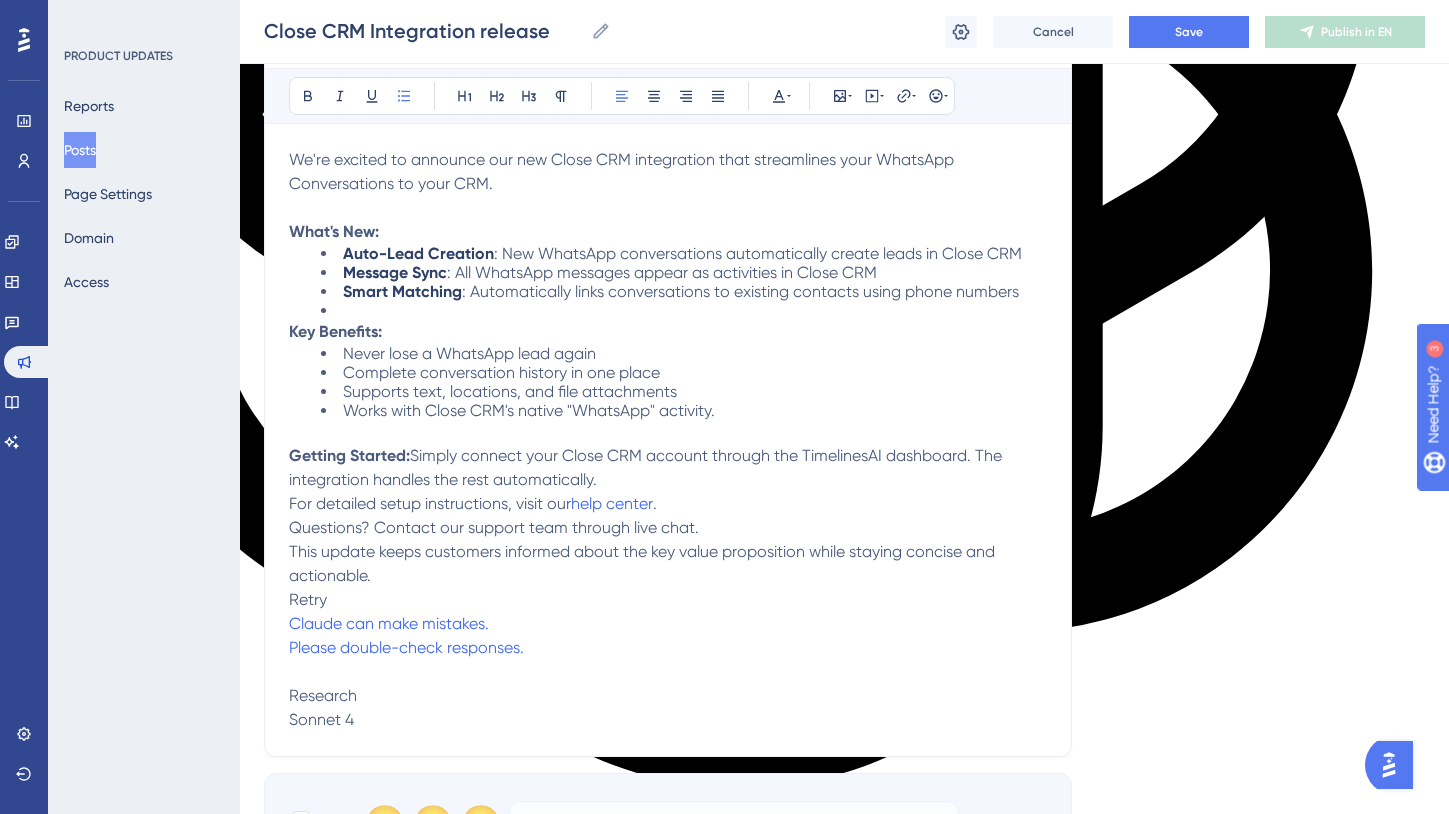 click on "Getting Started:  Simply connect your Close CRM account through the TimelinesAI dashboard. The integration handles the rest automatically." at bounding box center (668, 468) 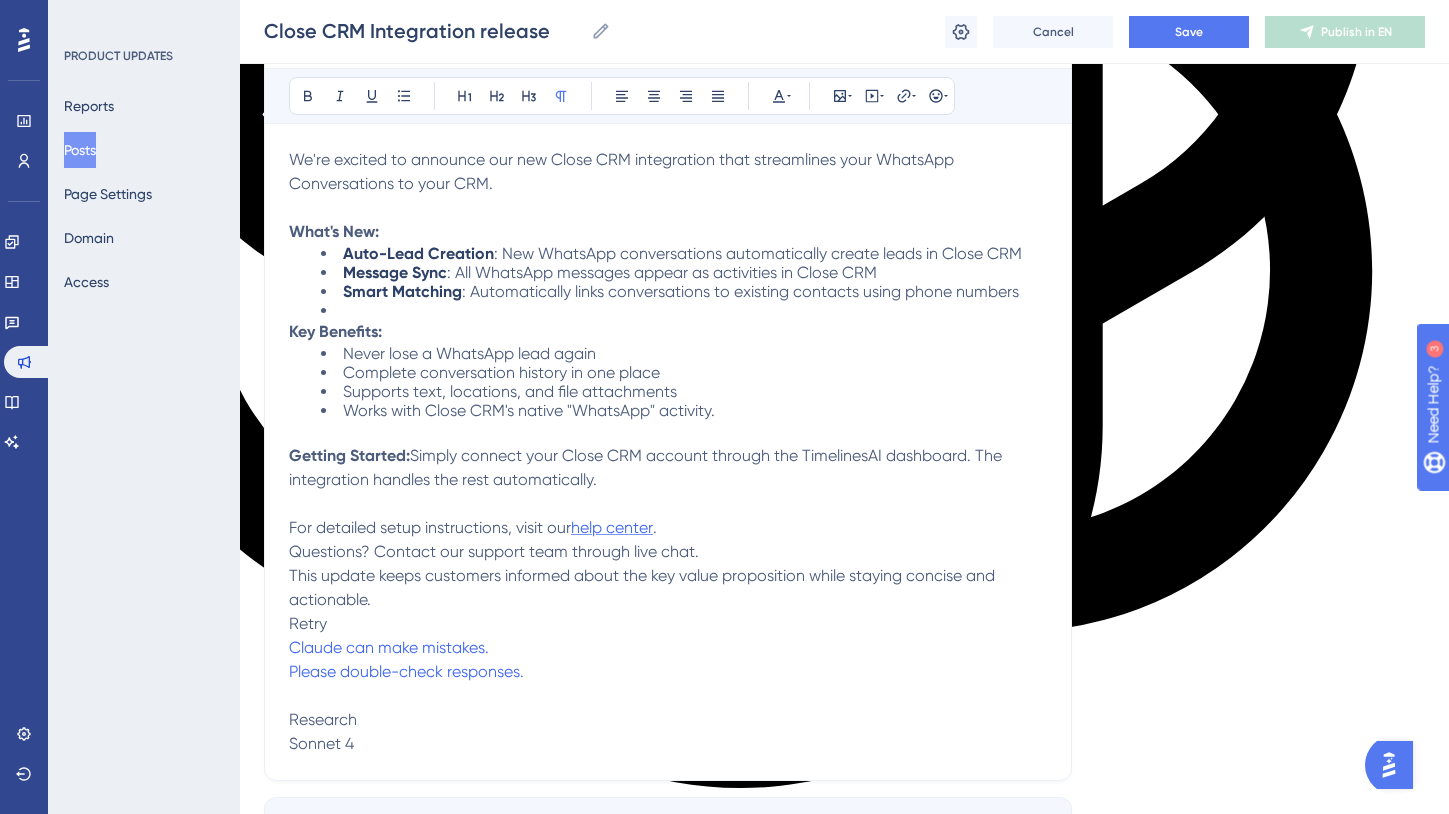 click on "help center" at bounding box center [612, 527] 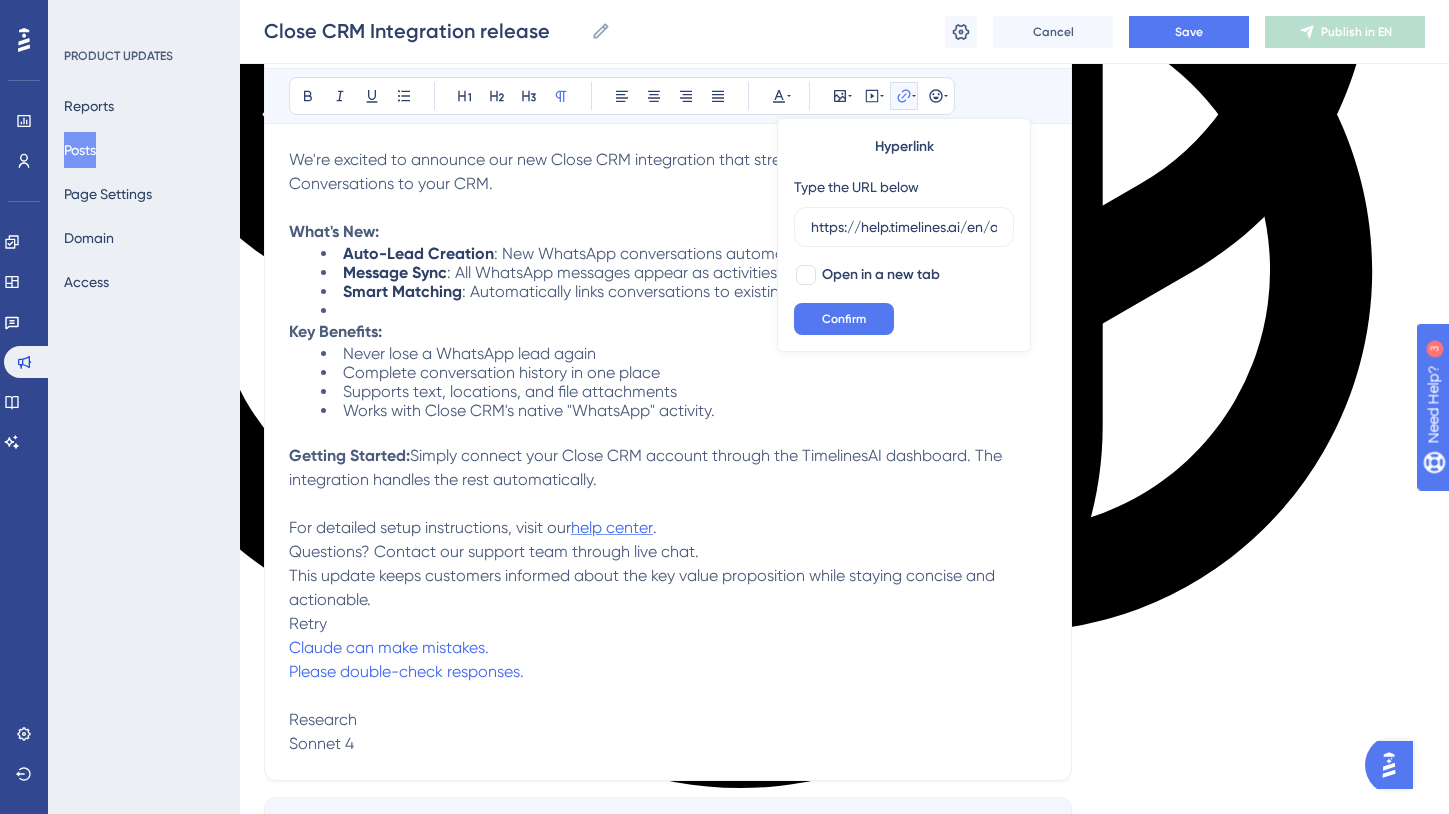 scroll, scrollTop: 0, scrollLeft: 359, axis: horizontal 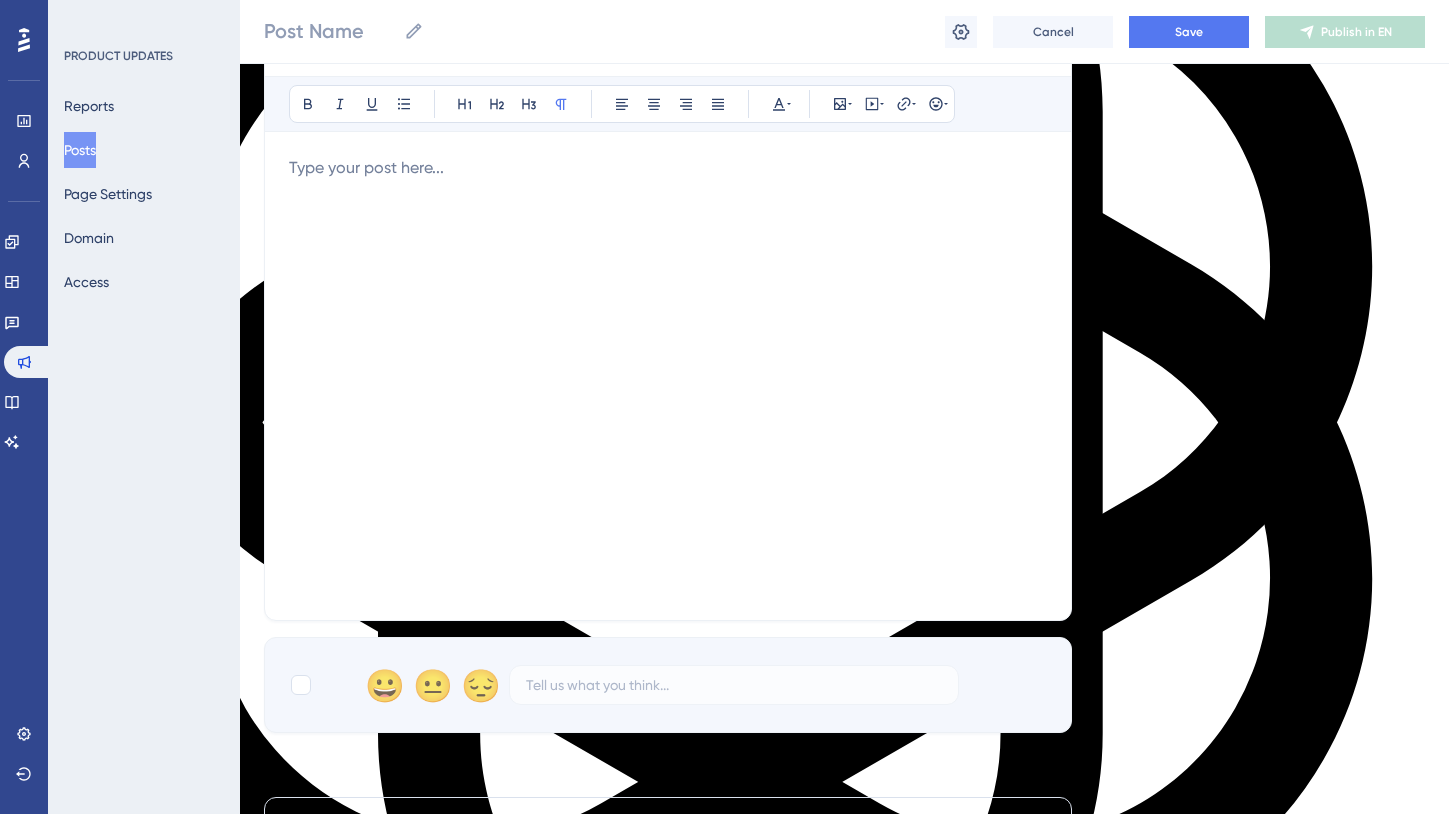 click at bounding box center [668, 376] 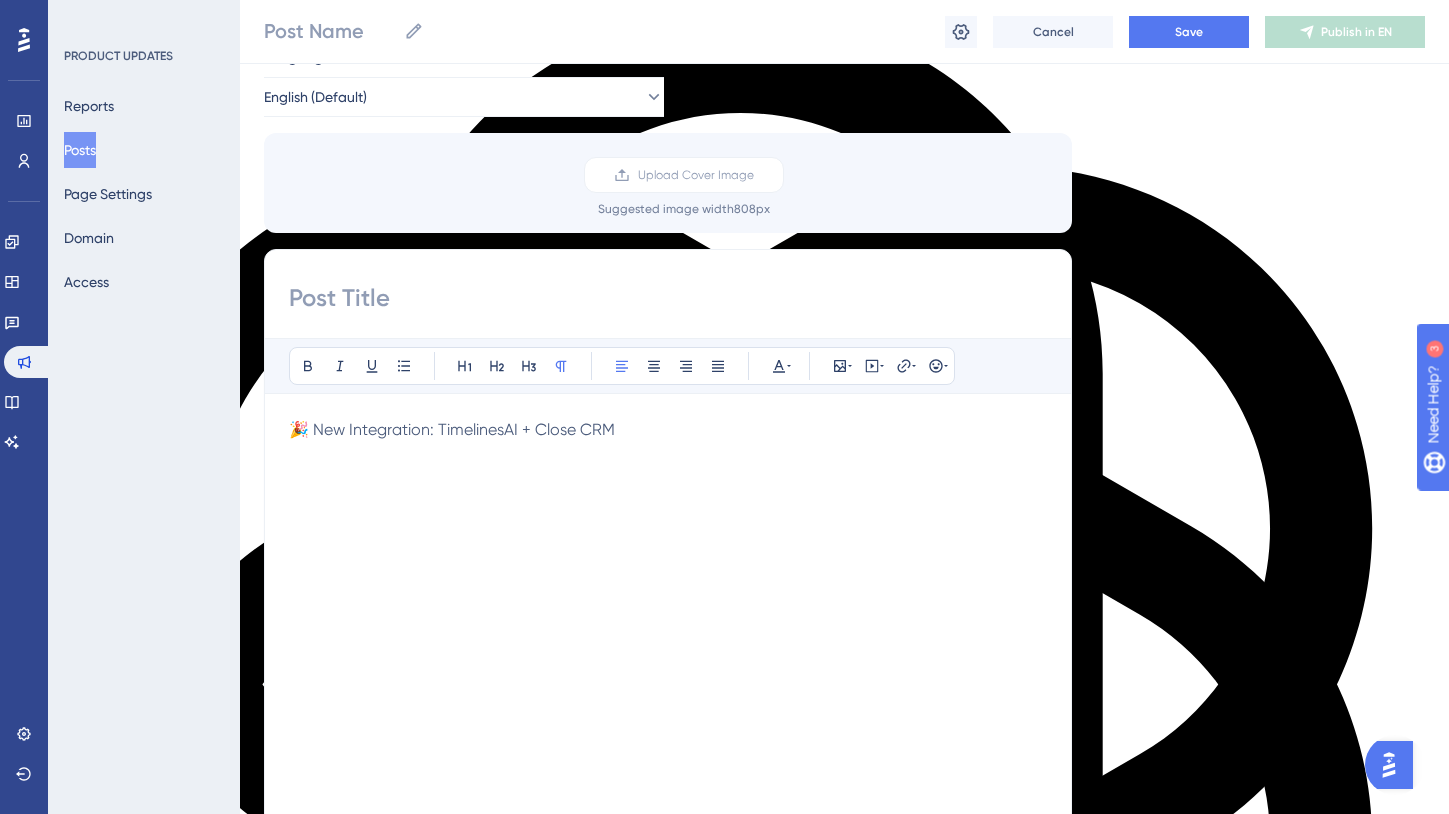 scroll, scrollTop: 0, scrollLeft: 0, axis: both 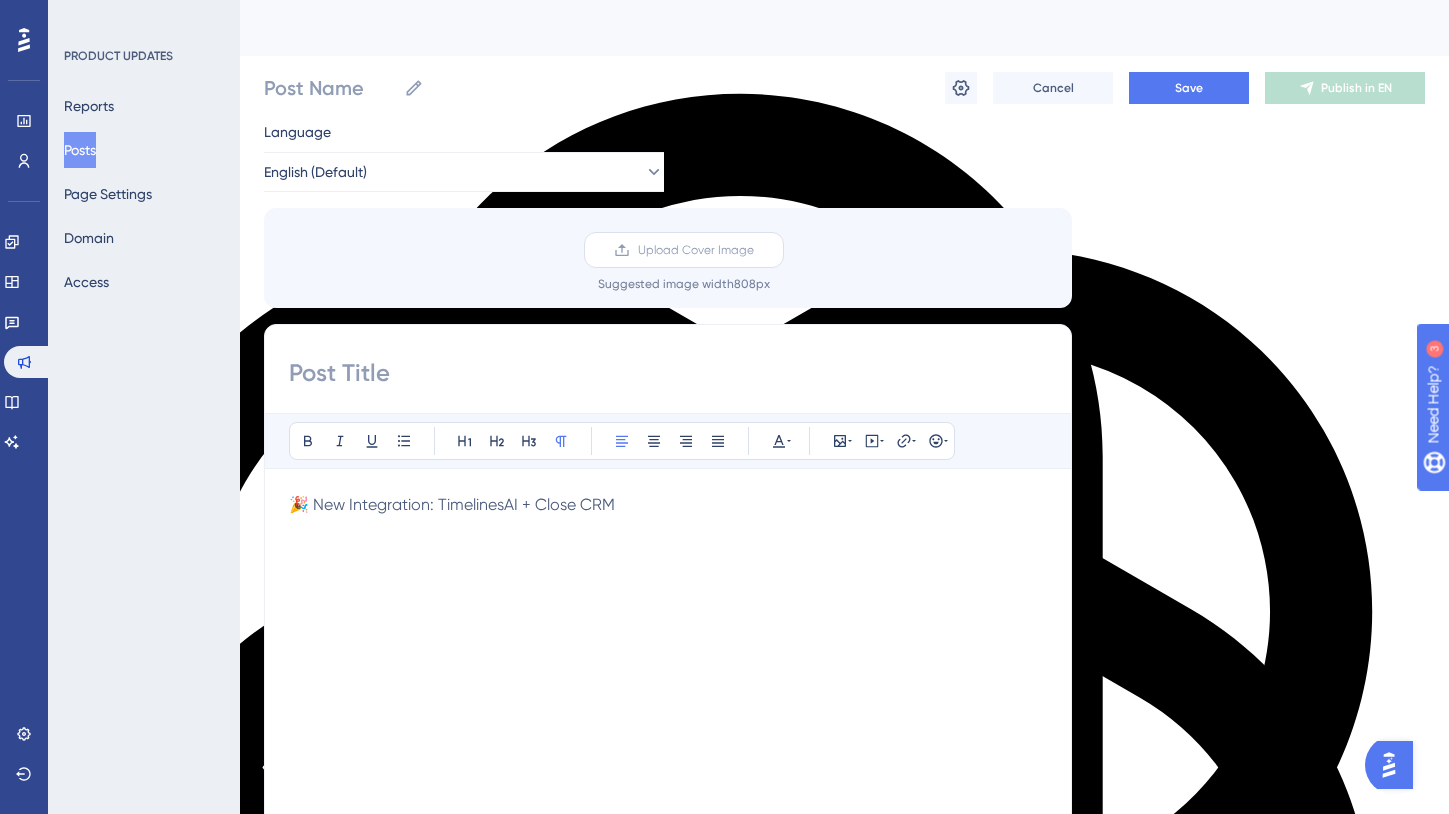 click on "Upload Cover Image" at bounding box center (696, 250) 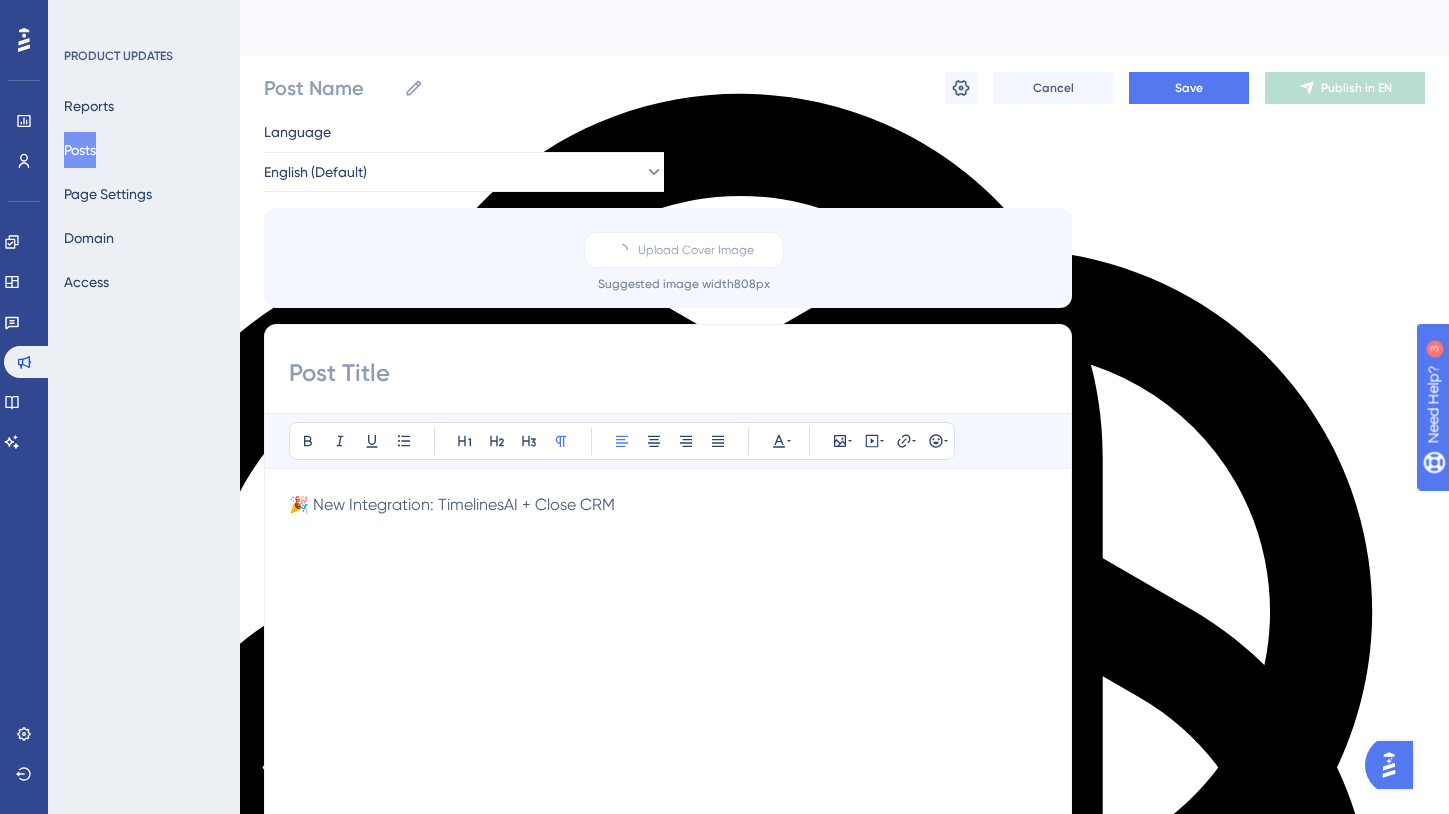 click at bounding box center [668, 373] 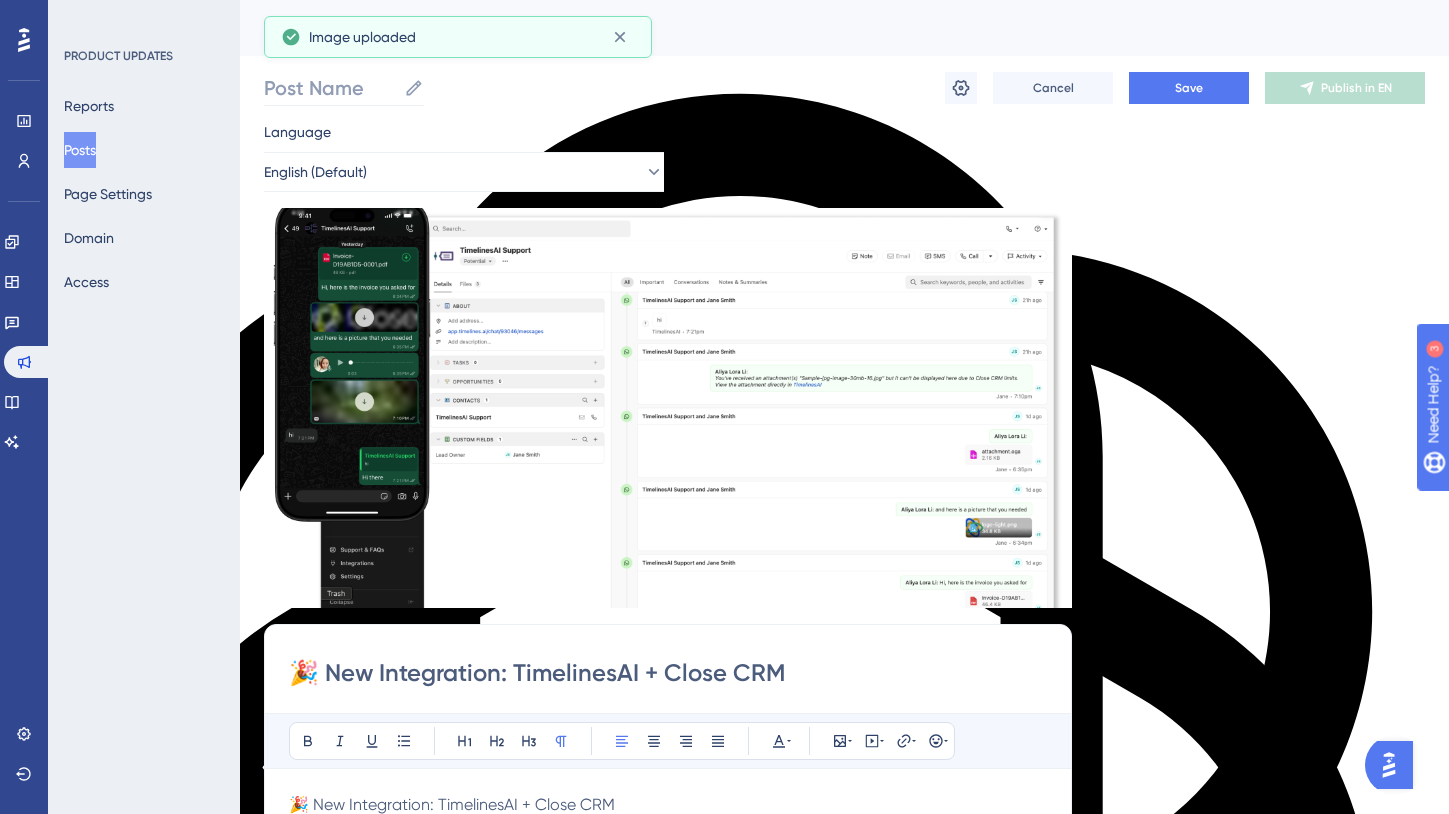 type on "🎉 New Integration: TimelinesAI + Close CRM" 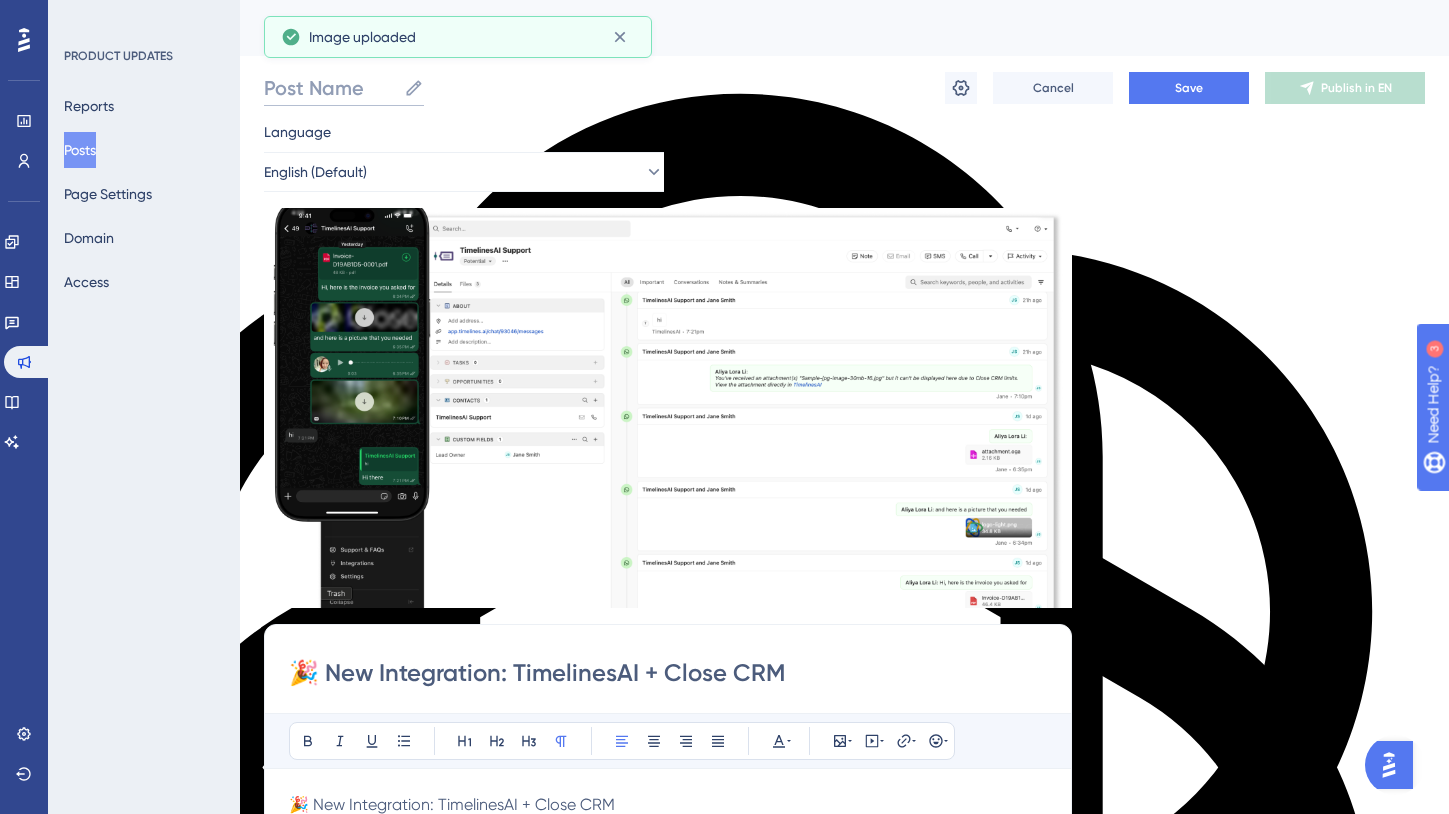 click on "Post Name" at bounding box center (330, 88) 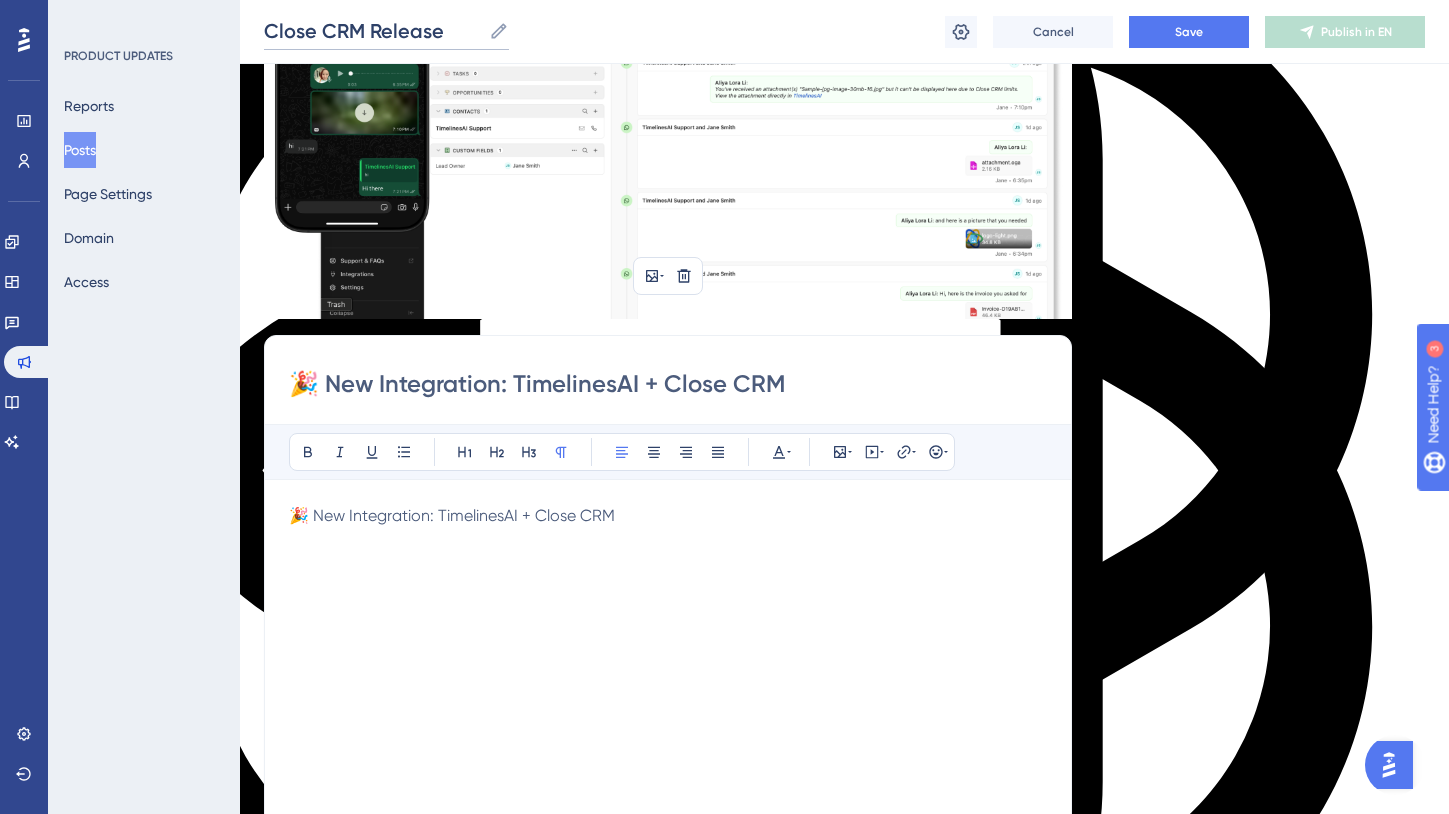 scroll, scrollTop: 311, scrollLeft: 0, axis: vertical 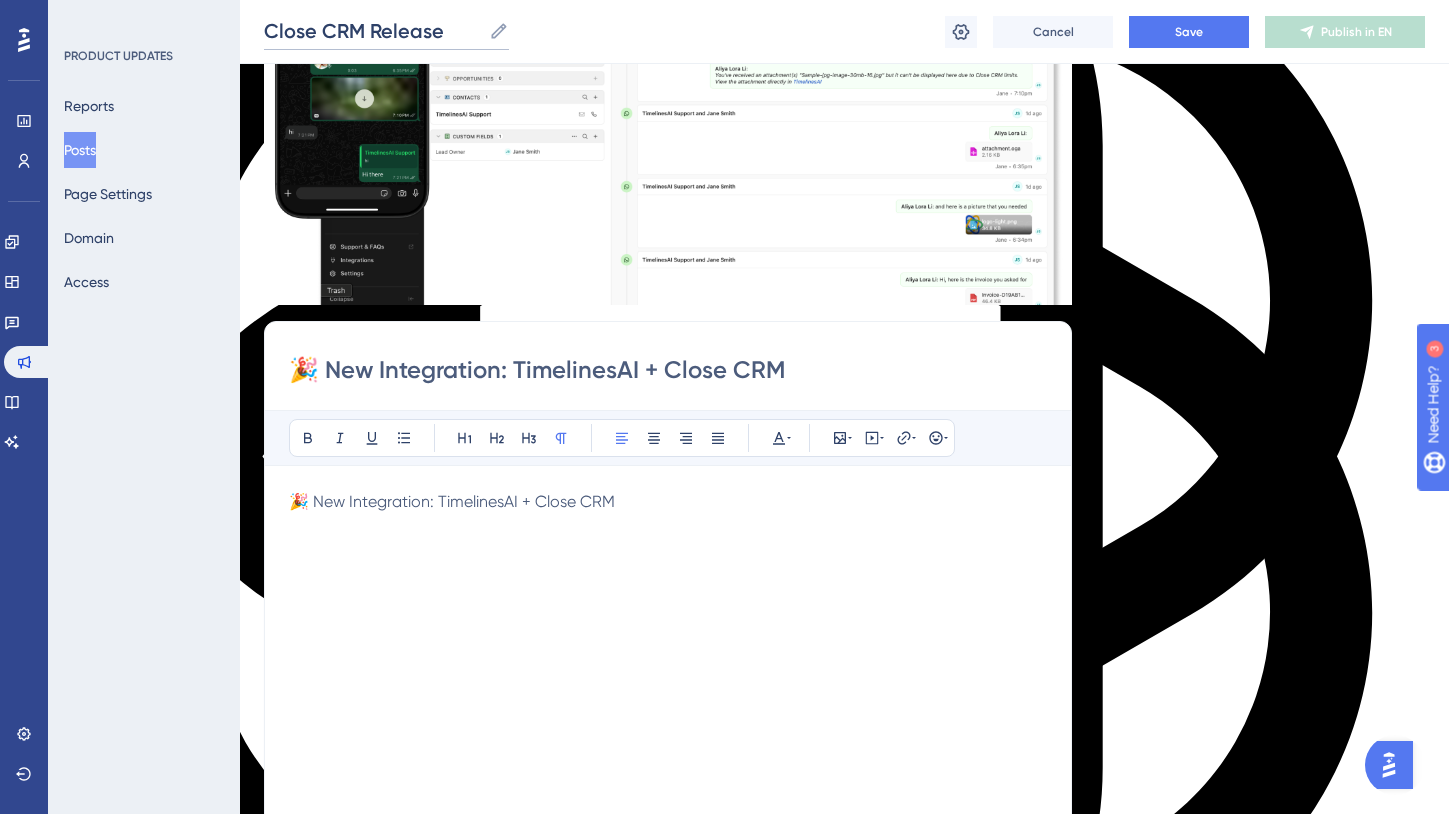 type on "Close CRM Release" 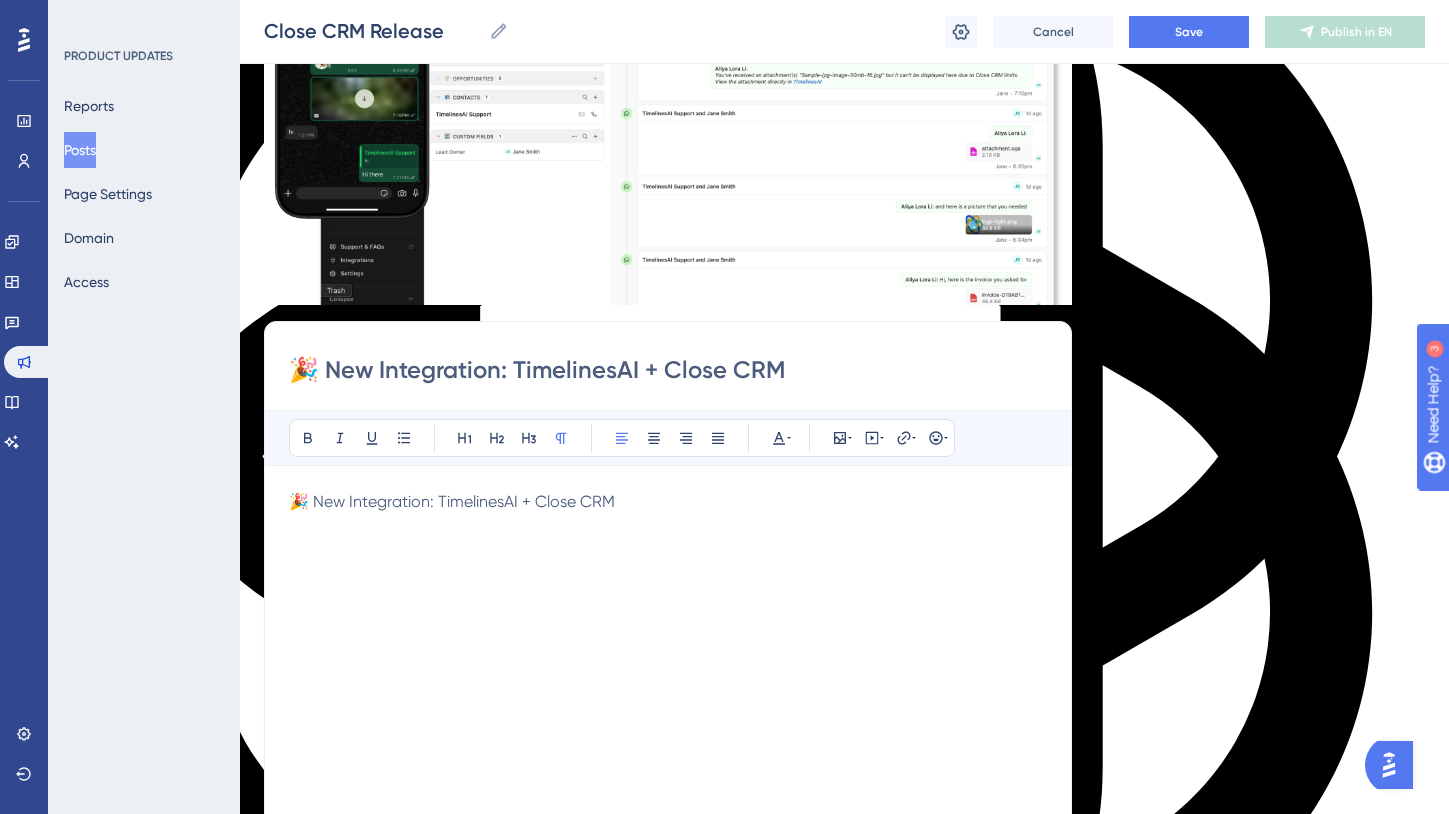 click on "🎉 New Integration: TimelinesAI + Close CRM" at bounding box center (668, 710) 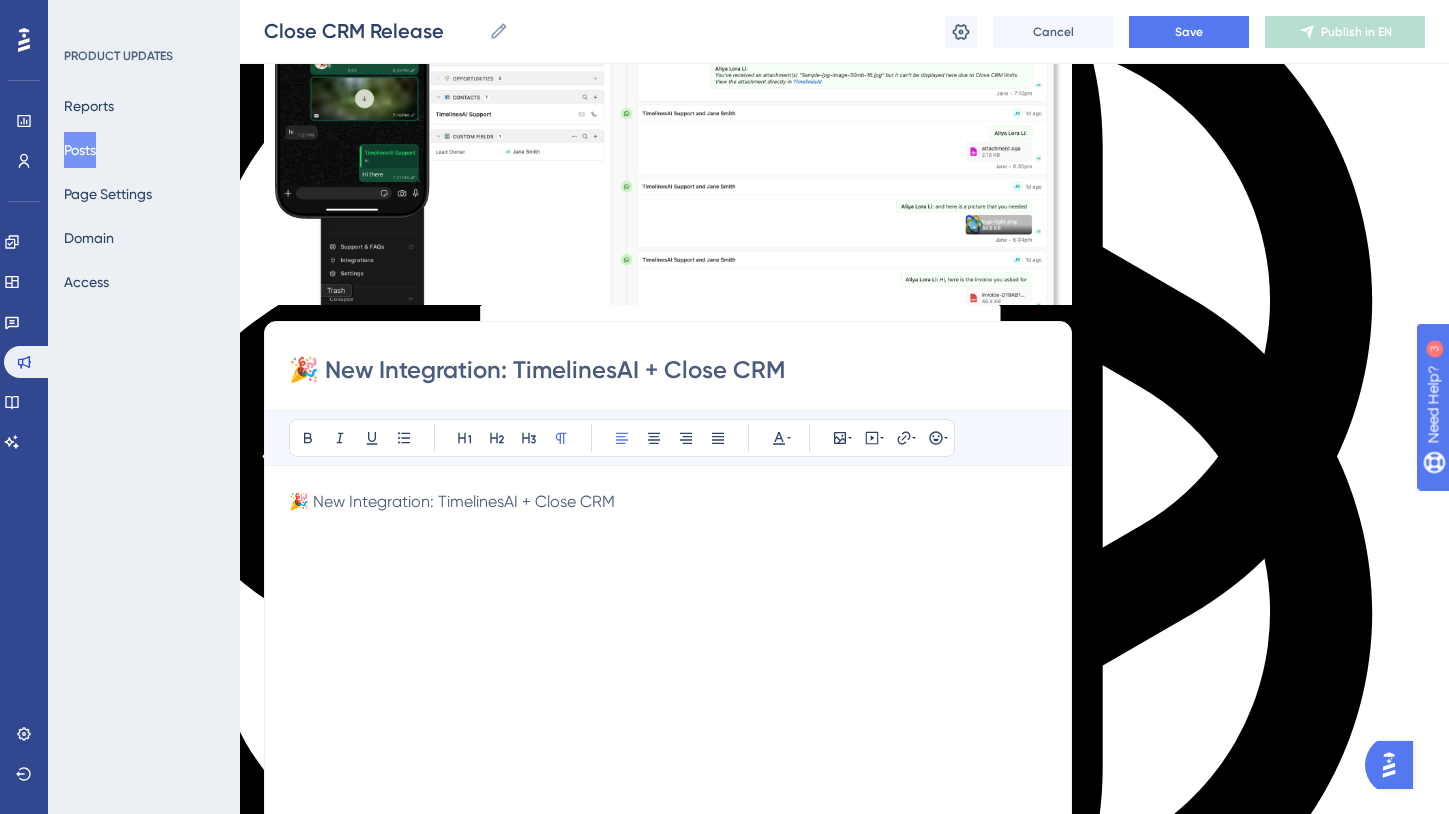click on "🎉 New Integration: TimelinesAI + Close CRM" at bounding box center [668, 710] 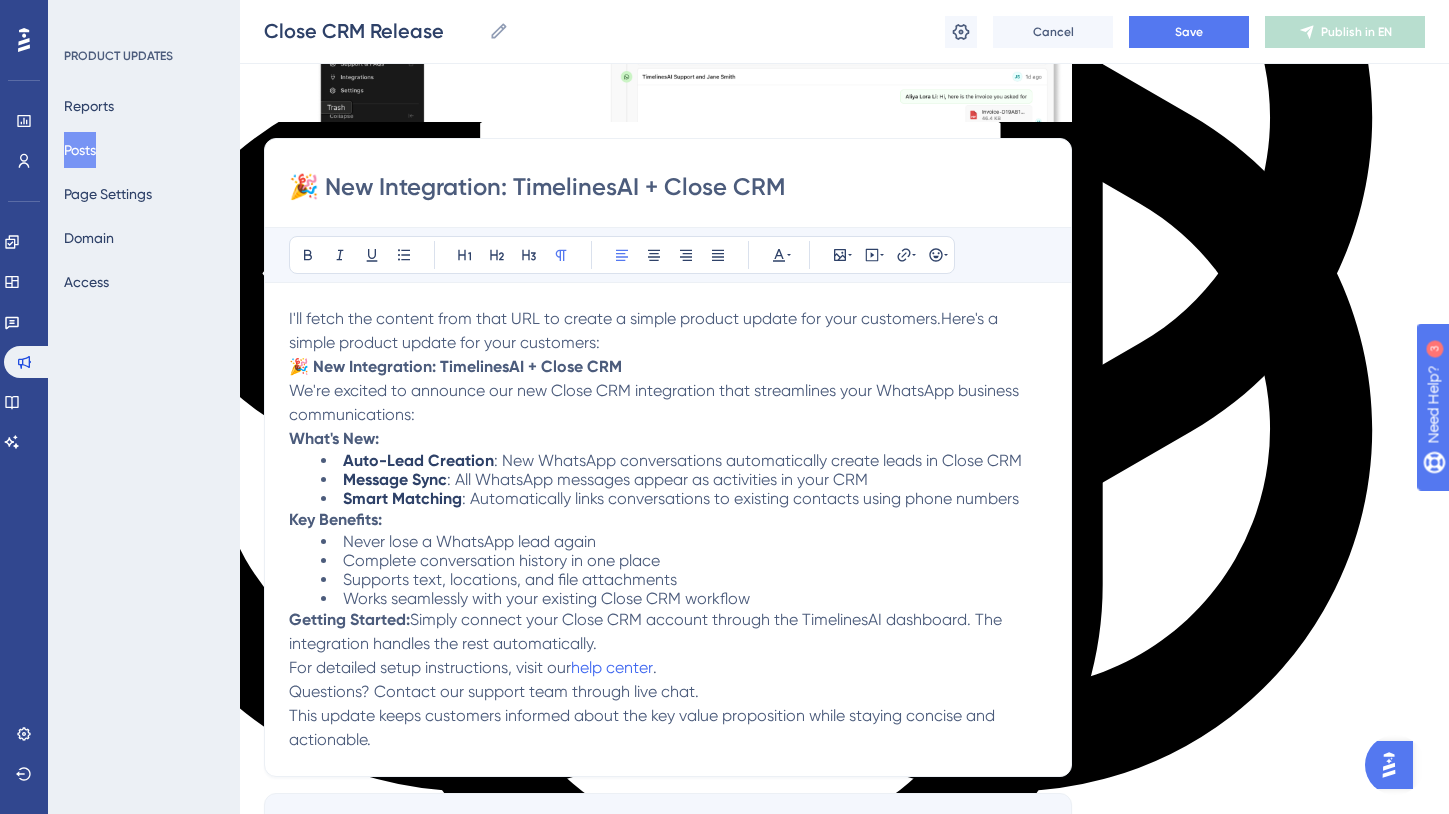 scroll, scrollTop: 628, scrollLeft: 0, axis: vertical 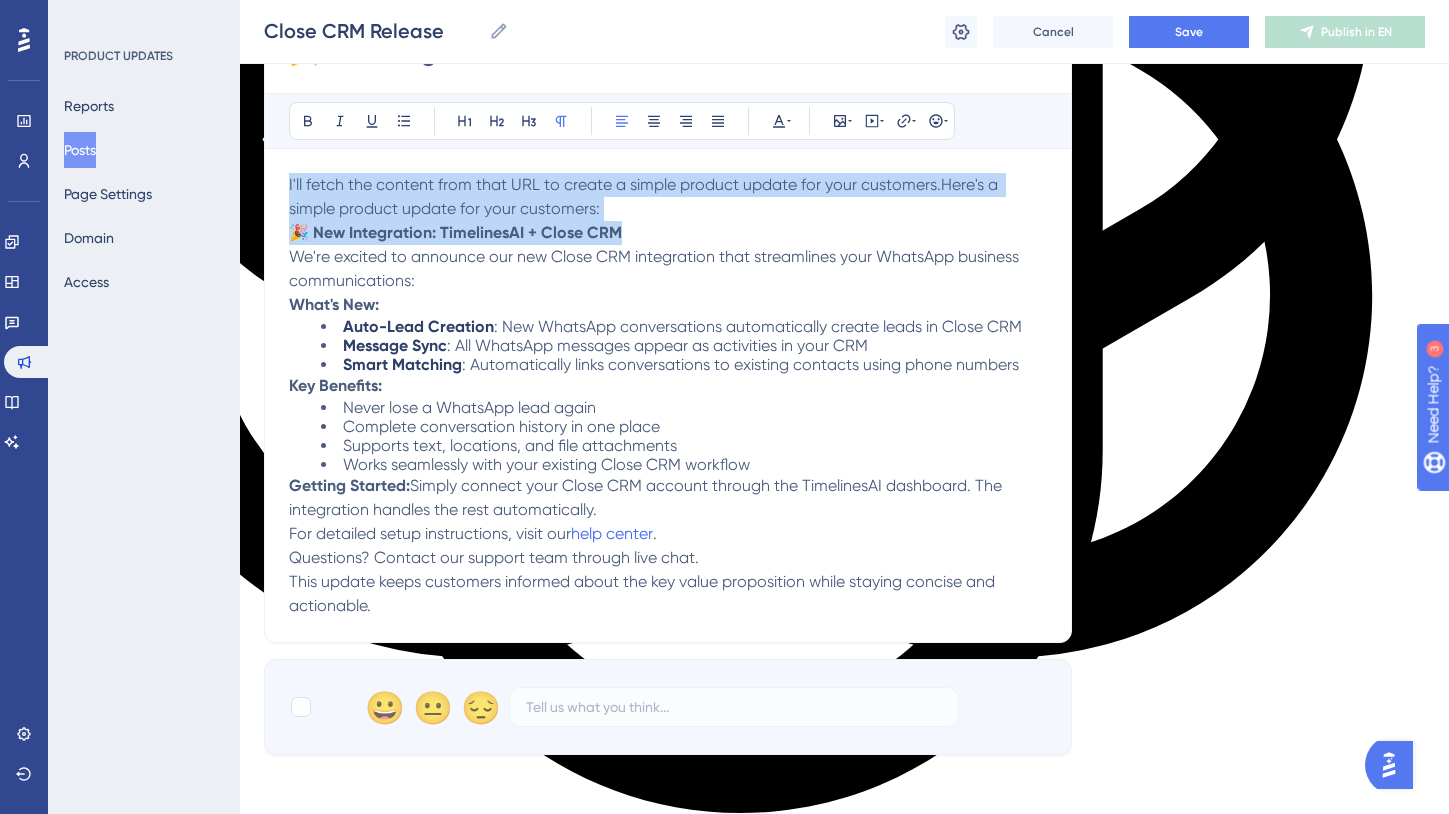 drag, startPoint x: 289, startPoint y: 251, endPoint x: 275, endPoint y: 173, distance: 79.24645 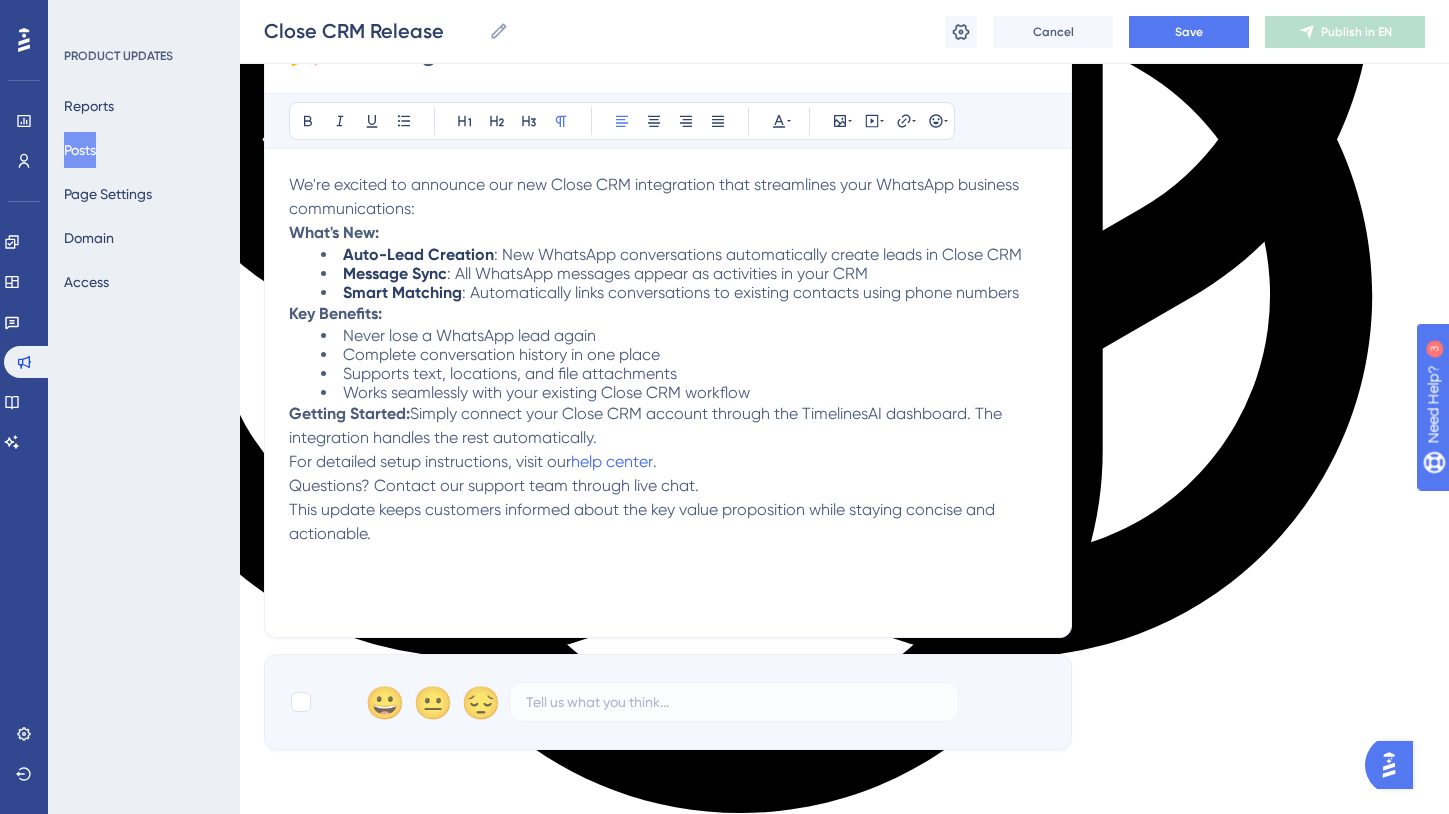 click on "We're excited to announce our new Close CRM integration that streamlines your WhatsApp business communications:" at bounding box center (668, 197) 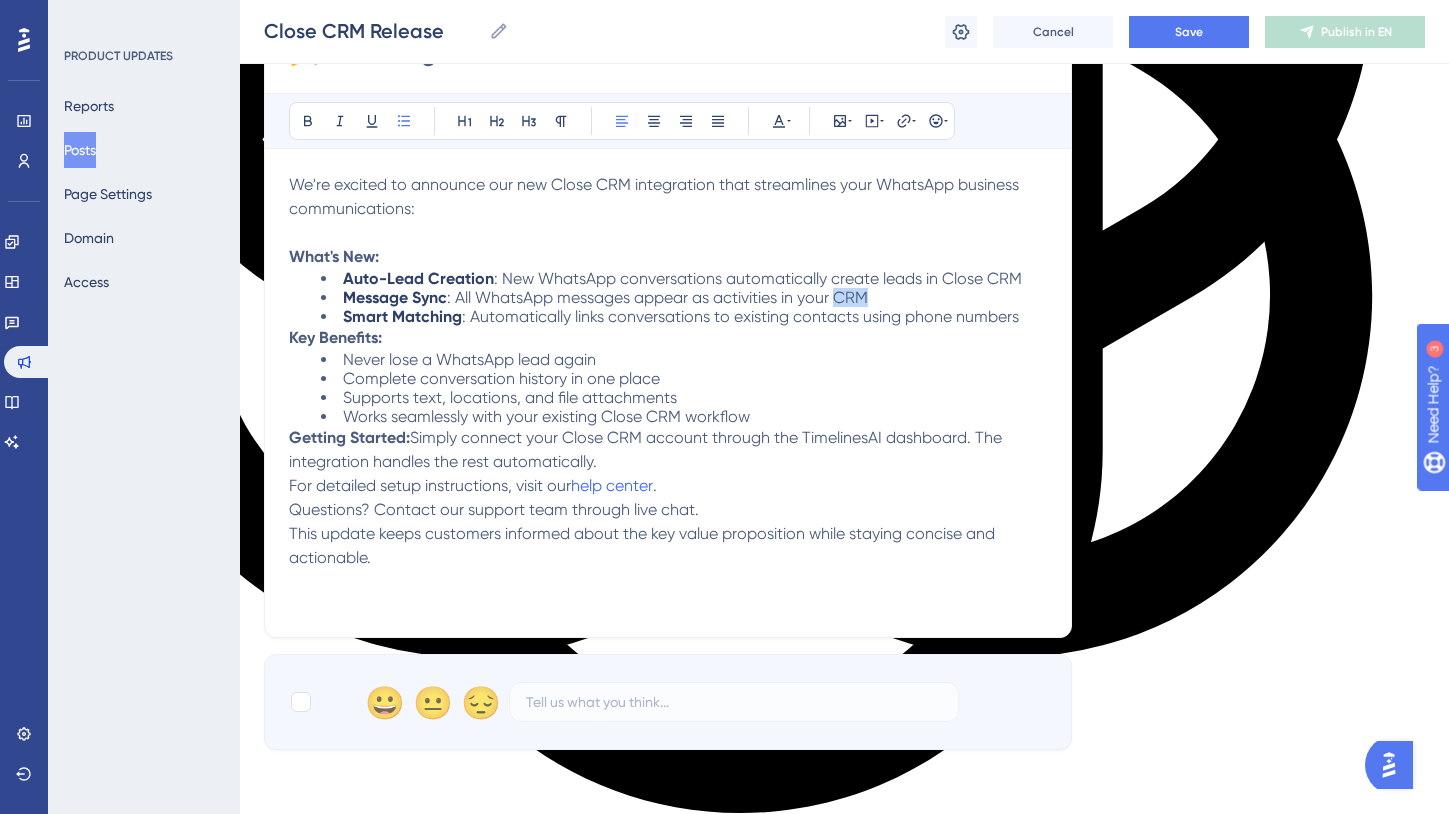 drag, startPoint x: 838, startPoint y: 307, endPoint x: 898, endPoint y: 306, distance: 60.00833 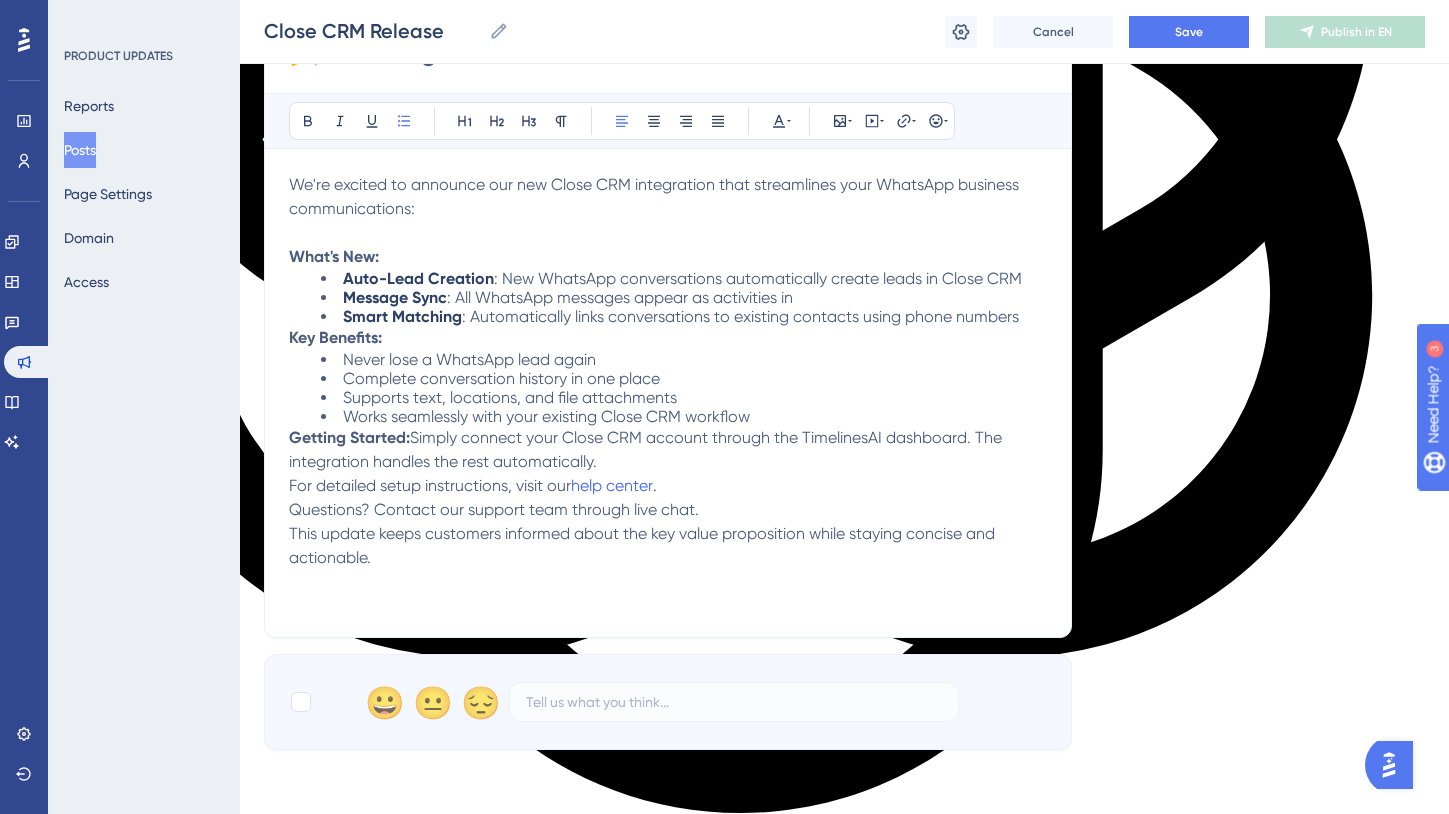 type 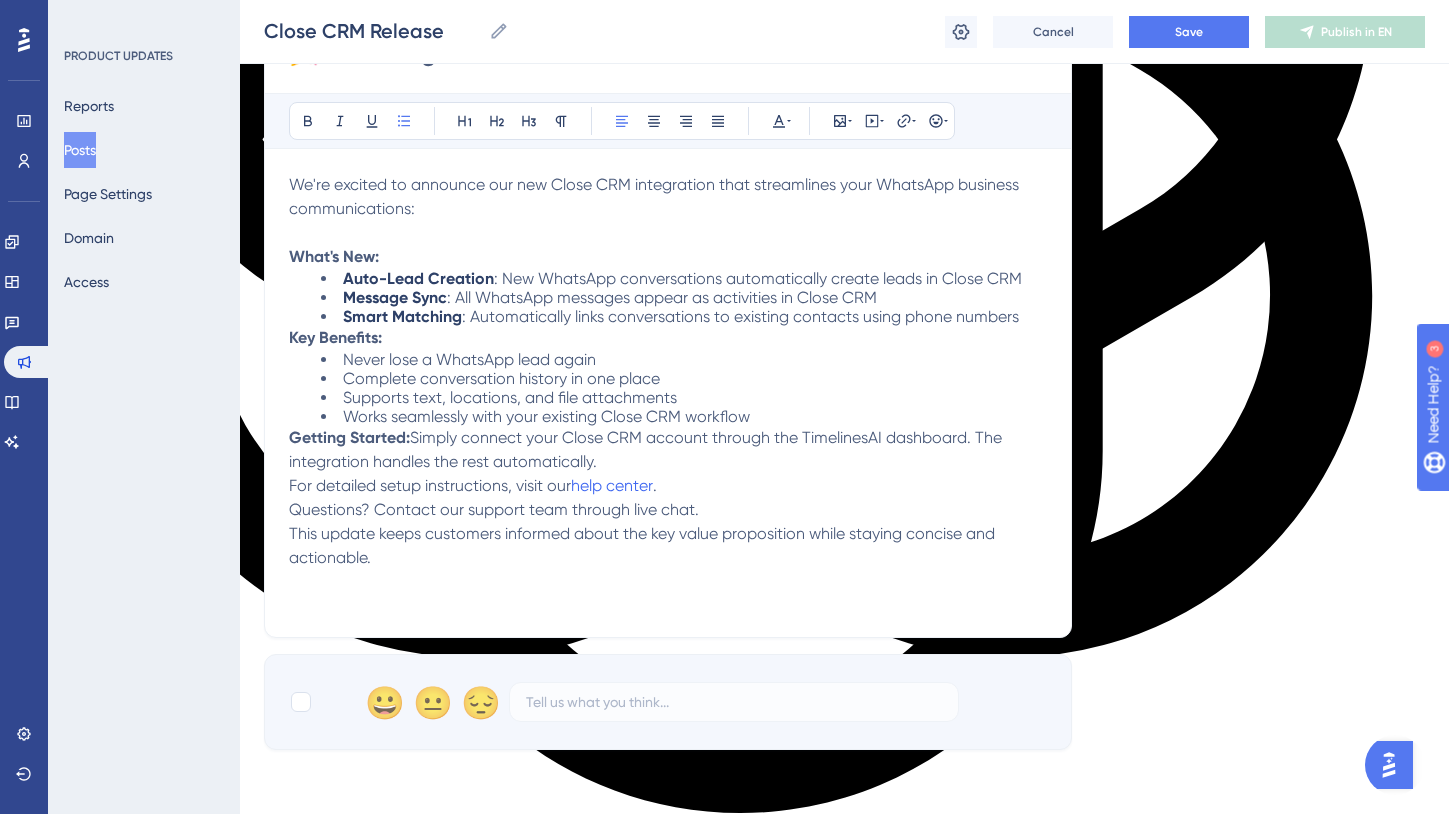 click on "Smart Matching : Automatically links conversations to existing contacts using phone numbers" at bounding box center (684, 316) 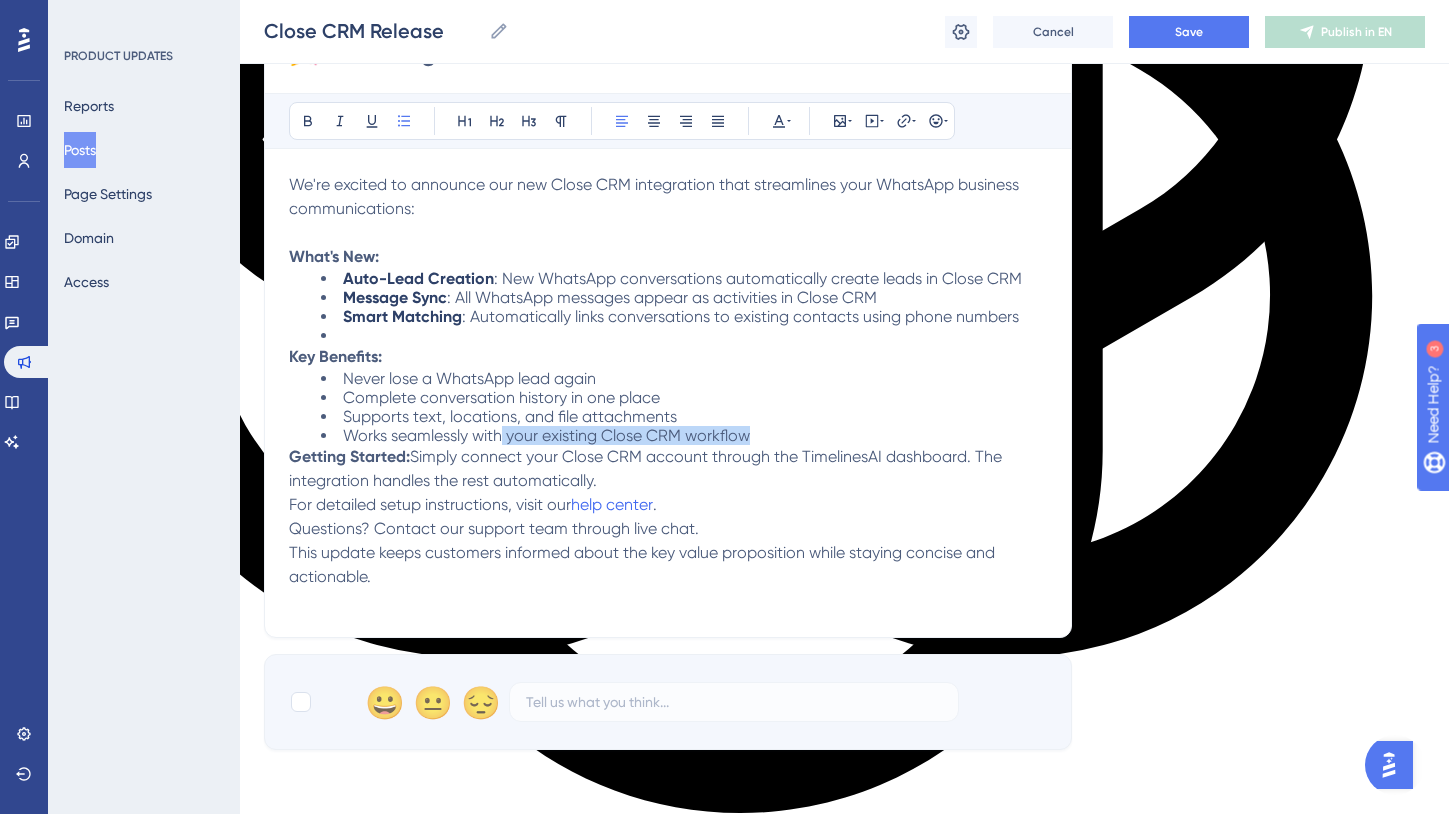 drag, startPoint x: 759, startPoint y: 474, endPoint x: 505, endPoint y: 475, distance: 254.00197 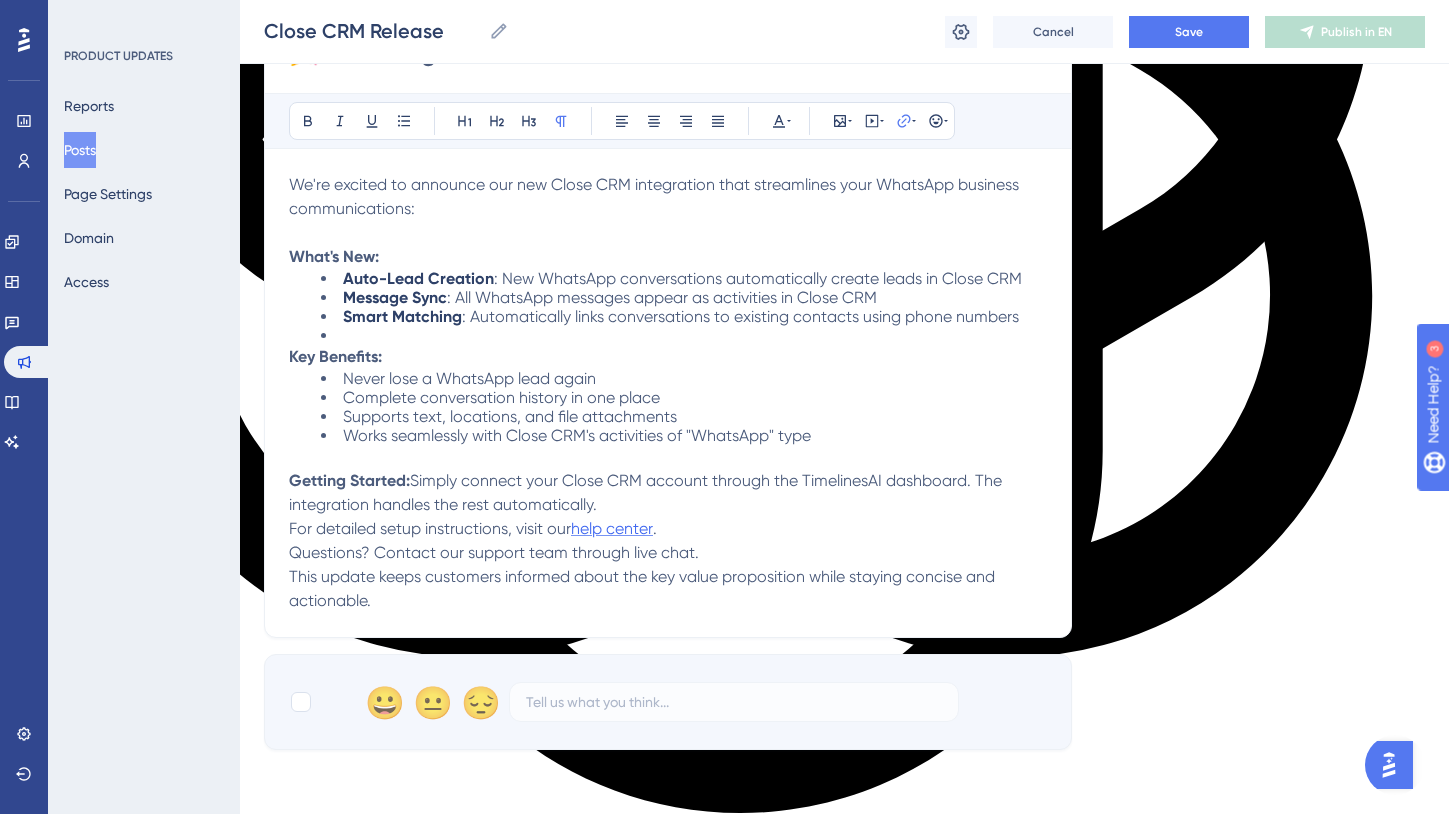 click on "help center" at bounding box center (612, 528) 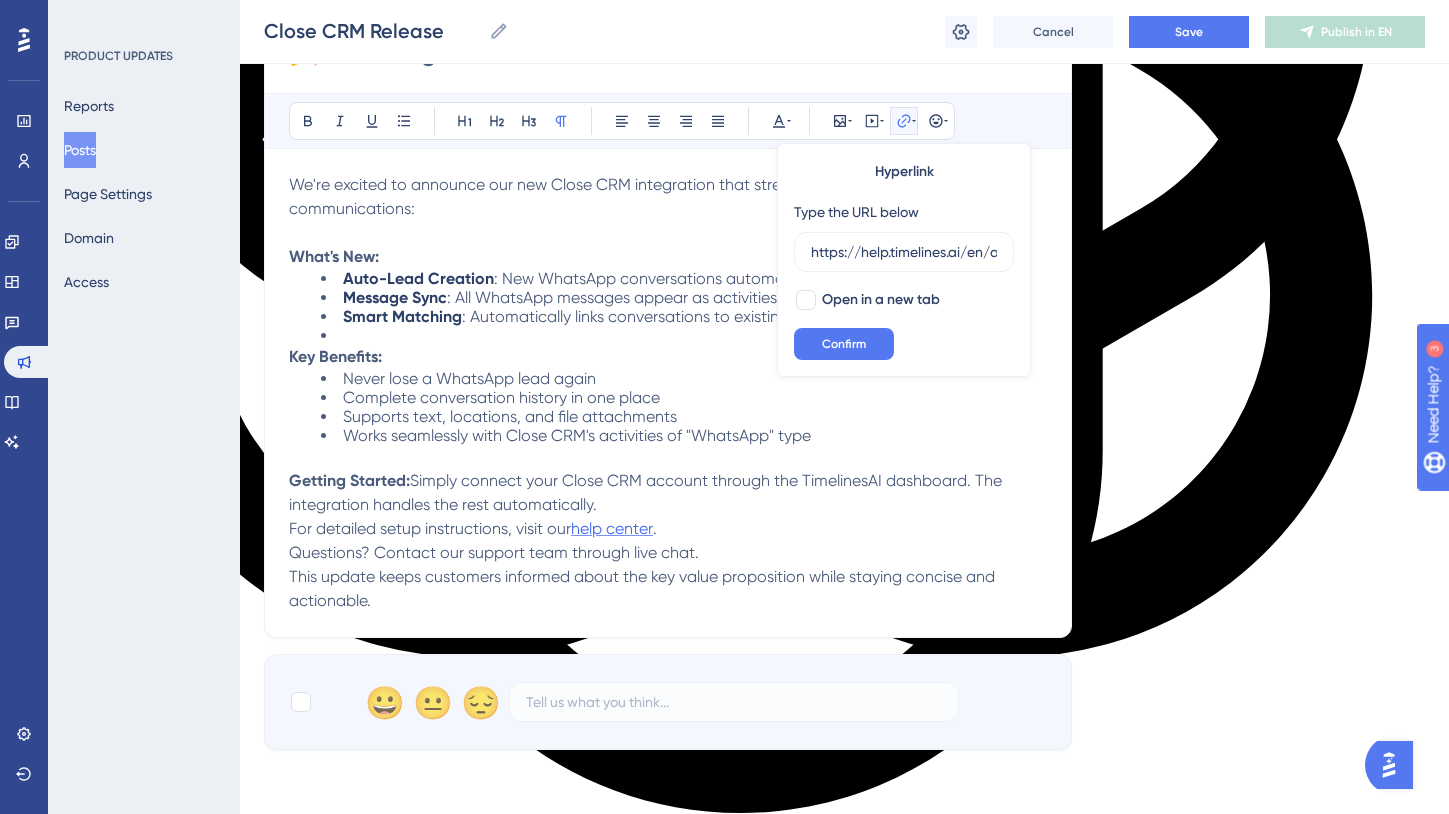 scroll, scrollTop: 0, scrollLeft: 359, axis: horizontal 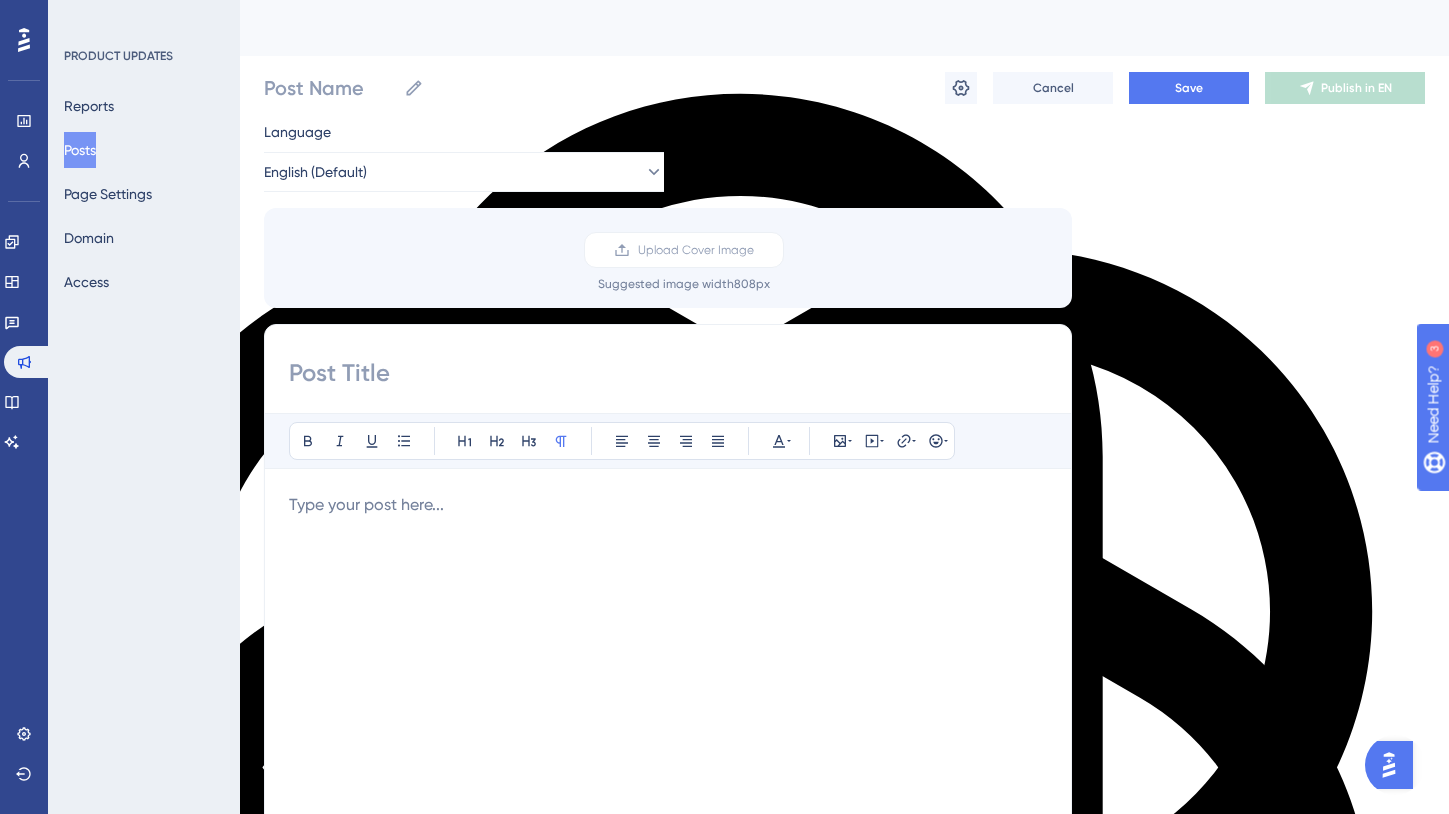 click on "Posts" at bounding box center (80, 150) 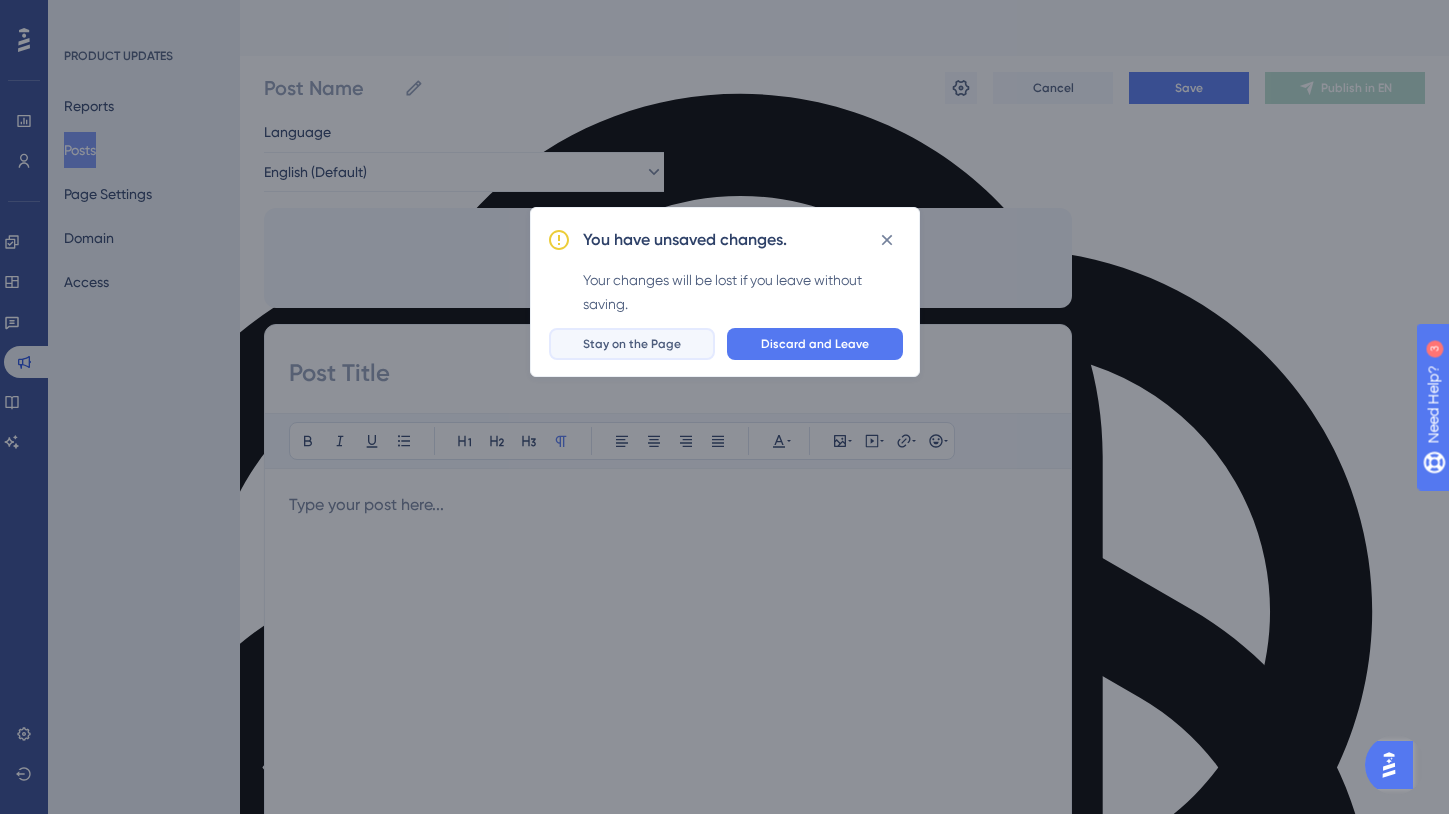 click on "Stay on the Page" at bounding box center (632, 344) 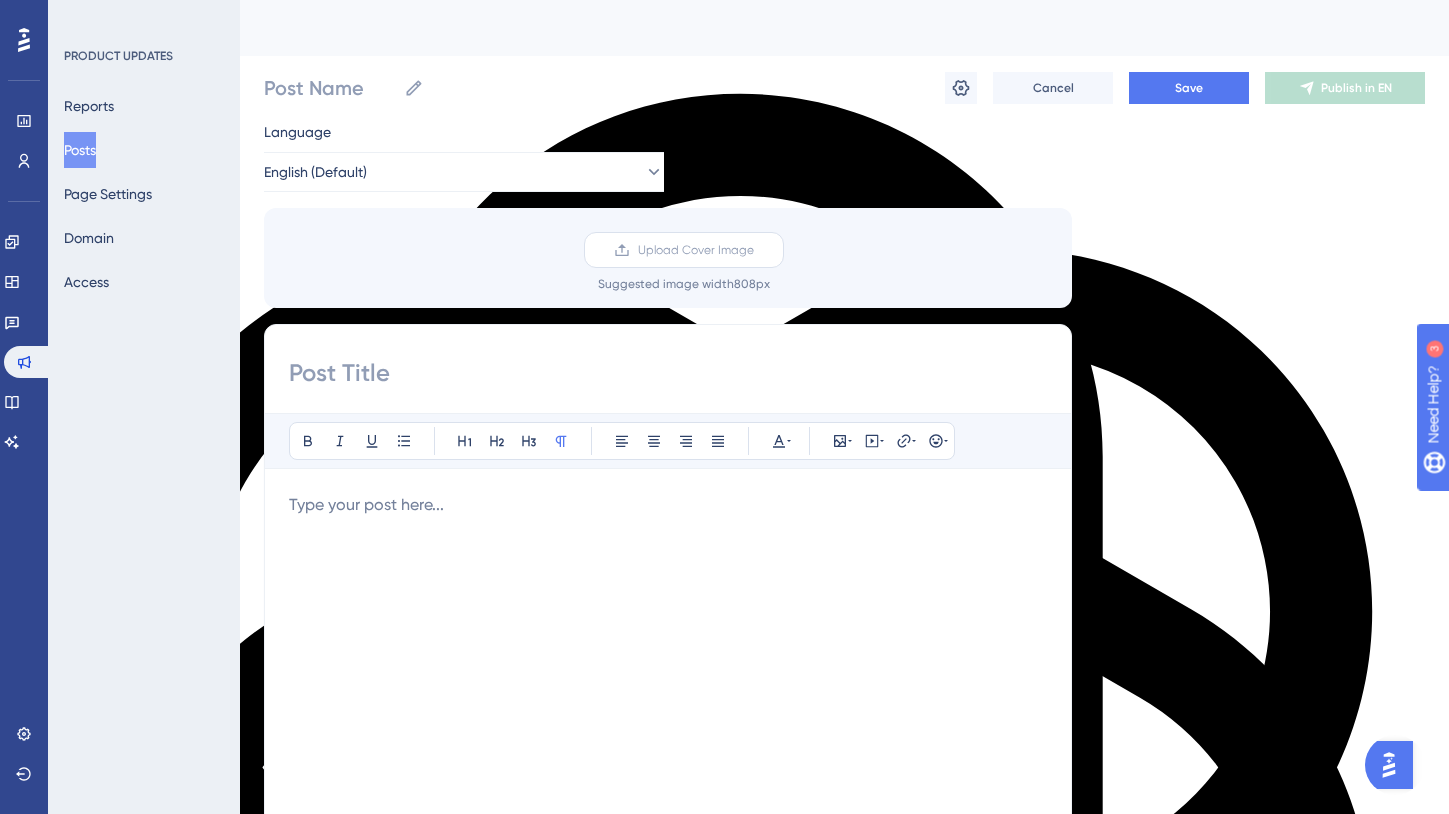 click on "Upload Cover Image" at bounding box center (684, 250) 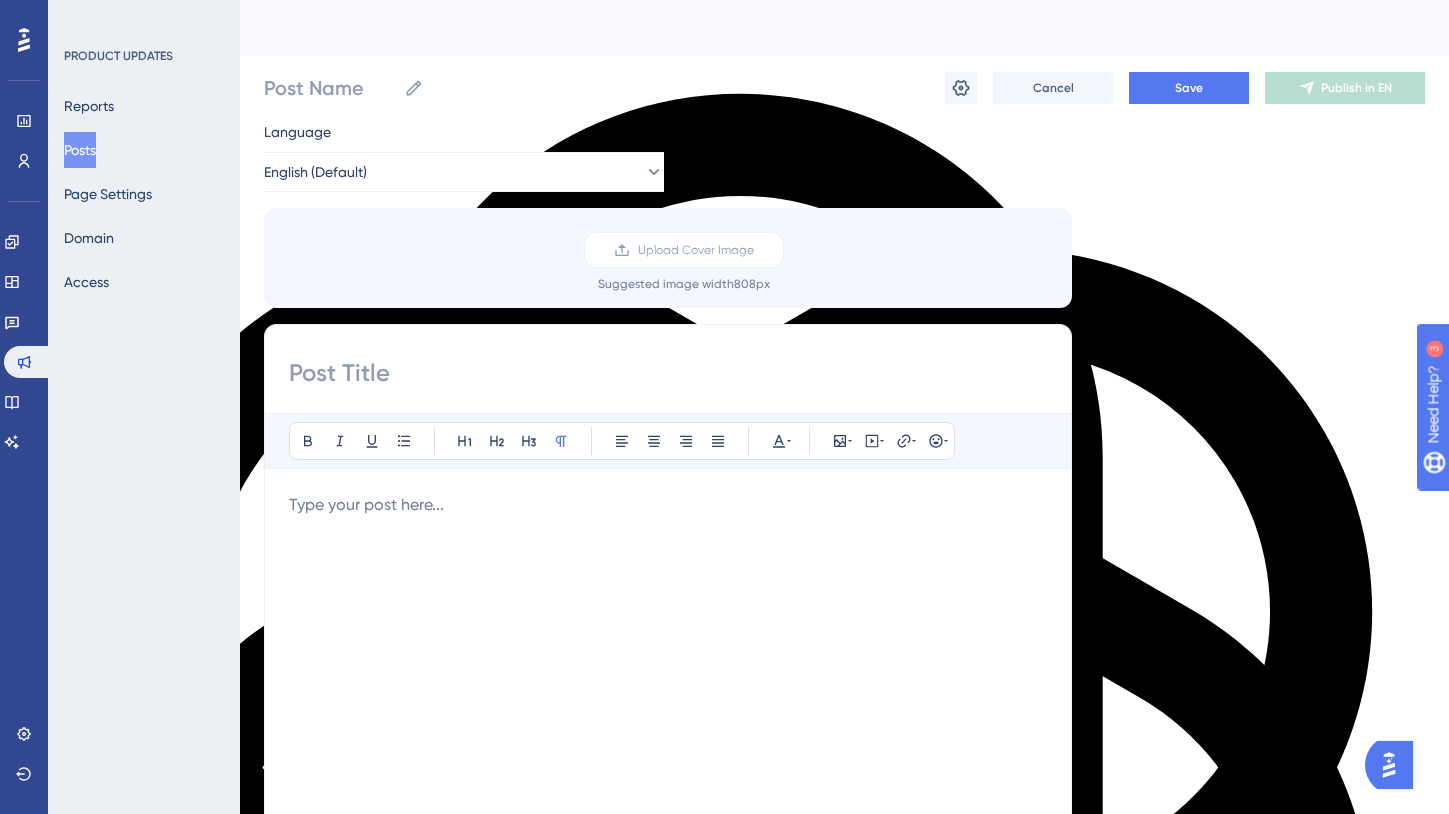 click at bounding box center (668, 713) 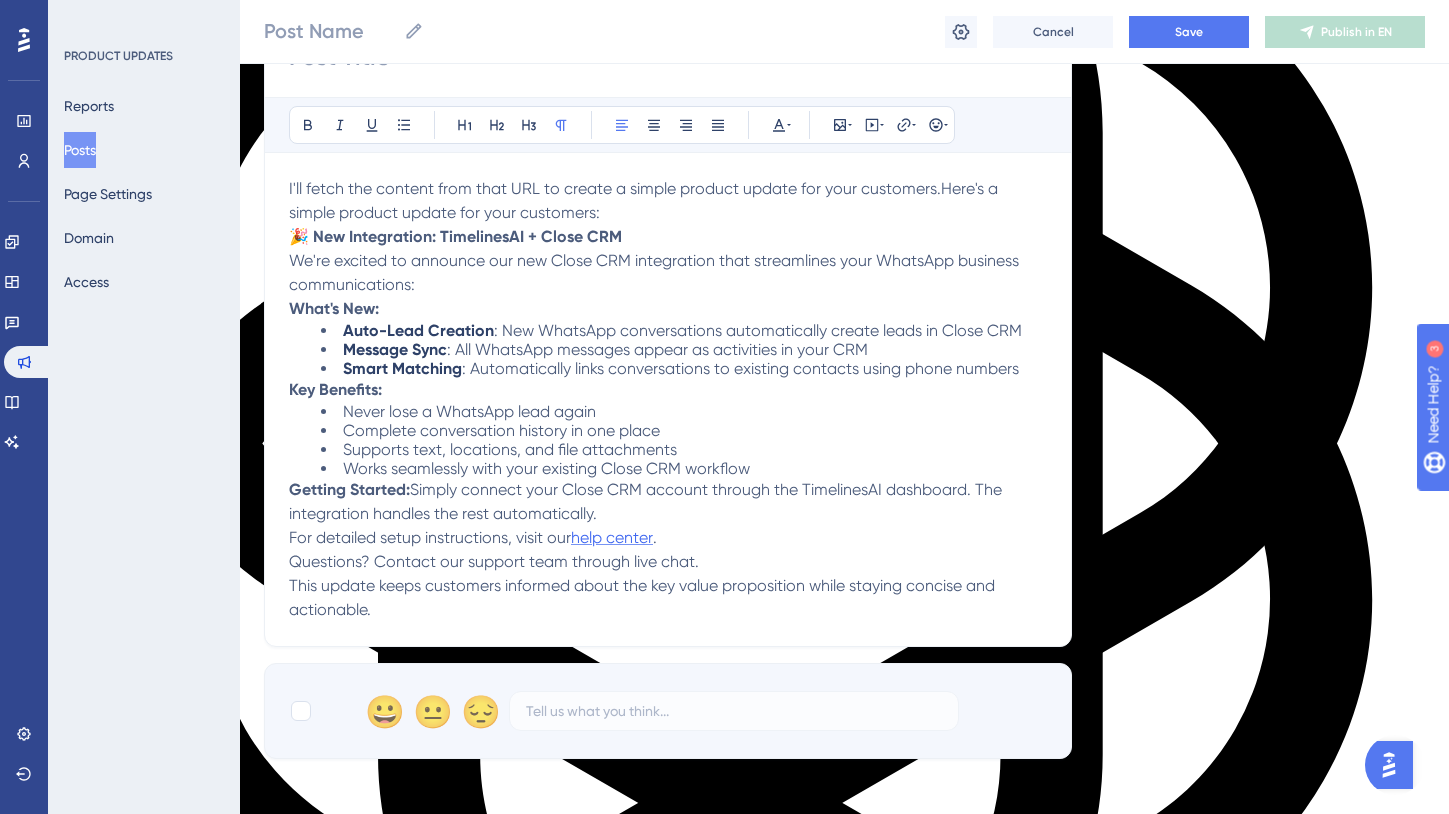 scroll, scrollTop: 328, scrollLeft: 0, axis: vertical 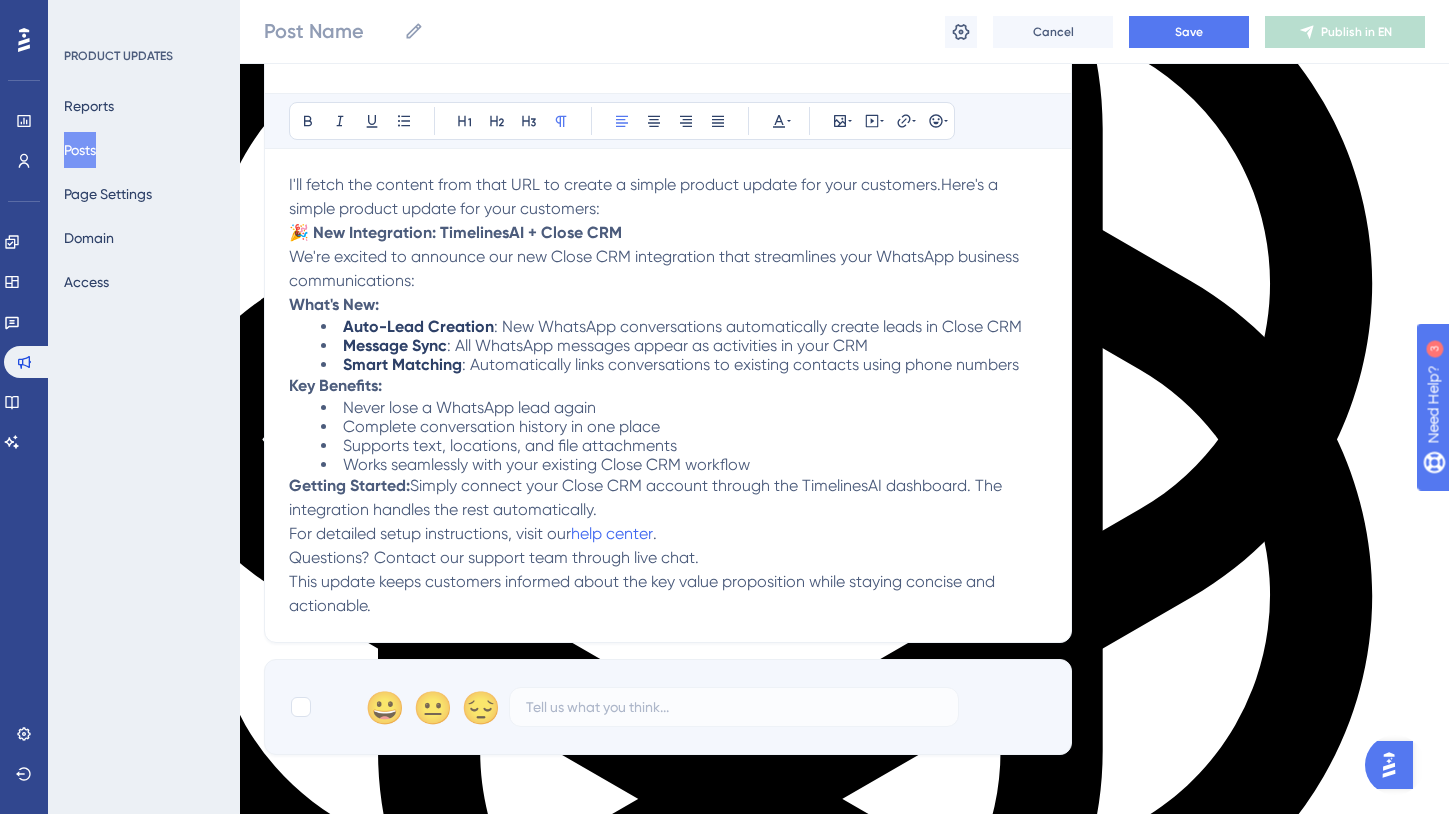 click on "For detailed setup instructions, visit our  help center ." at bounding box center (668, 534) 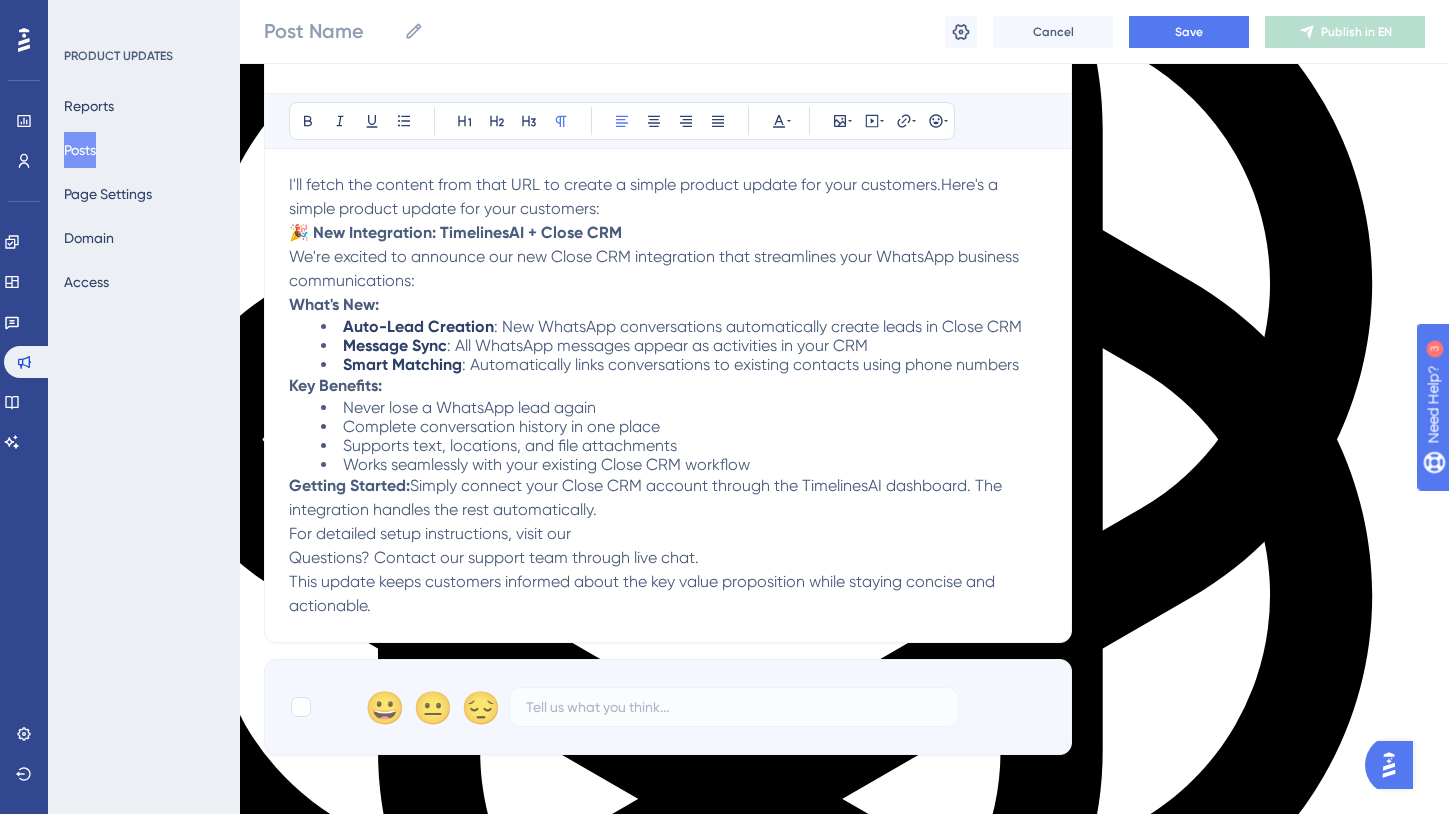 type 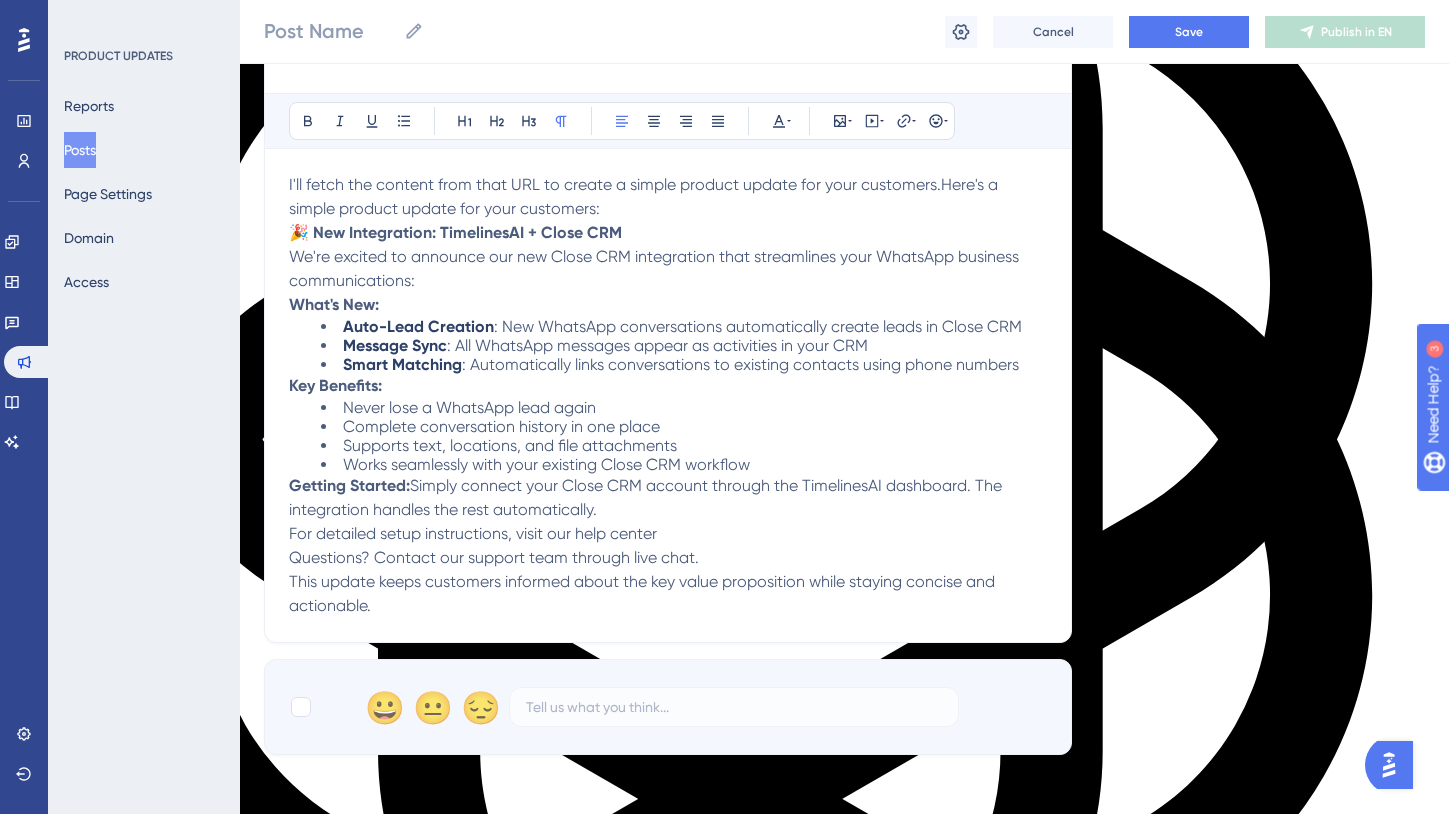 drag, startPoint x: 664, startPoint y: 572, endPoint x: 579, endPoint y: 572, distance: 85 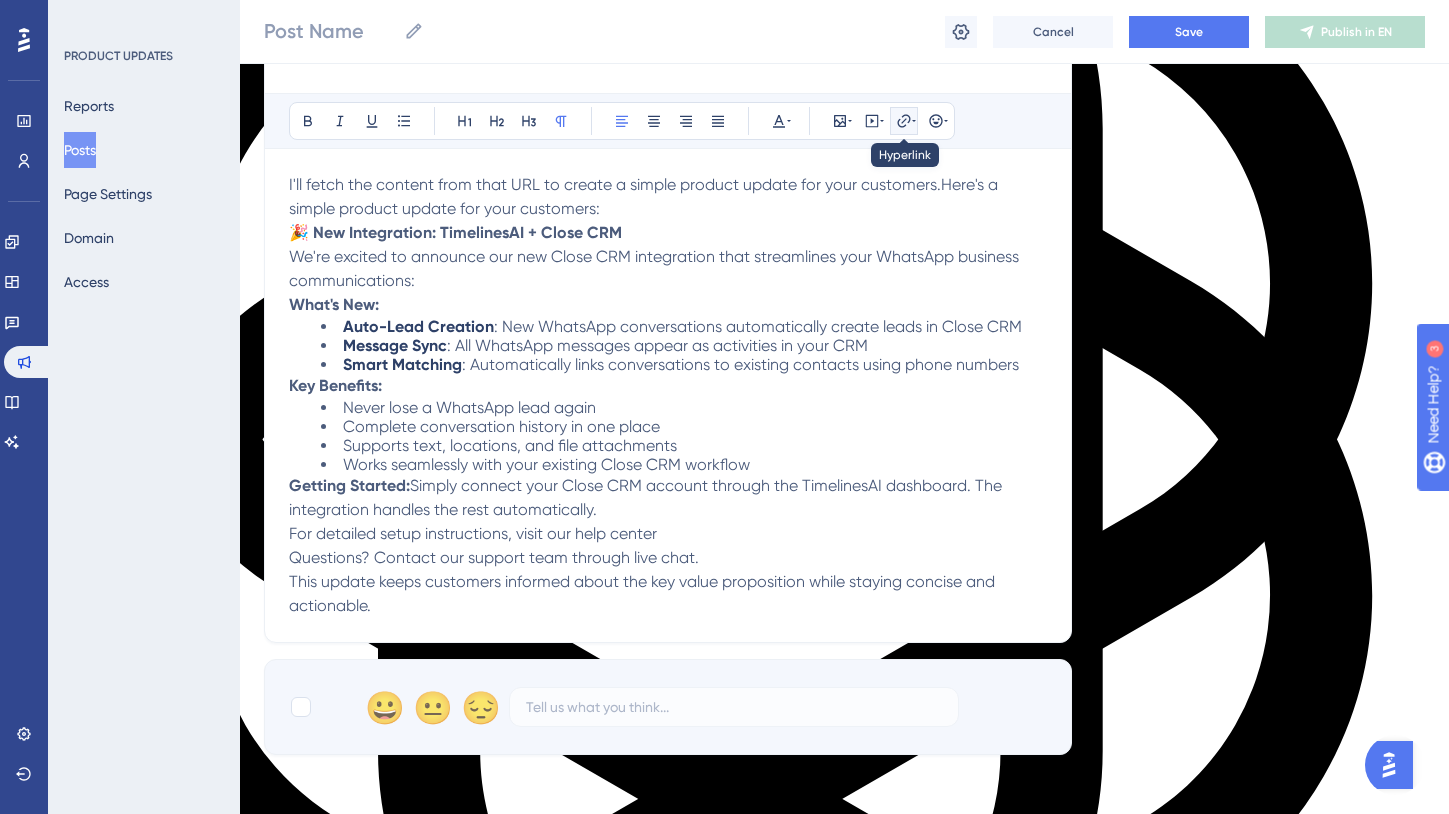 click 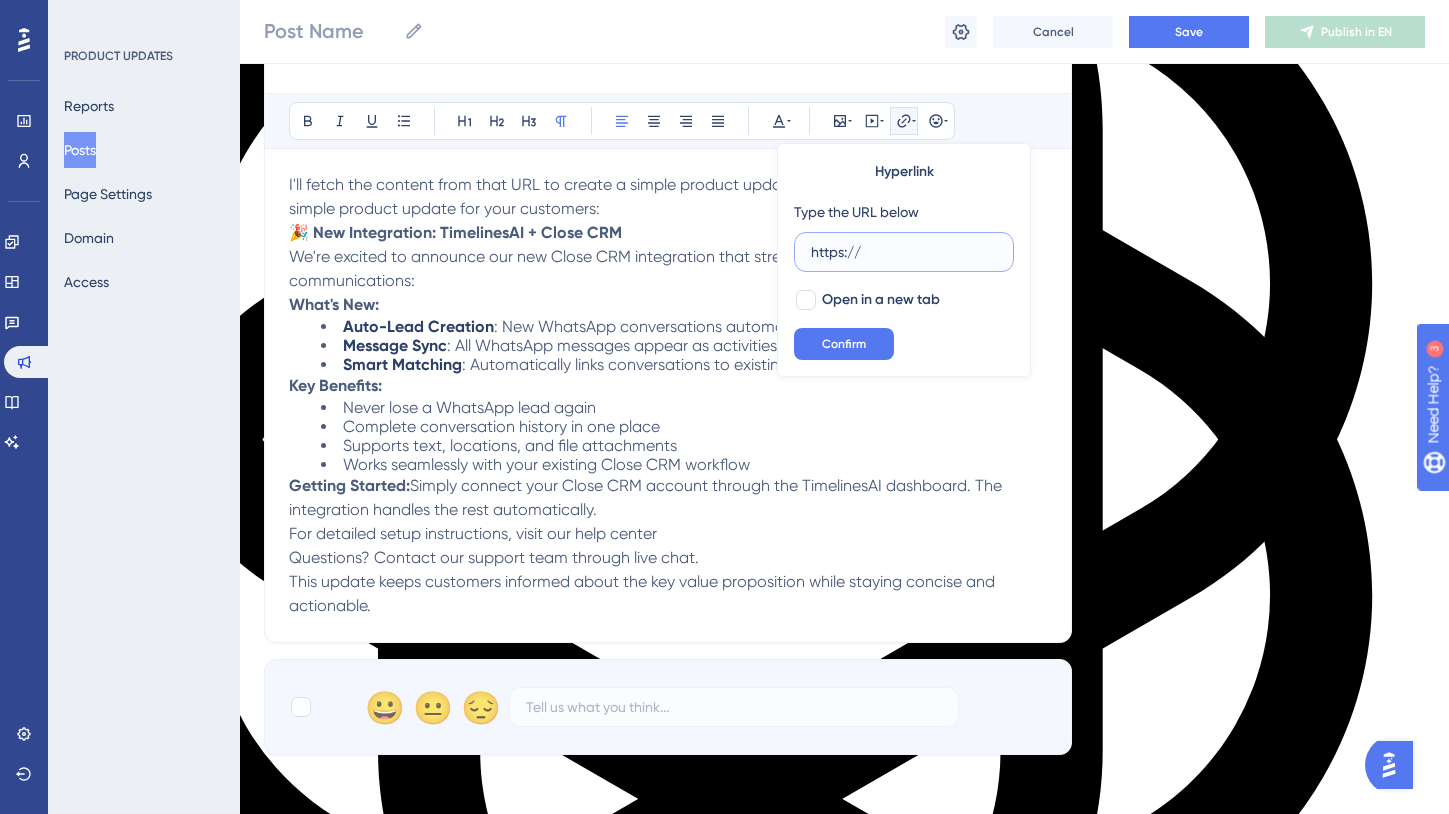 click on "https://" at bounding box center (904, 252) 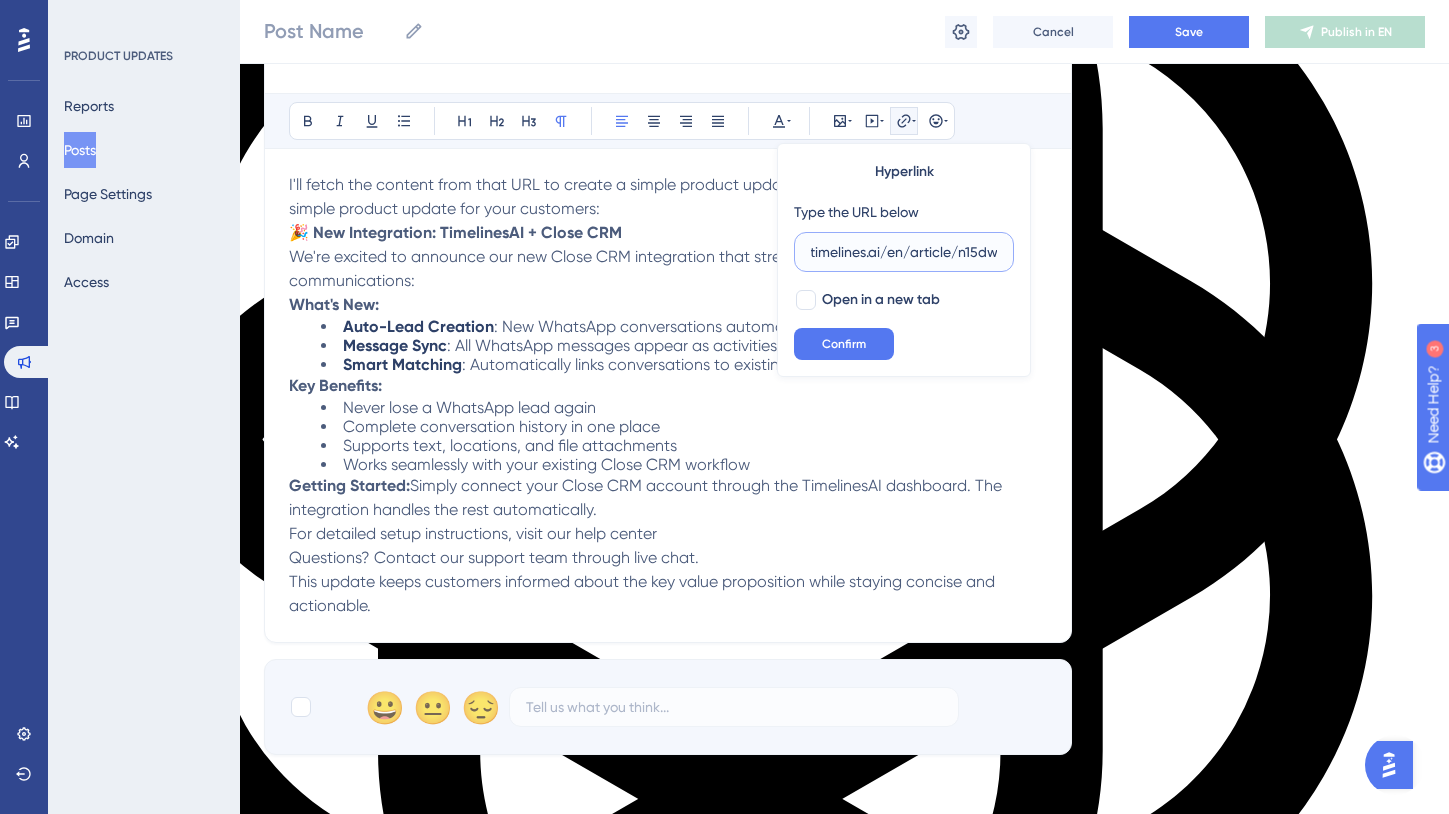 scroll, scrollTop: 0, scrollLeft: 100, axis: horizontal 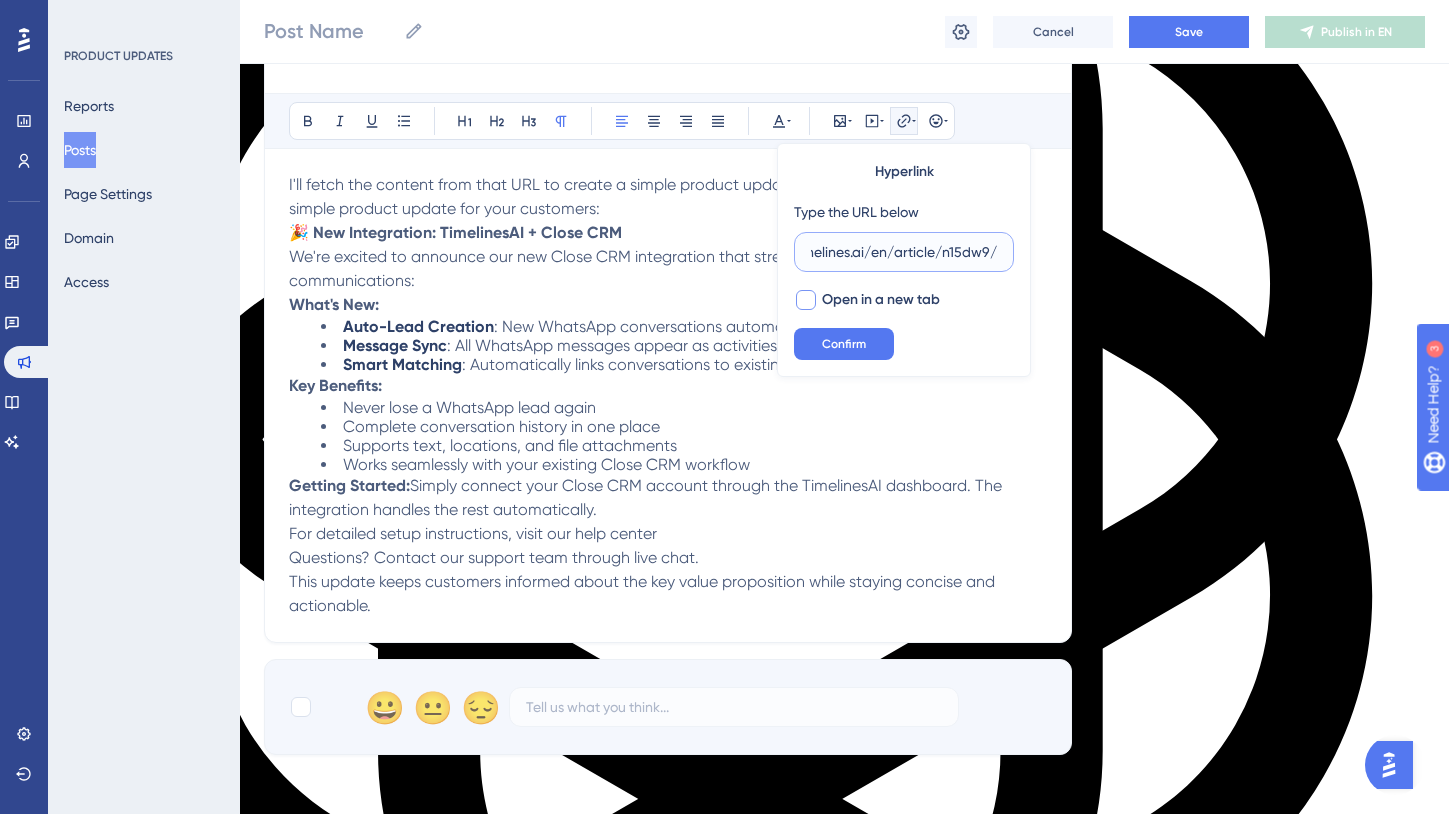 type on "https://help.timelines.ai/en/article/n15dw9/" 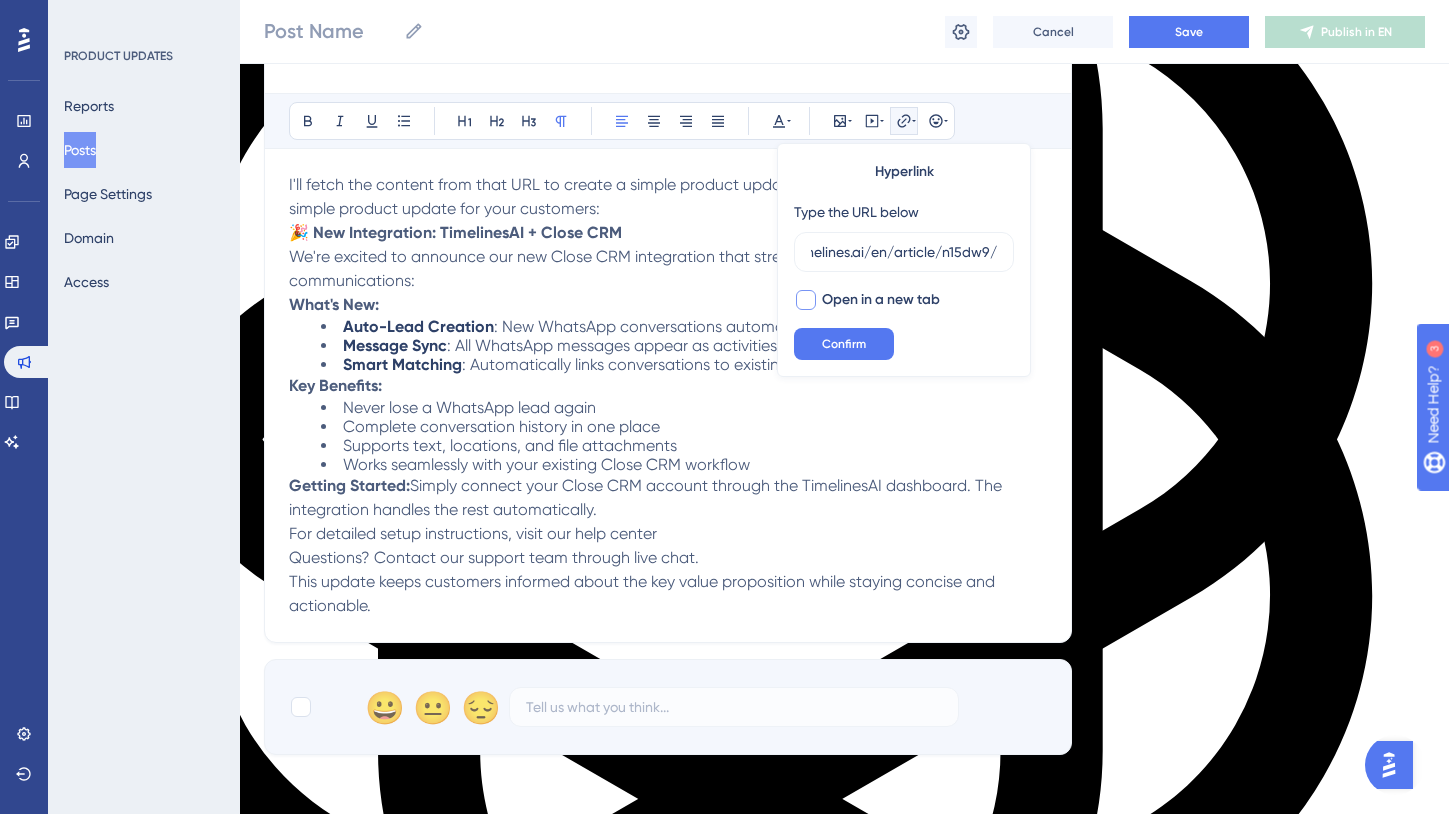 scroll, scrollTop: 0, scrollLeft: 0, axis: both 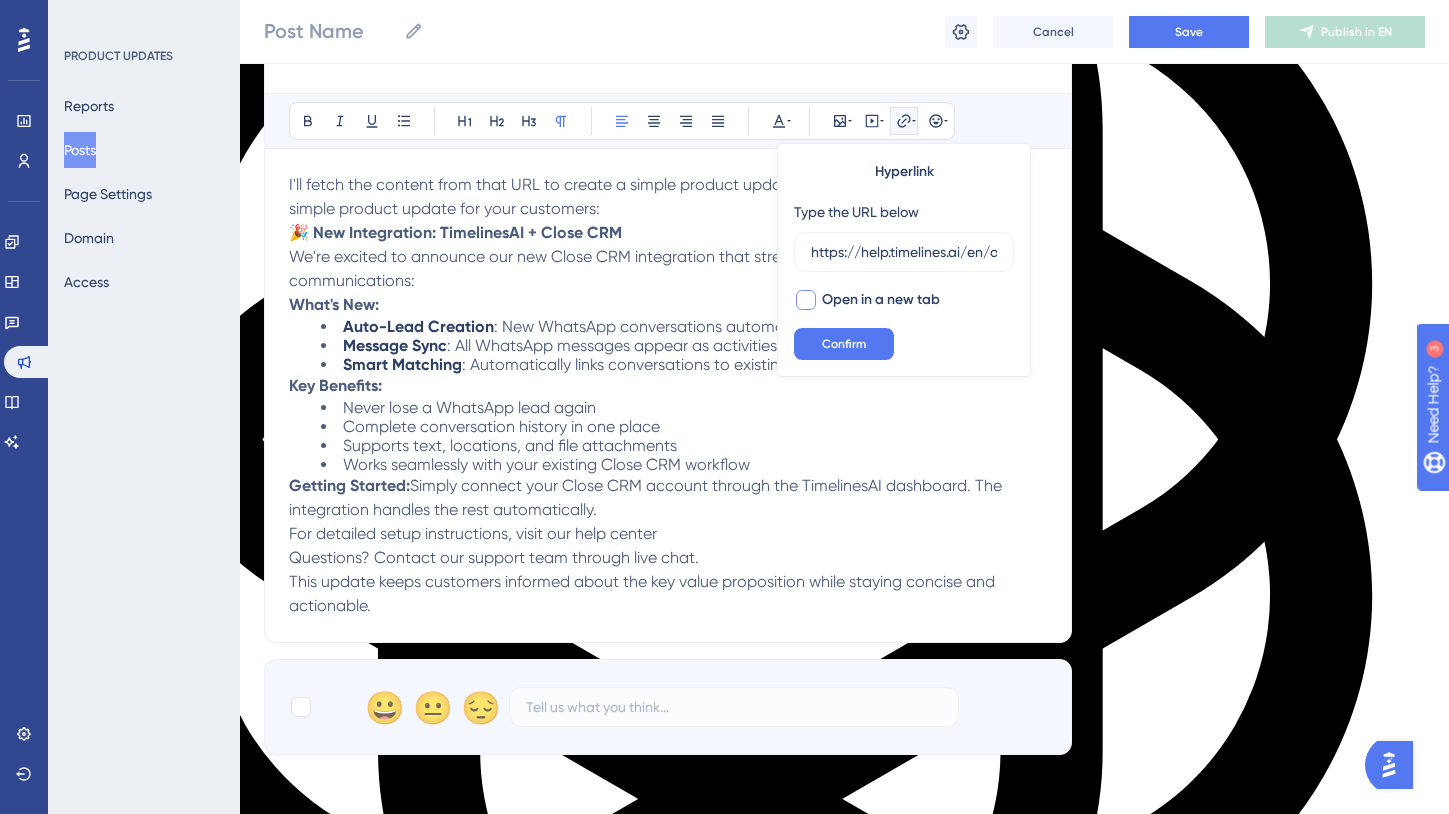 click at bounding box center (806, 300) 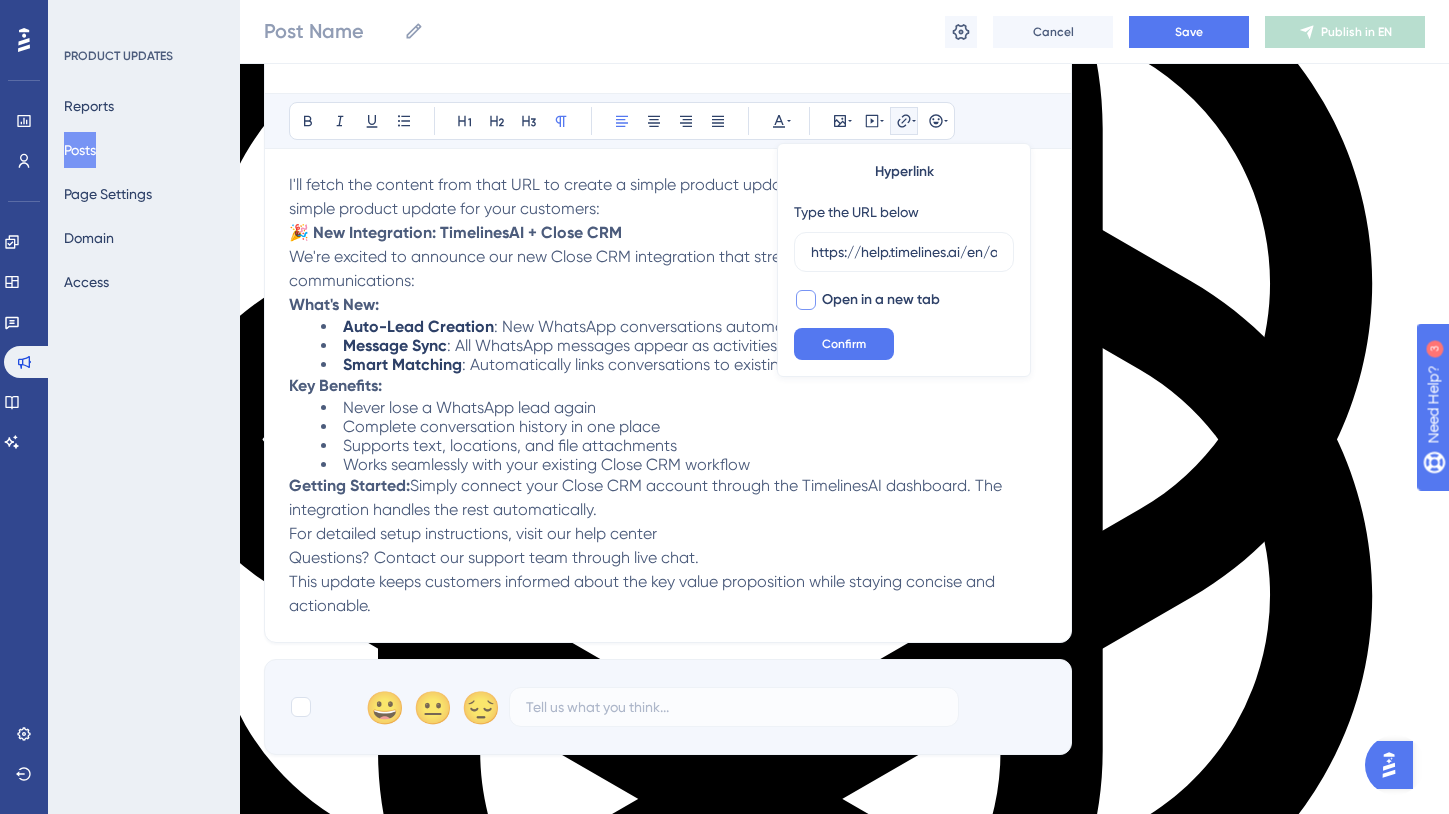checkbox on "true" 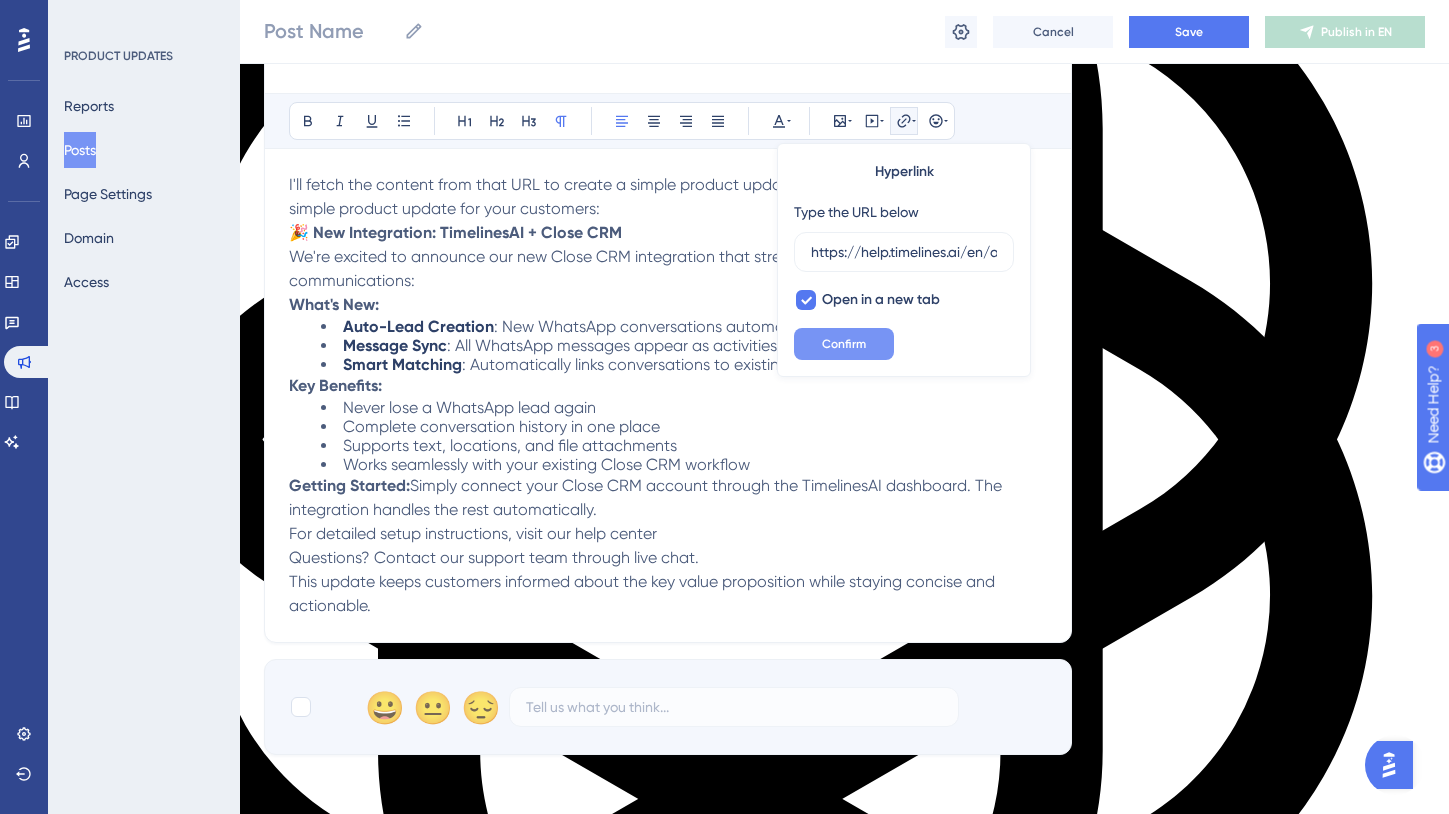 click on "Confirm" at bounding box center (844, 344) 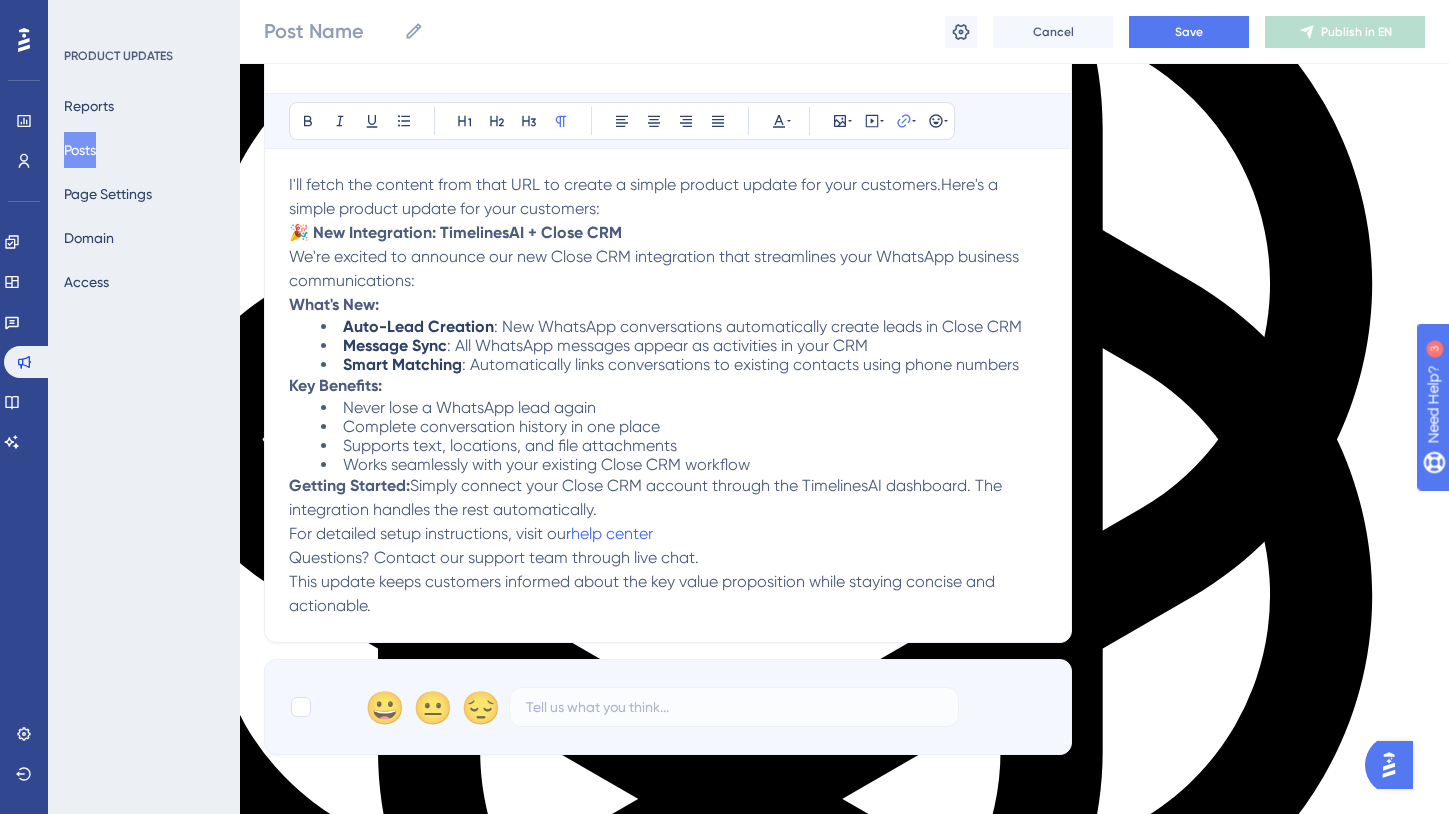 click on "For detailed setup instructions, visit our  help center" at bounding box center [668, 534] 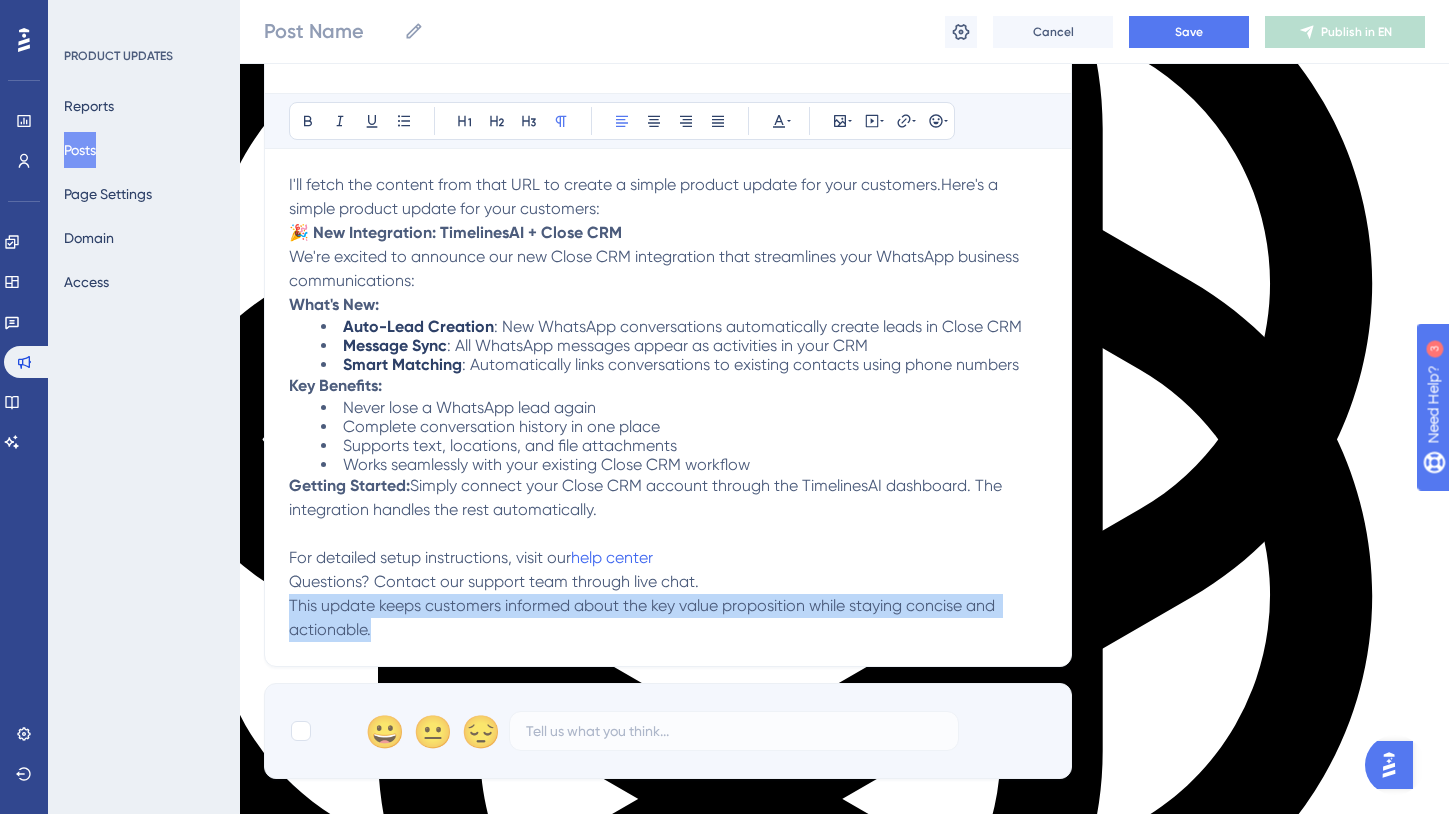 drag, startPoint x: 395, startPoint y: 661, endPoint x: 275, endPoint y: 643, distance: 121.34249 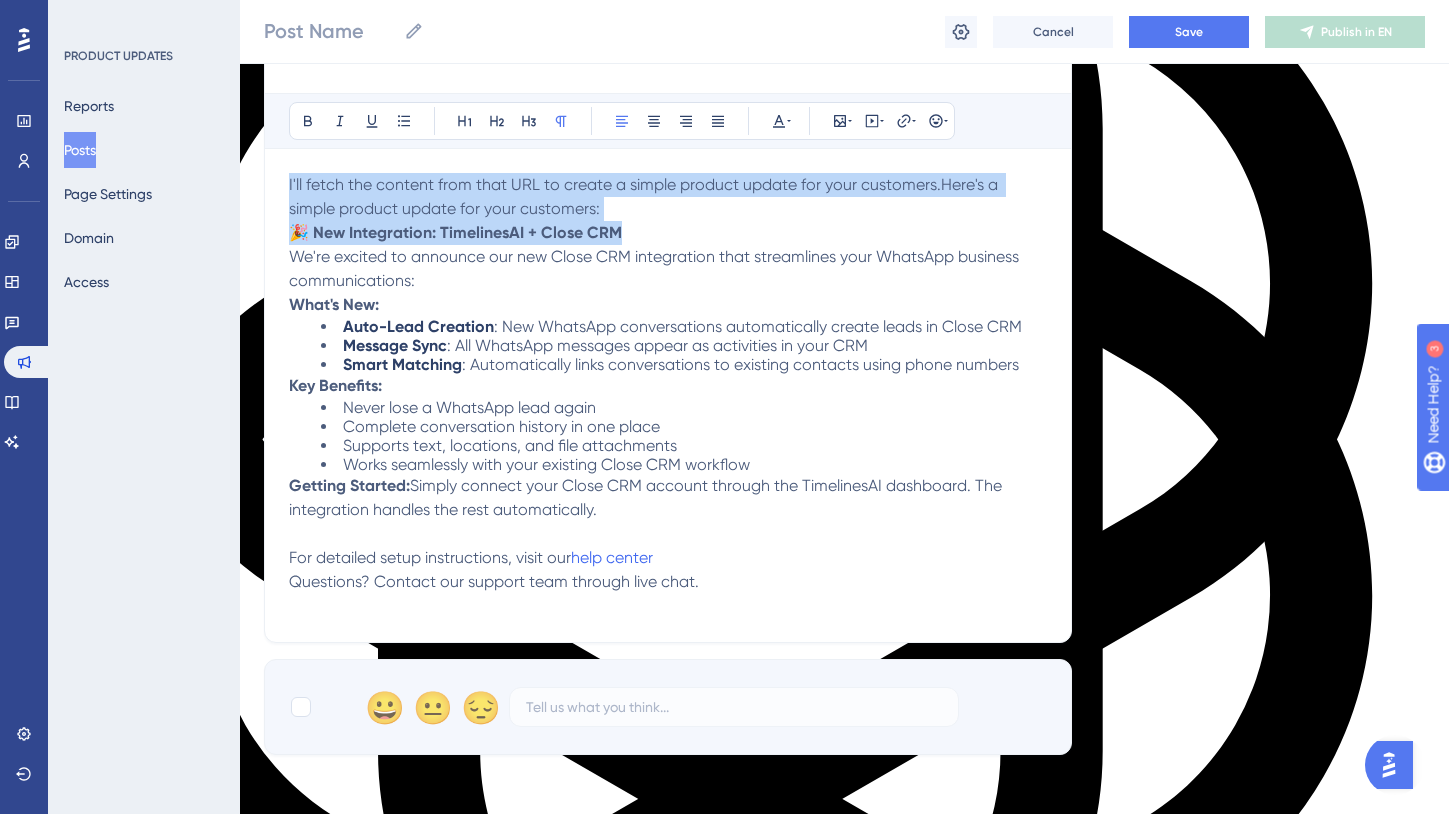 drag, startPoint x: 289, startPoint y: 256, endPoint x: 281, endPoint y: 193, distance: 63.505905 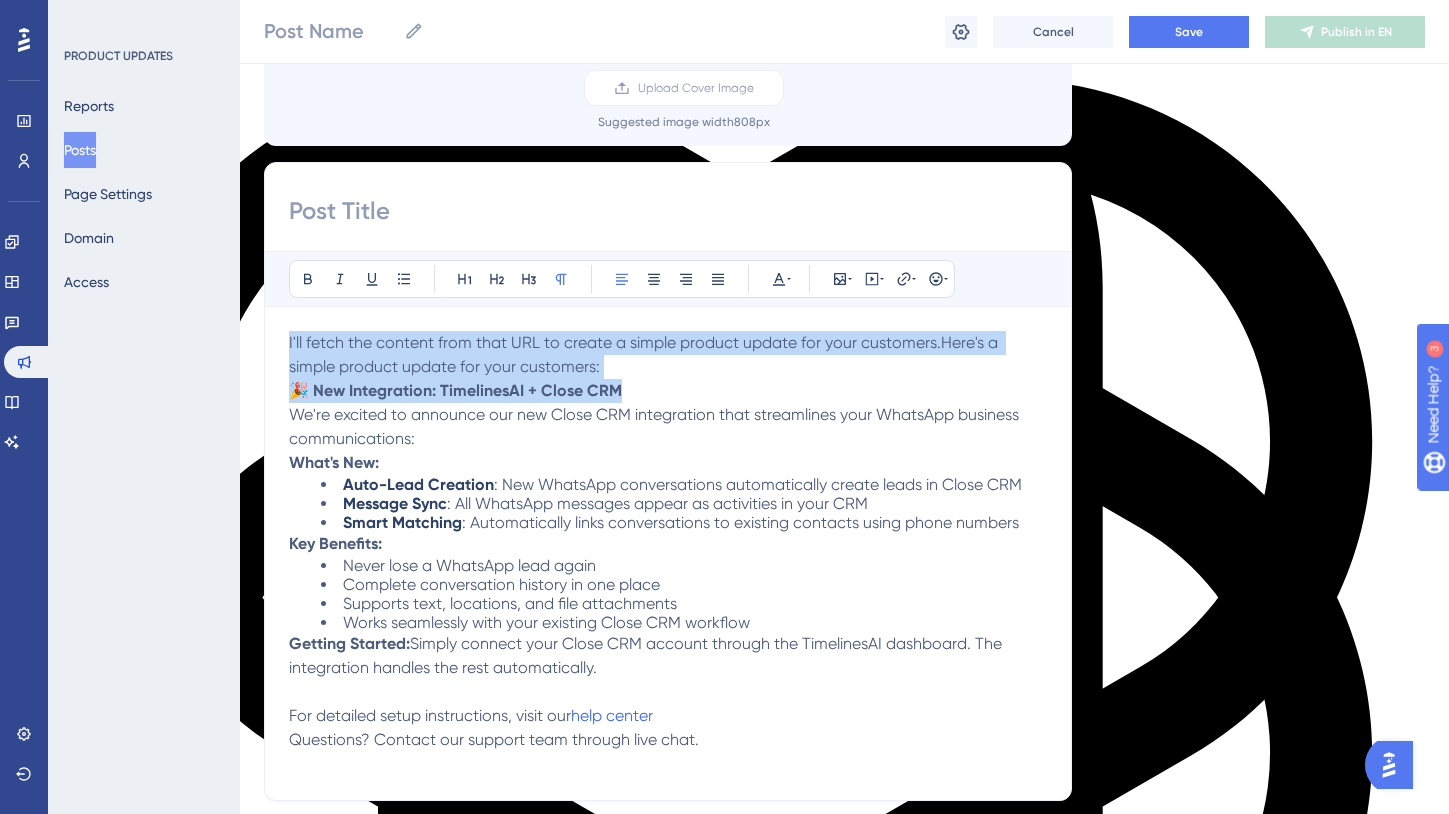 scroll, scrollTop: 164, scrollLeft: 0, axis: vertical 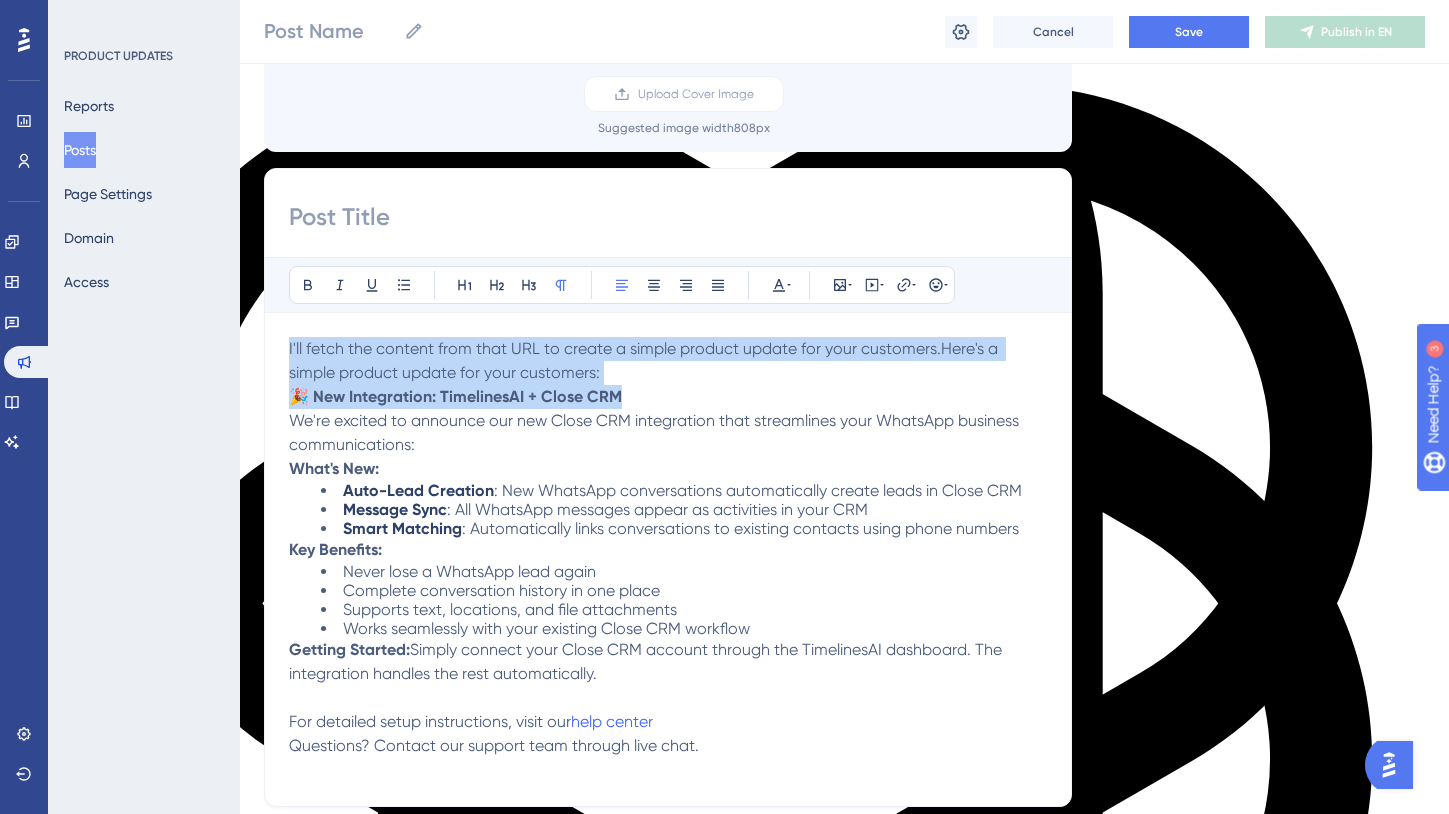 click on "🎉 New Integration: TimelinesAI + Close CRM" at bounding box center [668, 397] 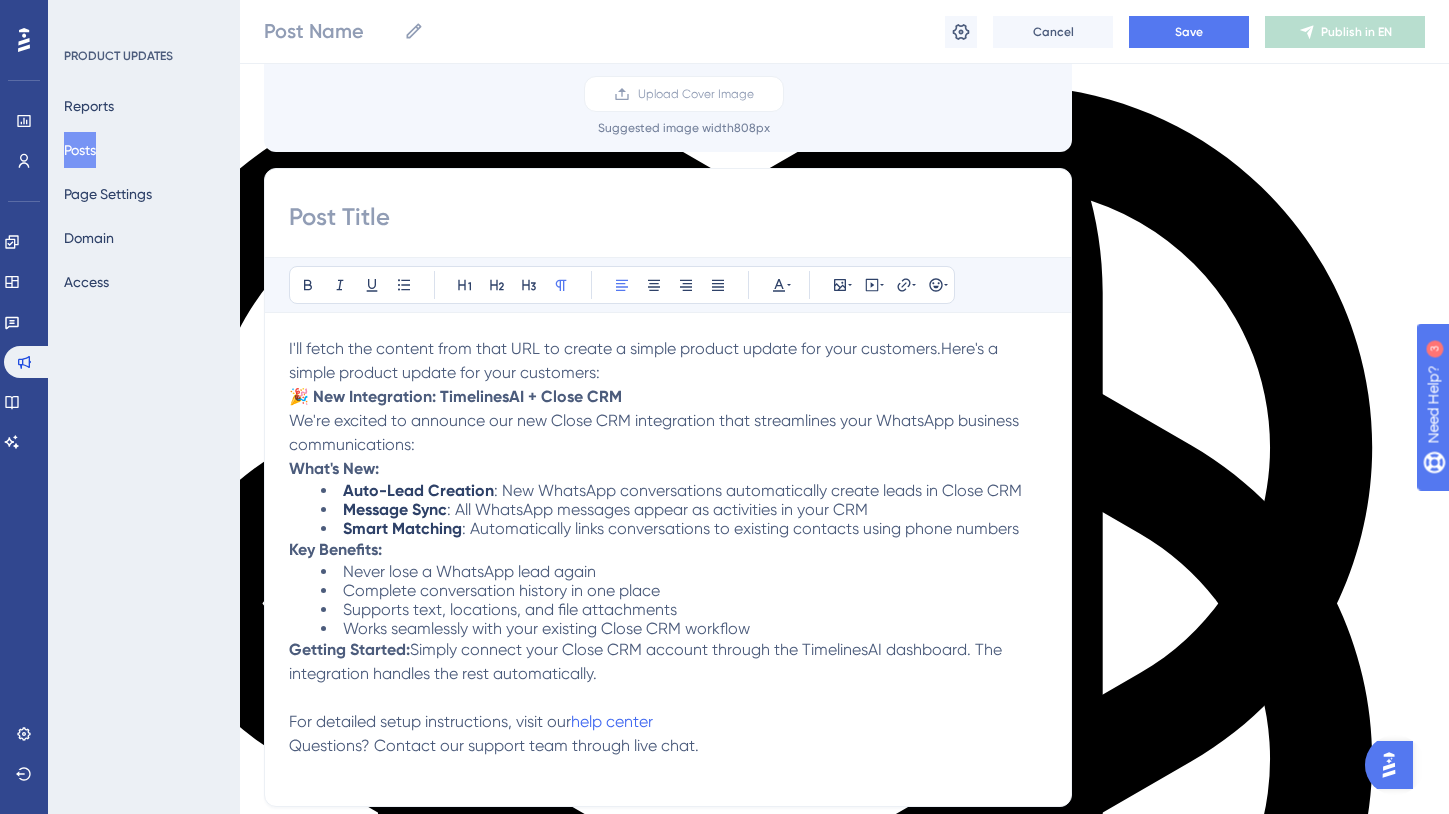 click on "🎉 New Integration: TimelinesAI + Close CRM" at bounding box center [668, 397] 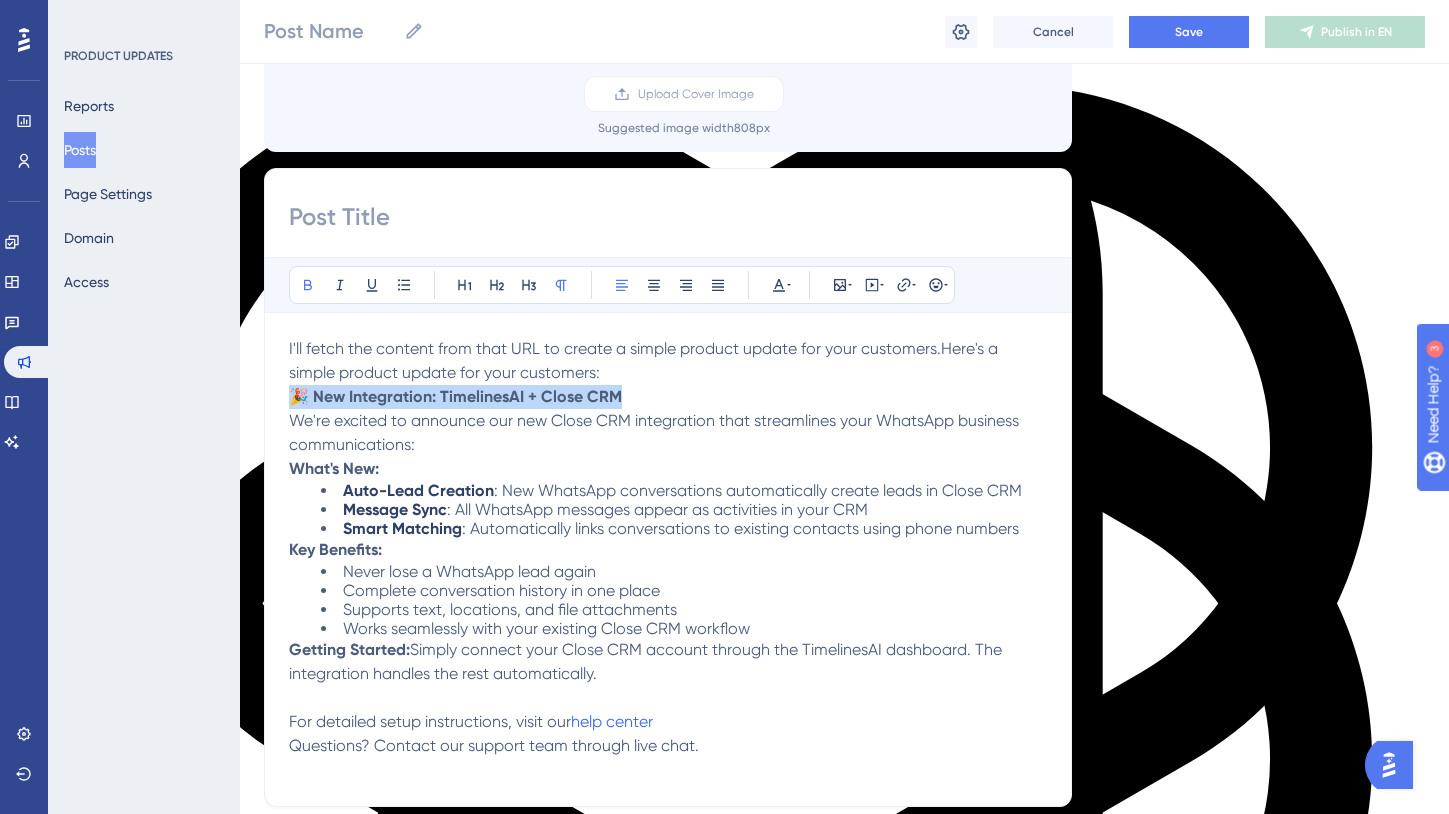 drag, startPoint x: 641, startPoint y: 402, endPoint x: 282, endPoint y: 400, distance: 359.00558 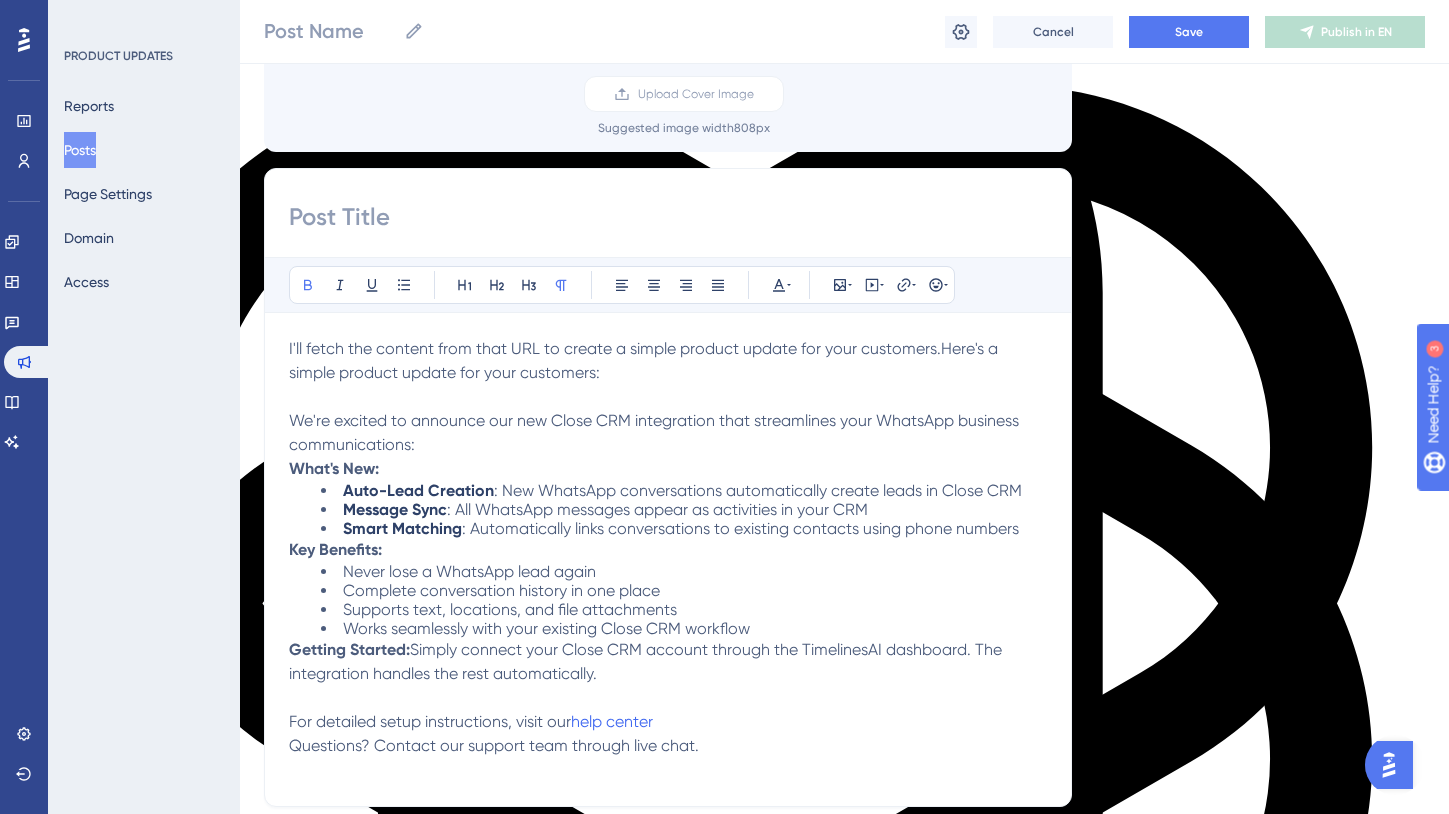 click at bounding box center [668, 217] 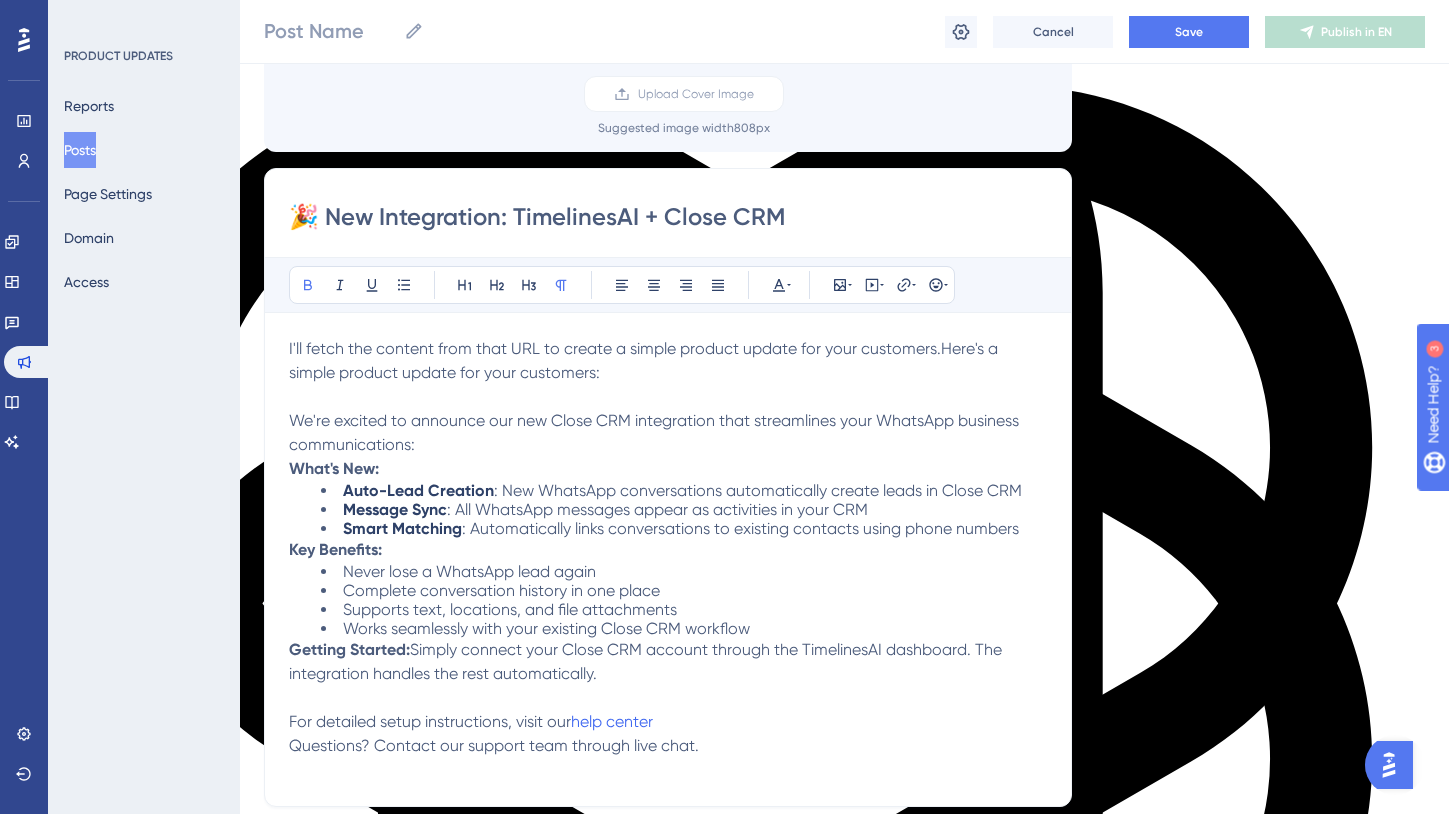 type on "🎉 New Integration: TimelinesAI + Close CRM" 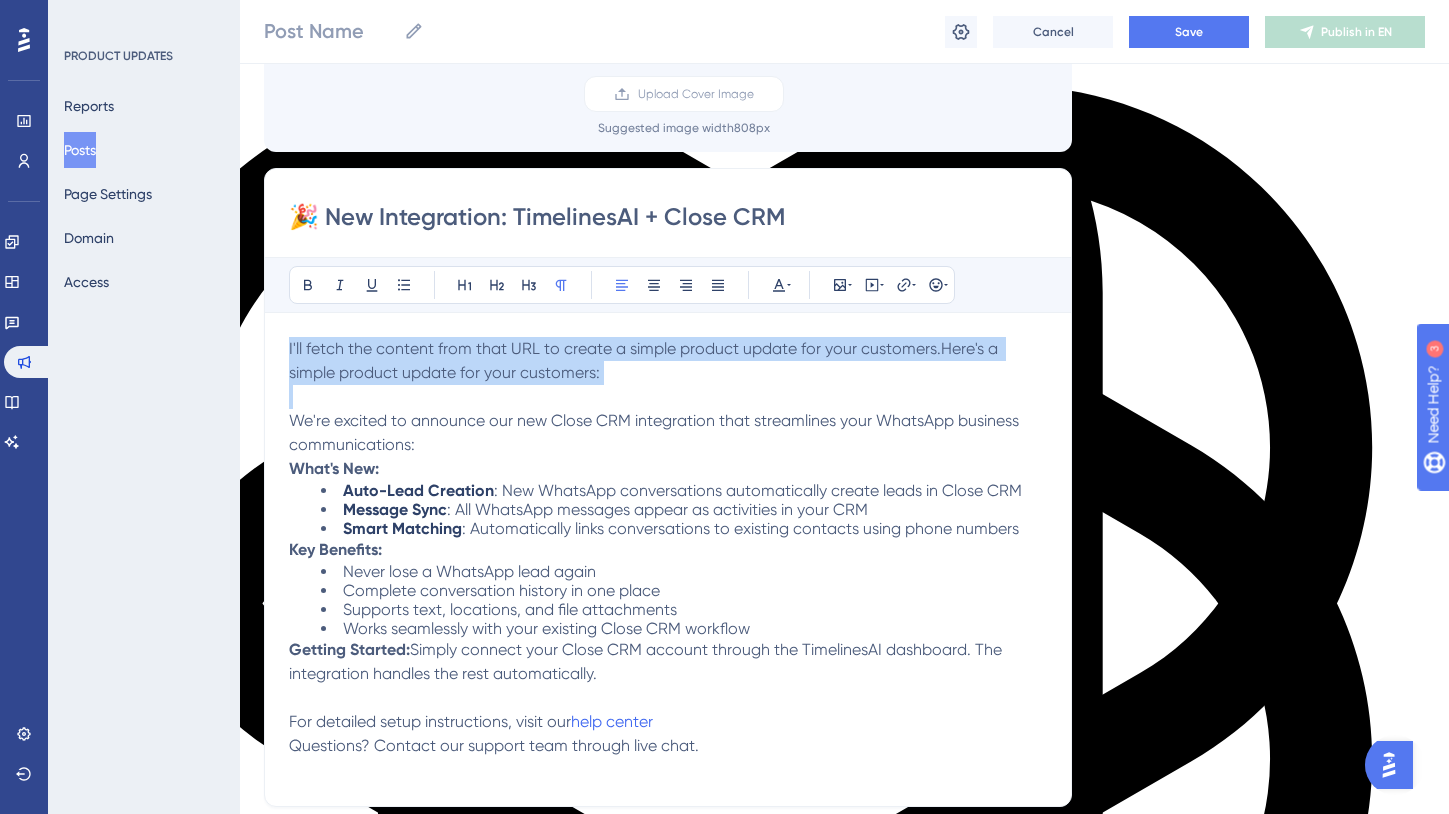 drag, startPoint x: 292, startPoint y: 420, endPoint x: 287, endPoint y: 346, distance: 74.168724 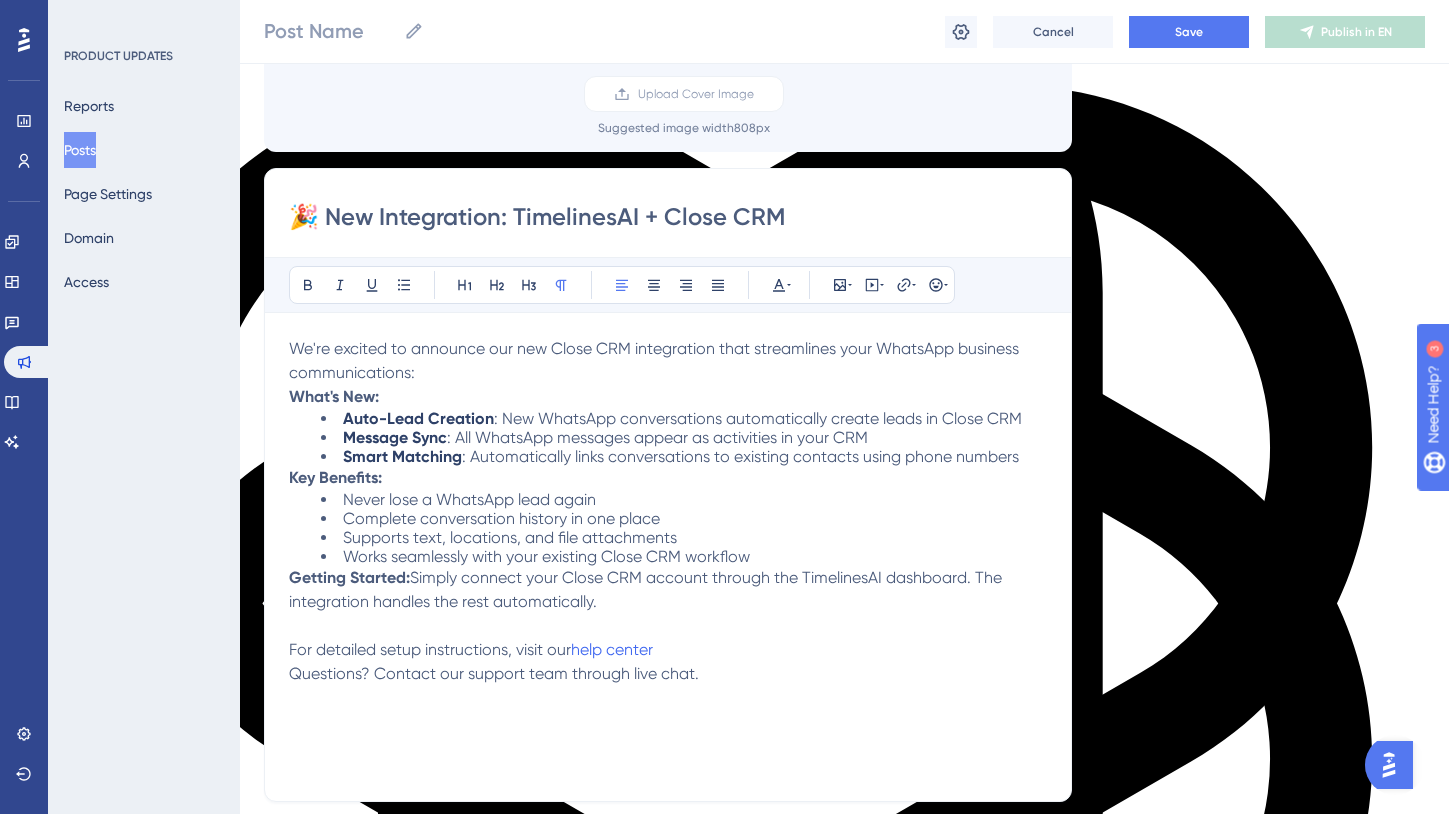 click on "We're excited to announce our new Close CRM integration that streamlines your WhatsApp business communications:" at bounding box center (668, 361) 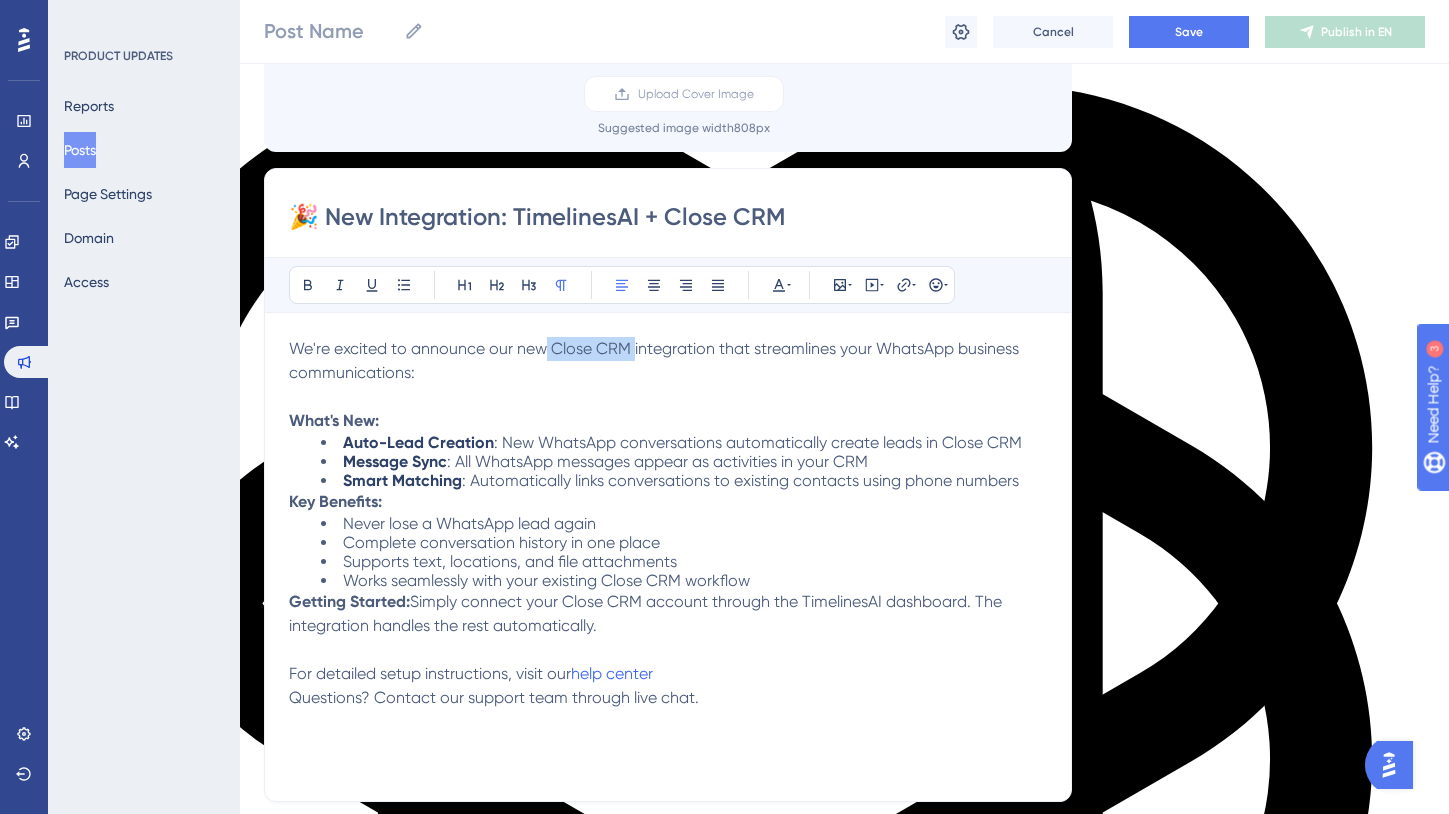 drag, startPoint x: 632, startPoint y: 349, endPoint x: 547, endPoint y: 348, distance: 85.00588 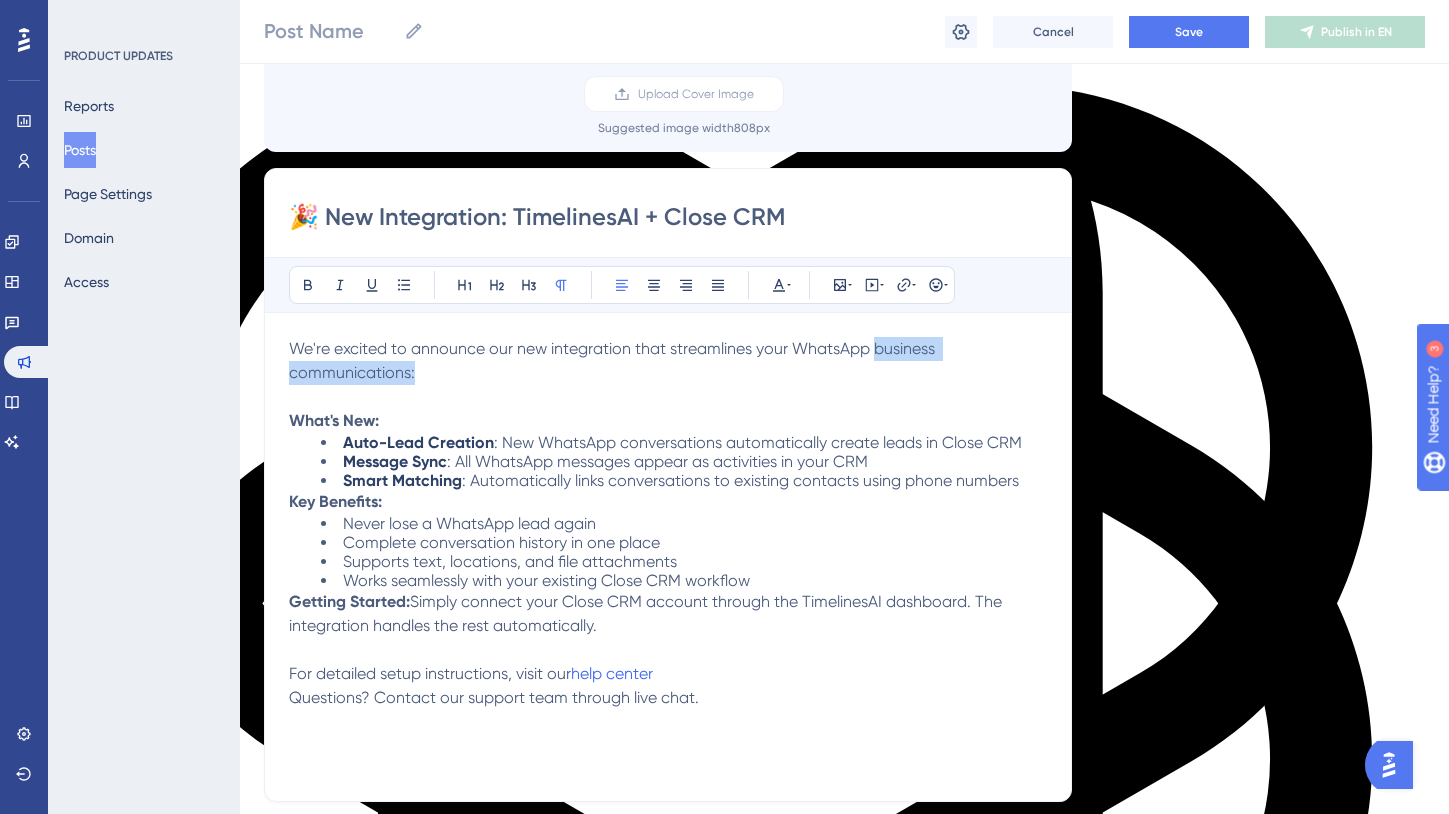 drag, startPoint x: 872, startPoint y: 352, endPoint x: 876, endPoint y: 366, distance: 14.56022 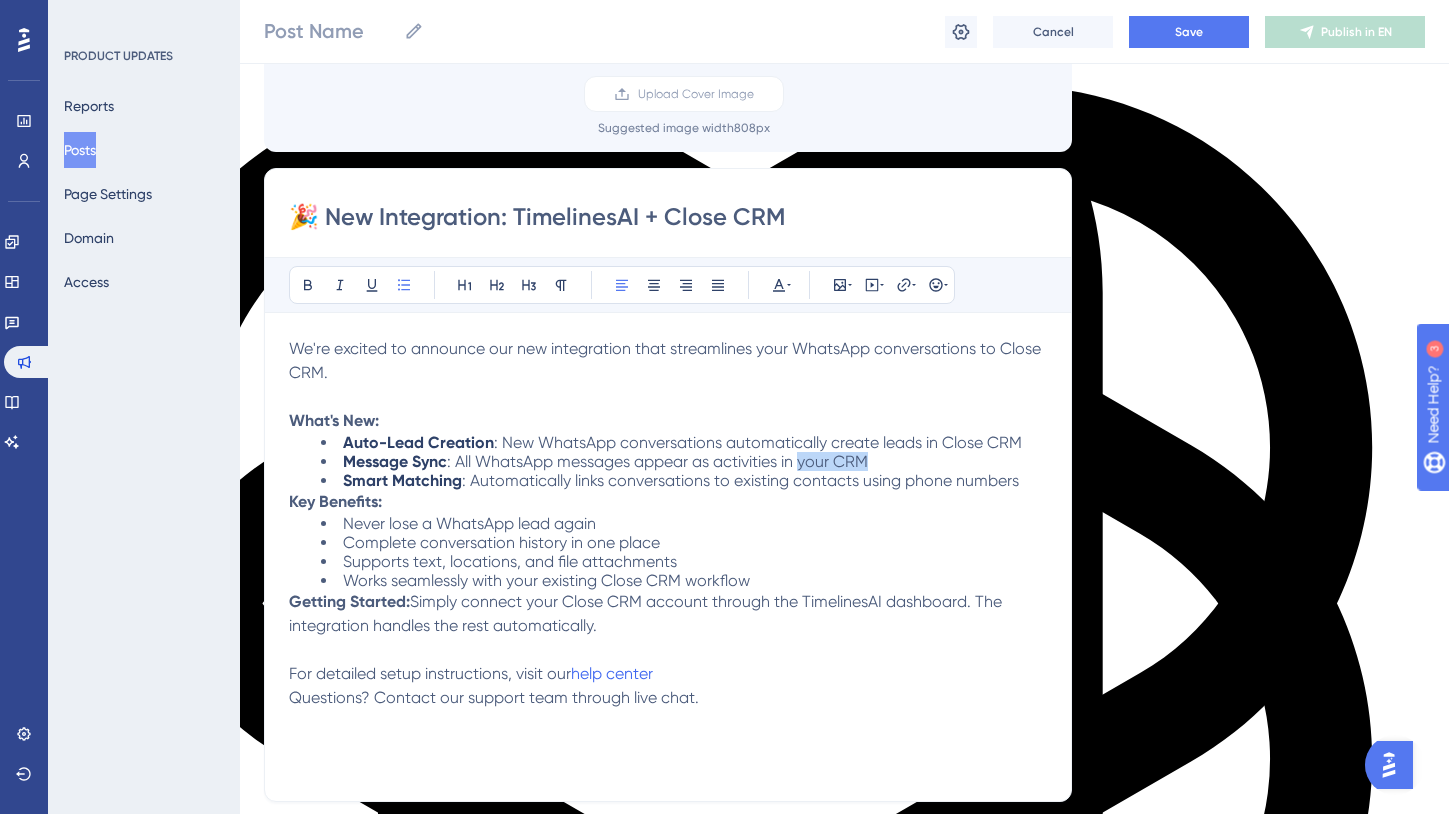 drag, startPoint x: 804, startPoint y: 470, endPoint x: 898, endPoint y: 468, distance: 94.02127 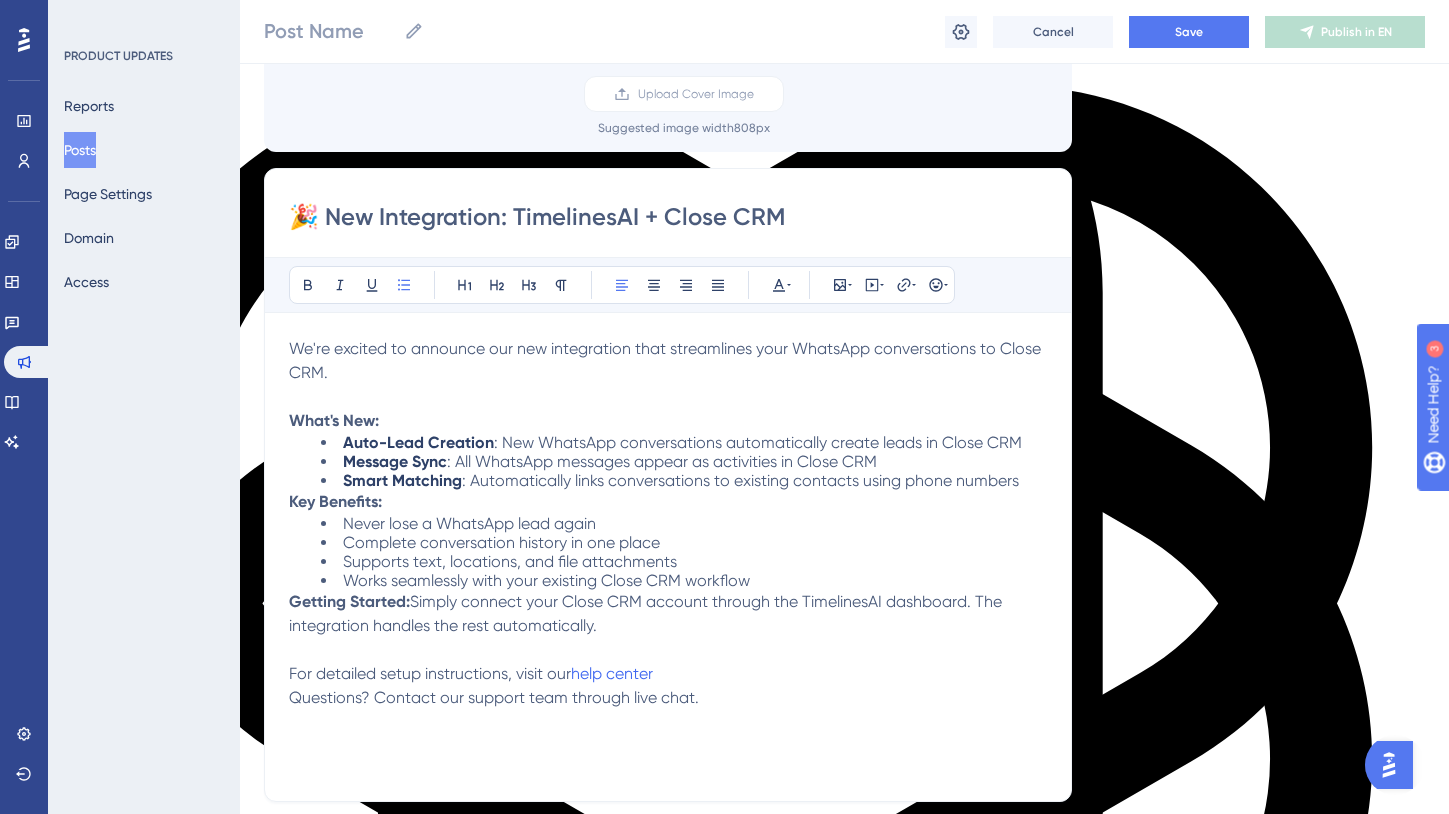 click on "Smart Matching : Automatically links conversations to existing contacts using phone numbers" at bounding box center (684, 480) 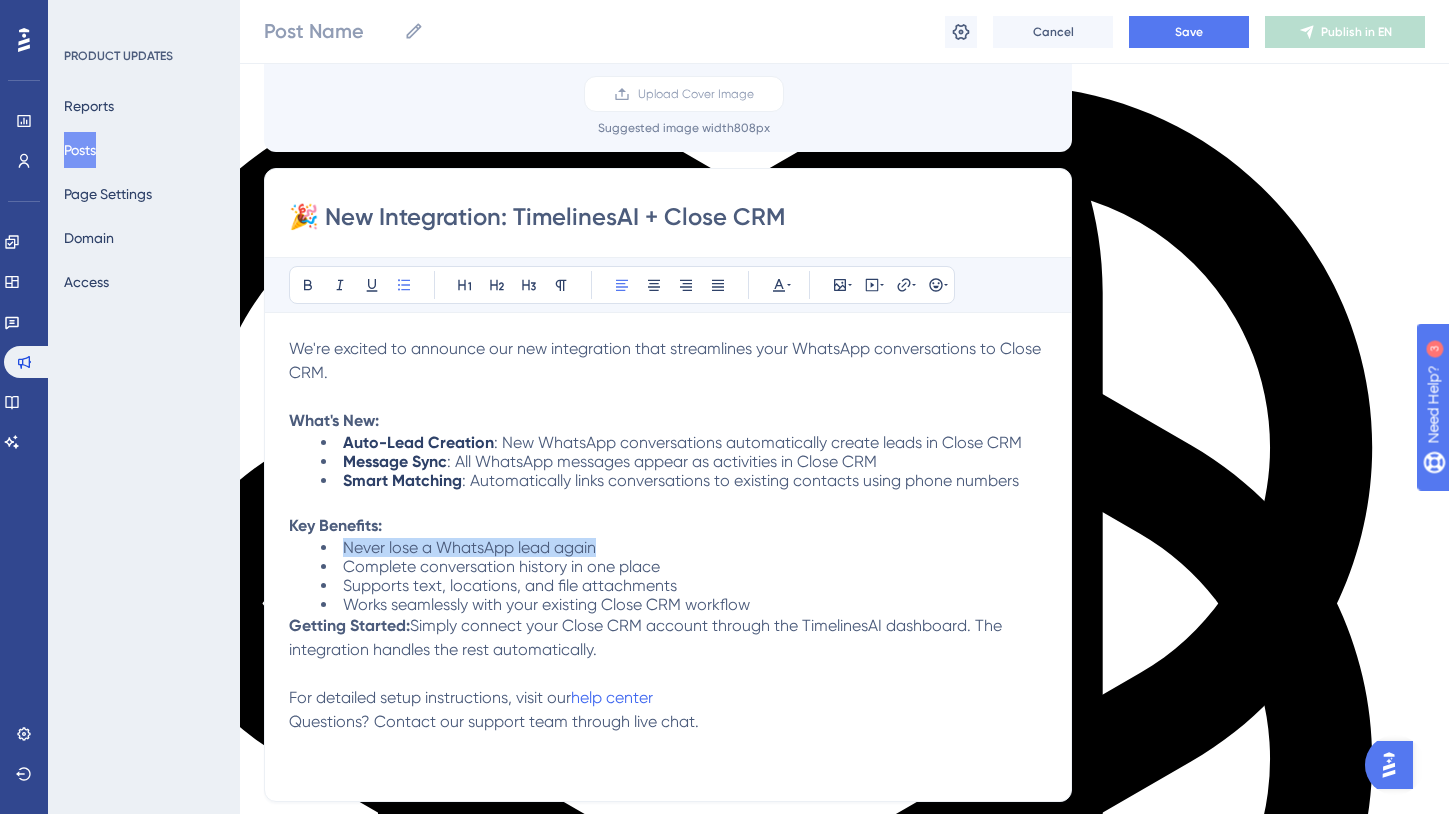 drag, startPoint x: 628, startPoint y: 572, endPoint x: 308, endPoint y: 570, distance: 320.00626 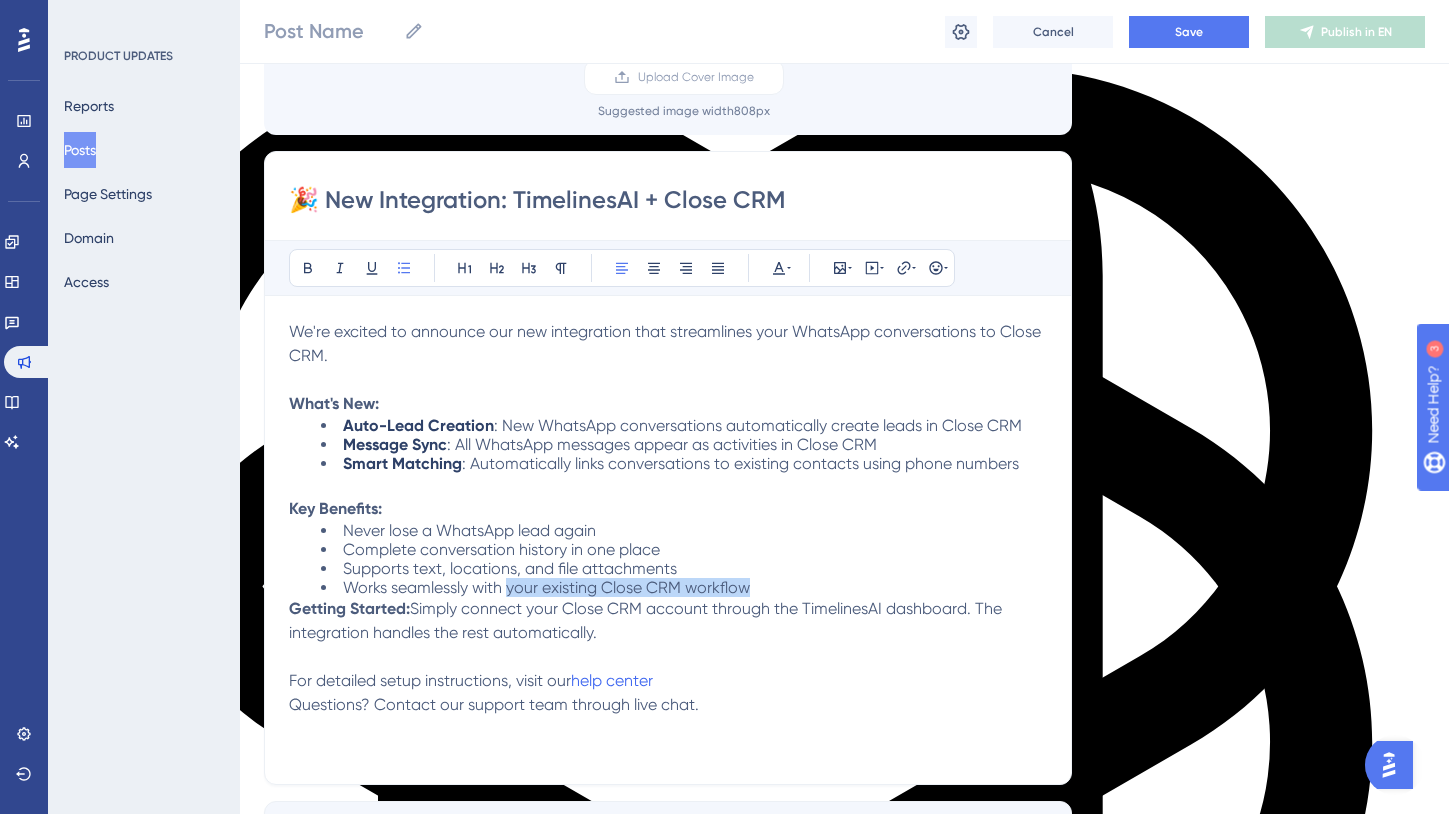 drag, startPoint x: 758, startPoint y: 620, endPoint x: 509, endPoint y: 618, distance: 249.00803 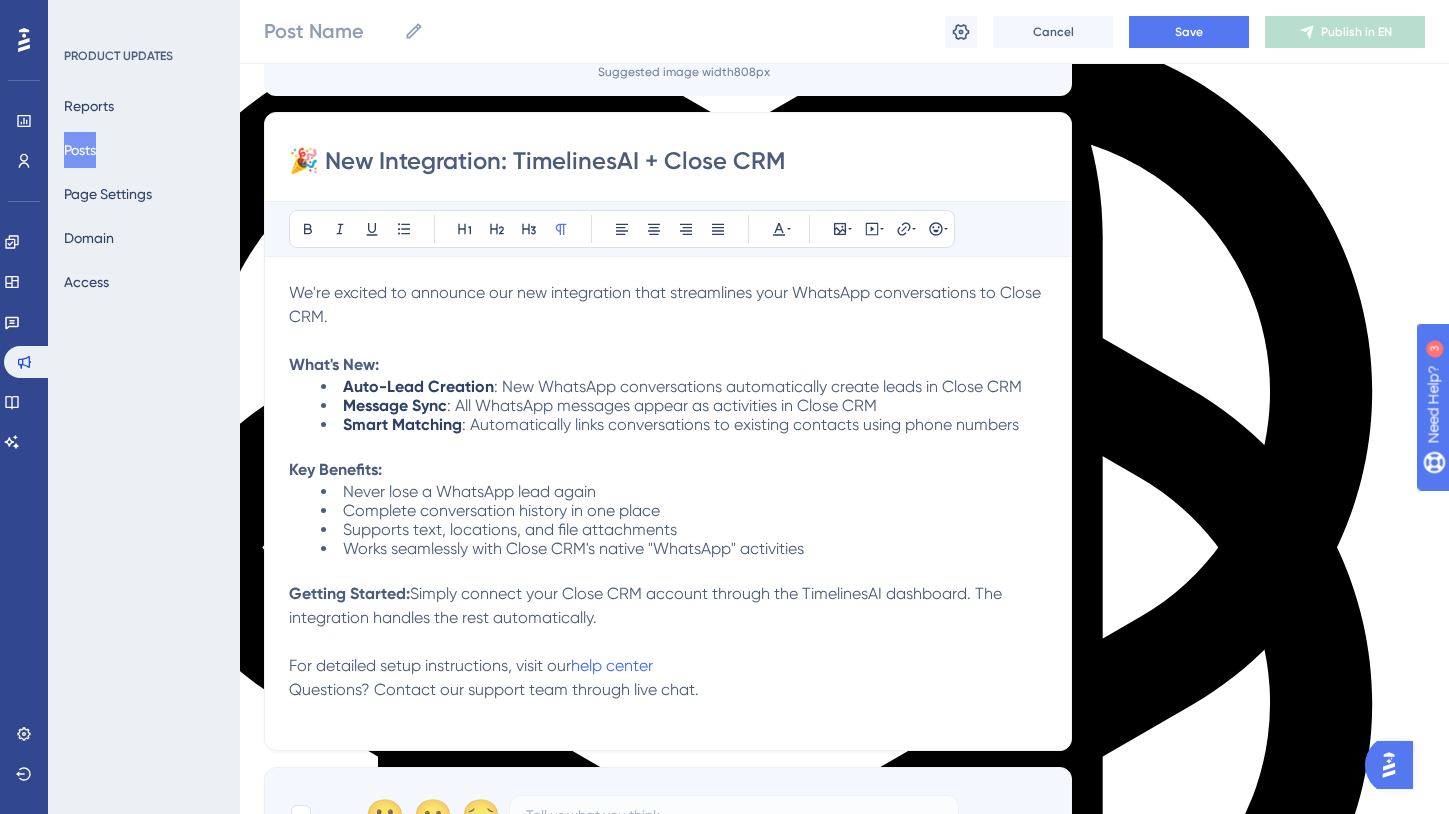scroll, scrollTop: 0, scrollLeft: 0, axis: both 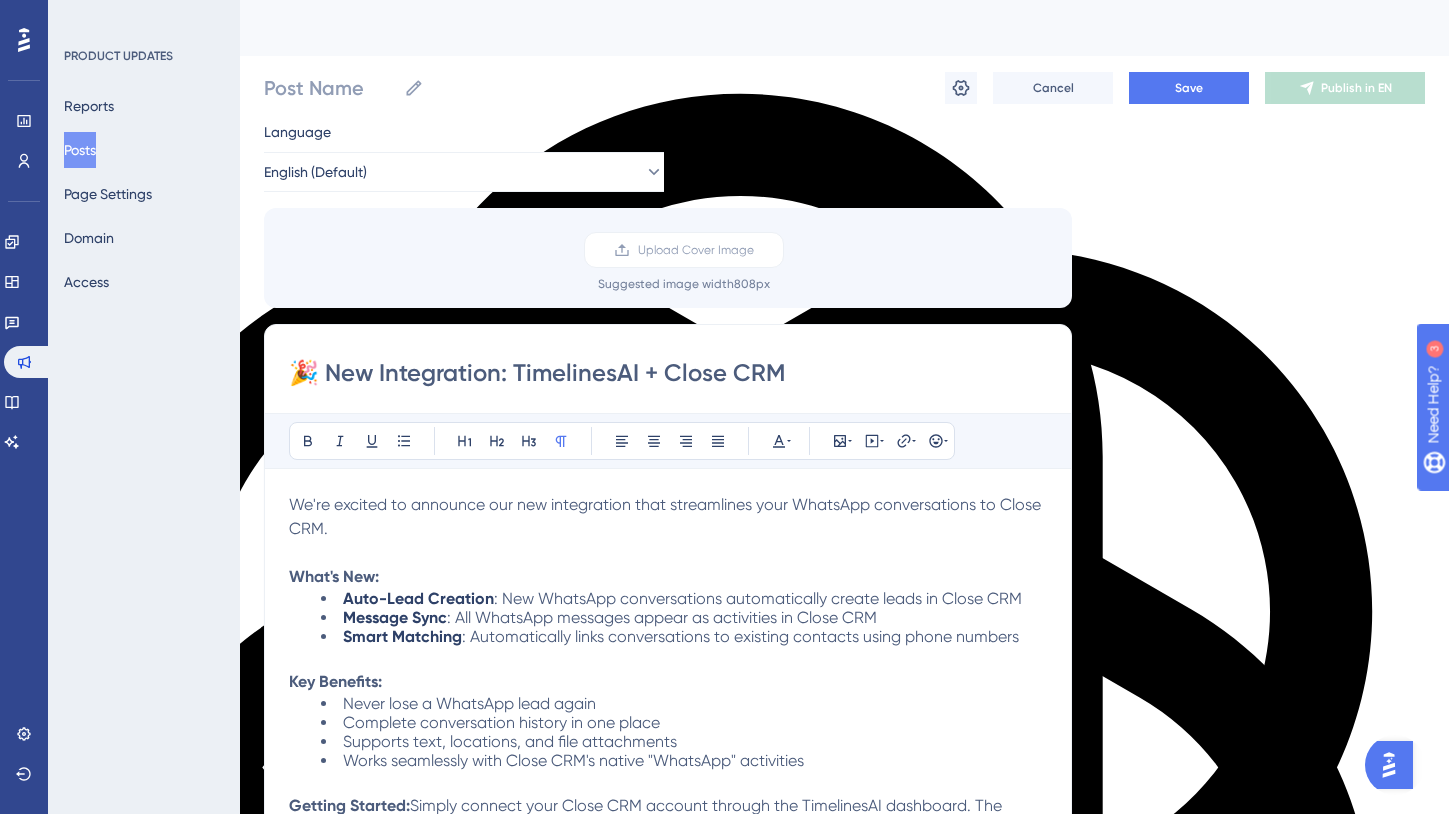 click on "🎉 New Integration: TimelinesAI + Close CRM" at bounding box center [668, 373] 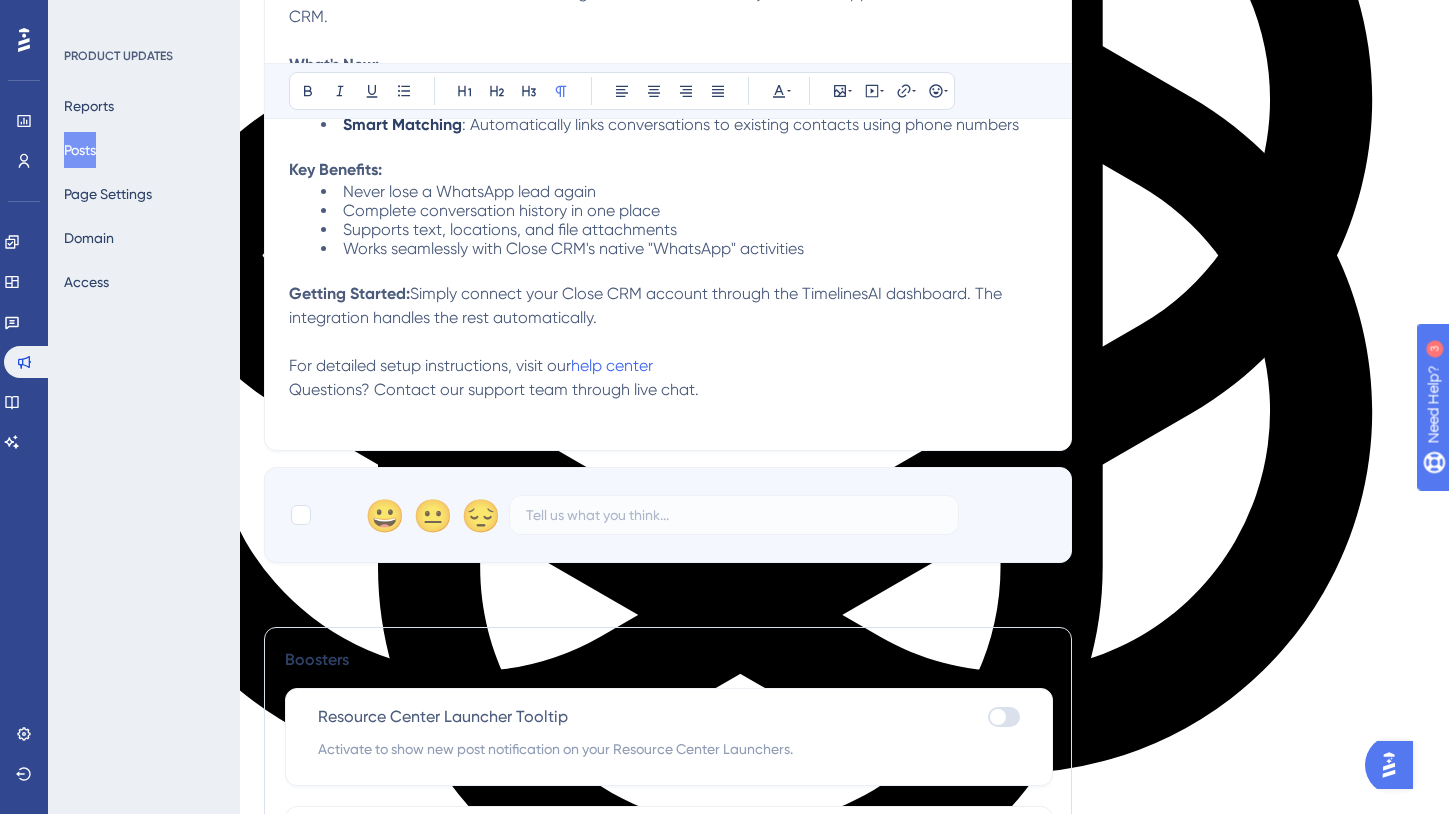 scroll, scrollTop: 749, scrollLeft: 0, axis: vertical 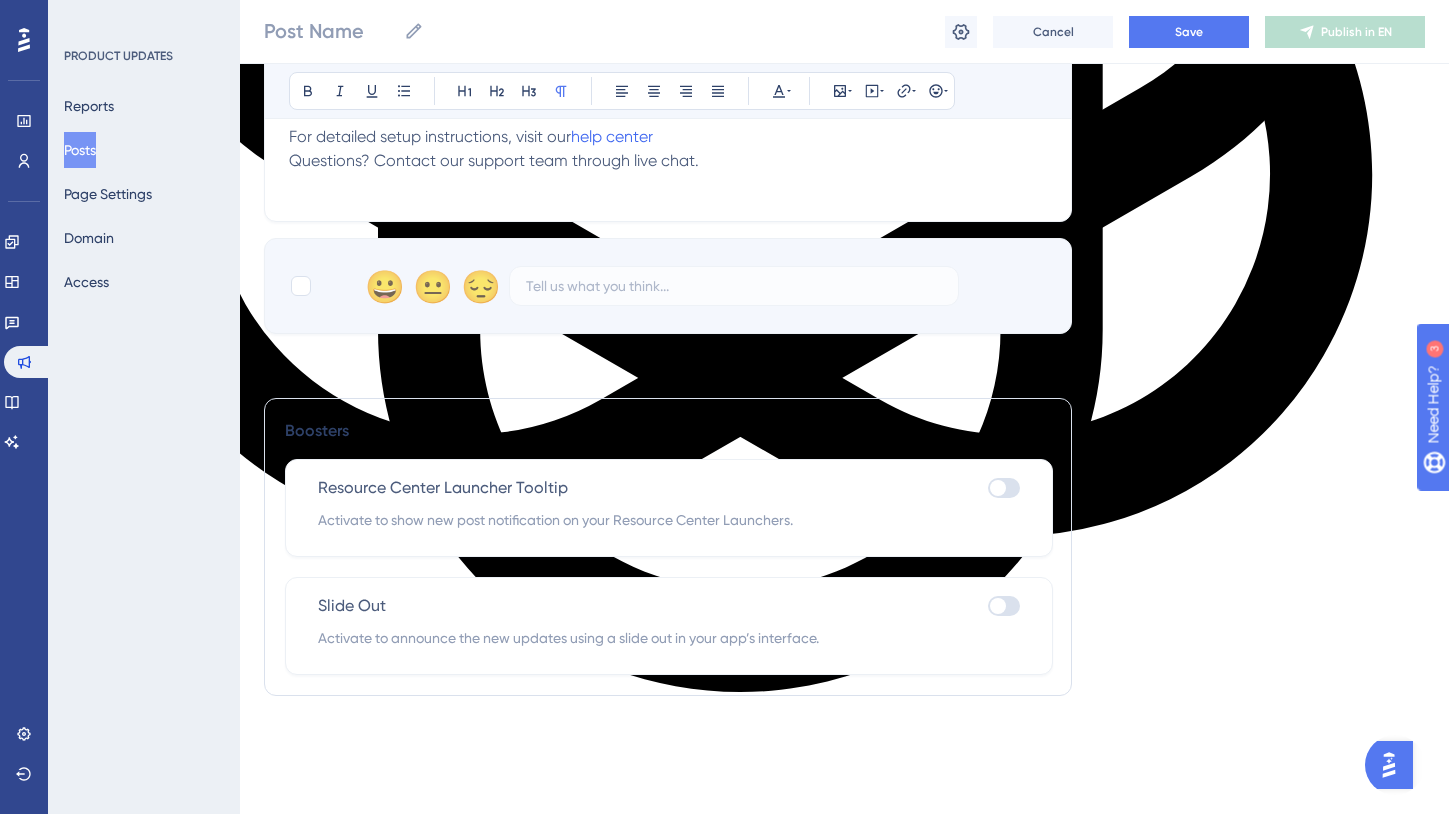 click at bounding box center (1004, 488) 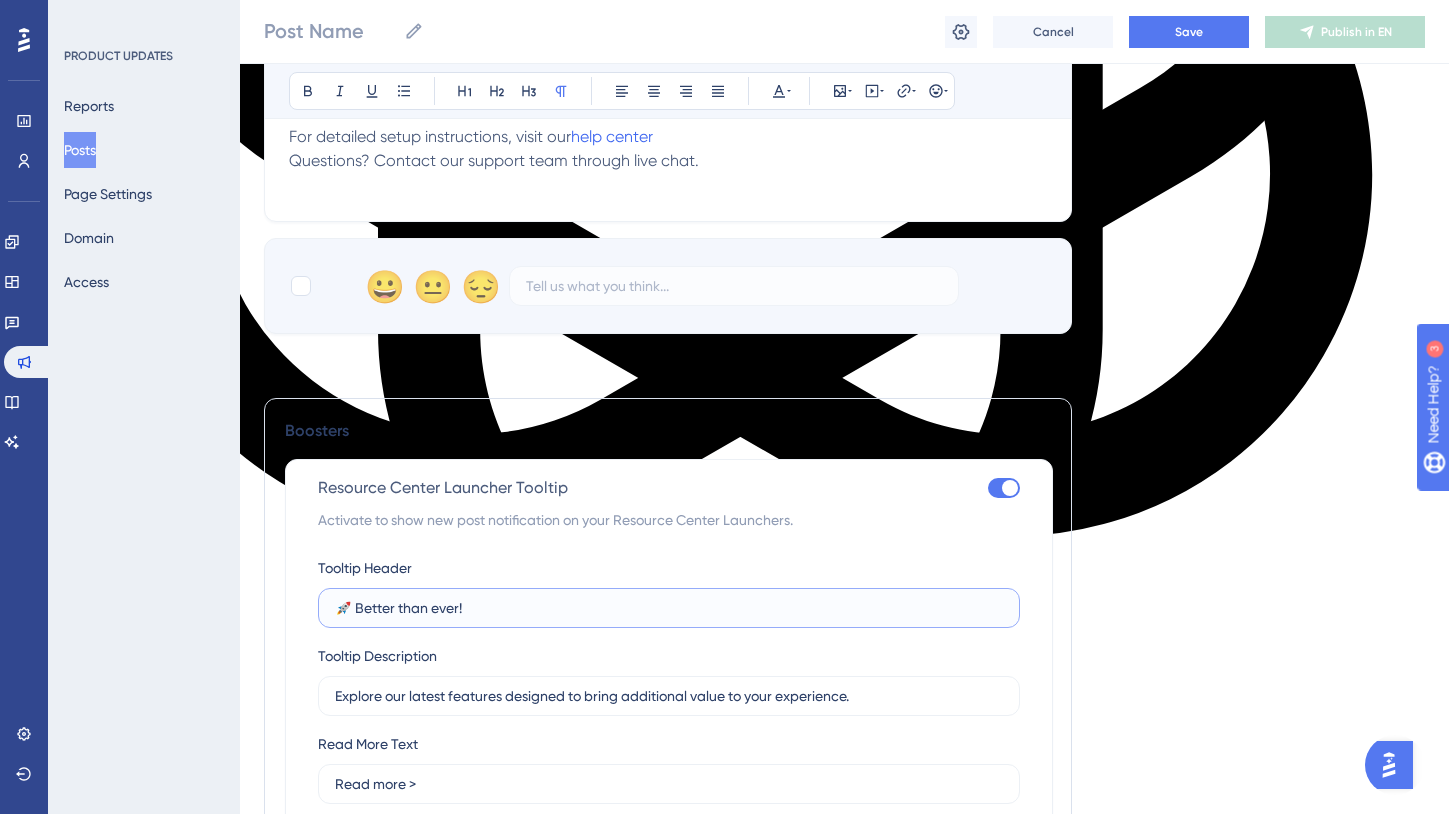 click on "🚀 Better than ever!" at bounding box center (669, 608) 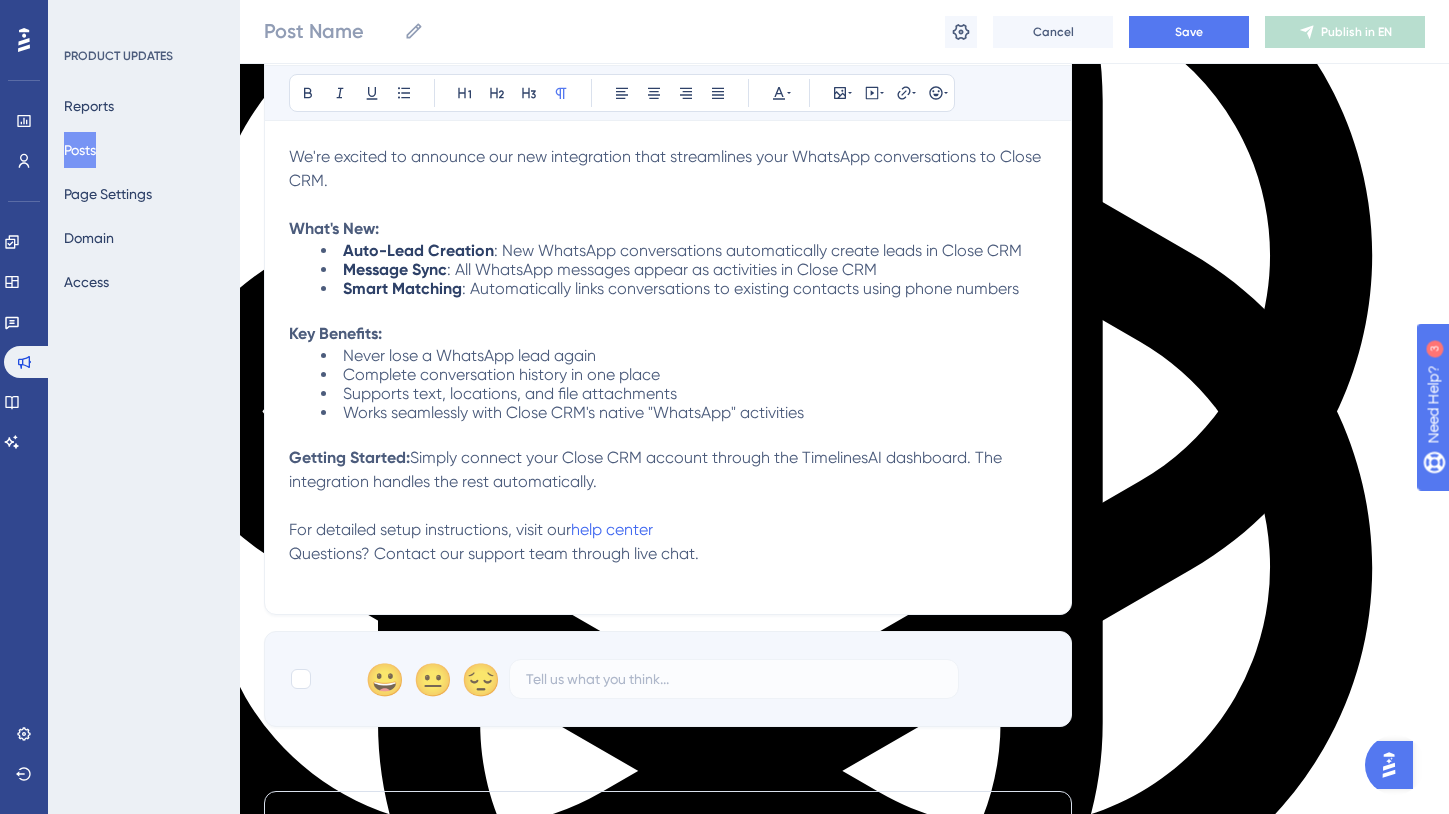 scroll, scrollTop: 269, scrollLeft: 0, axis: vertical 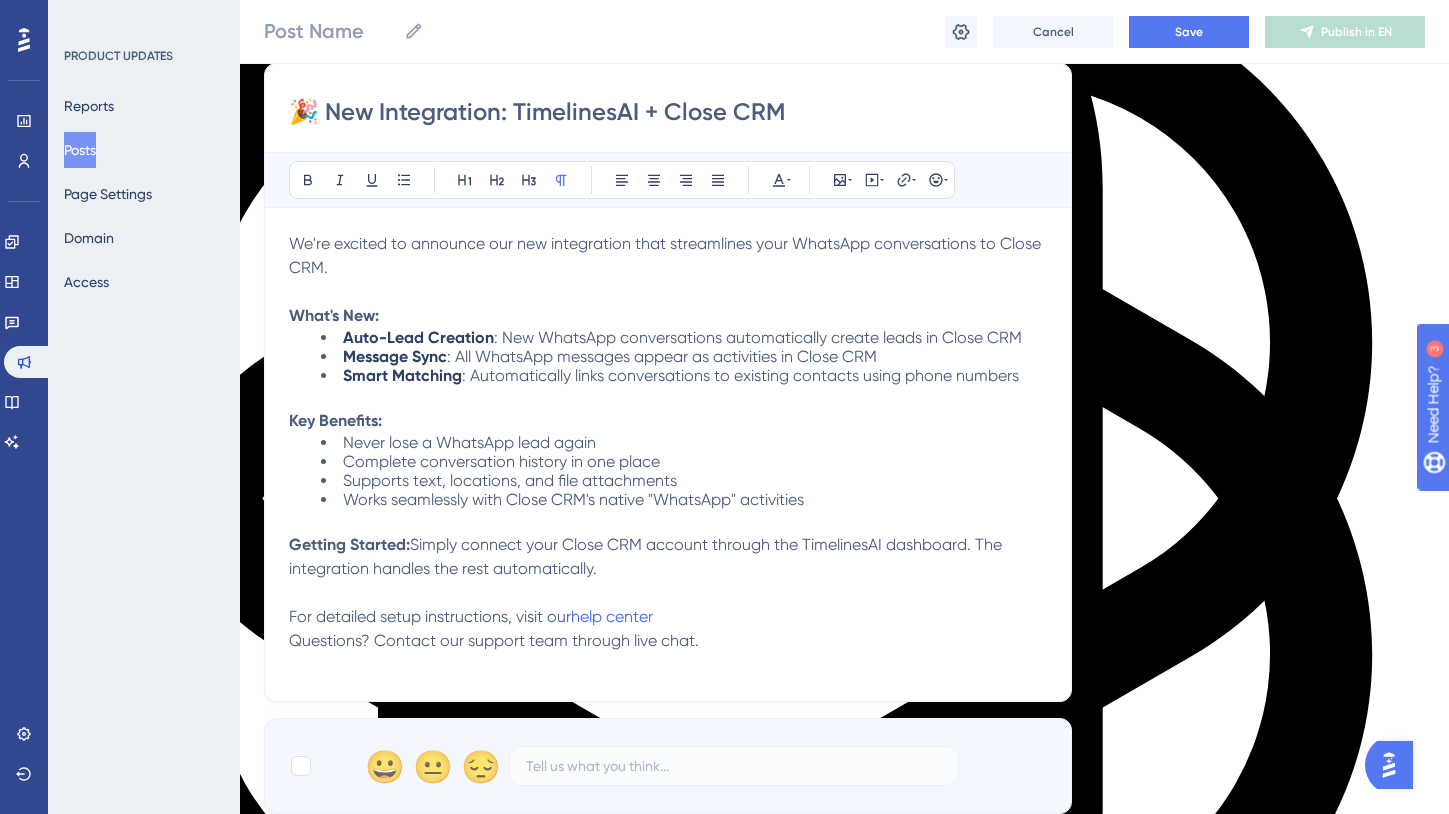 type on "🎉 New Integration: TimelinesAI + Close CRM" 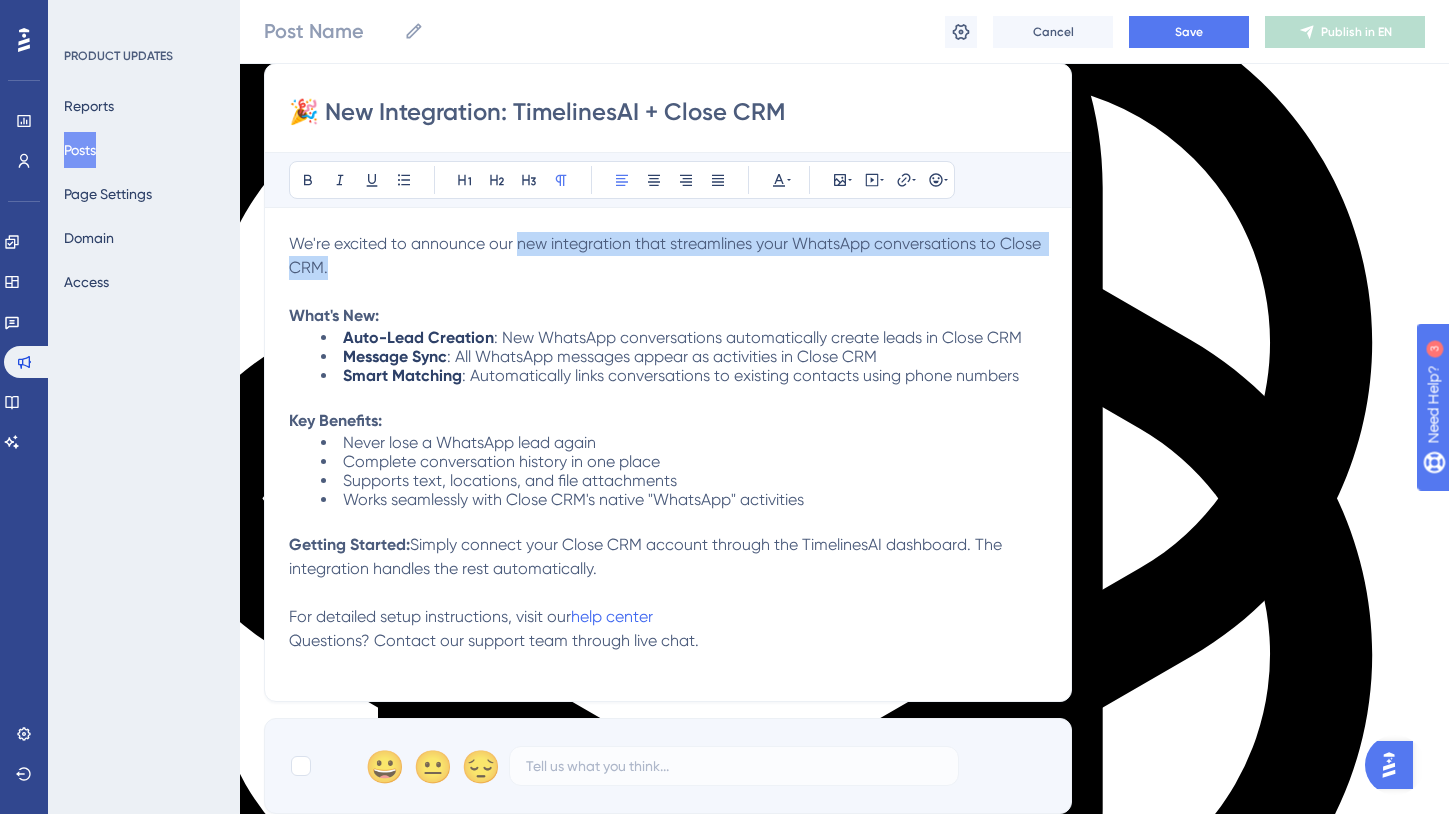 drag, startPoint x: 514, startPoint y: 246, endPoint x: 517, endPoint y: 274, distance: 28.160255 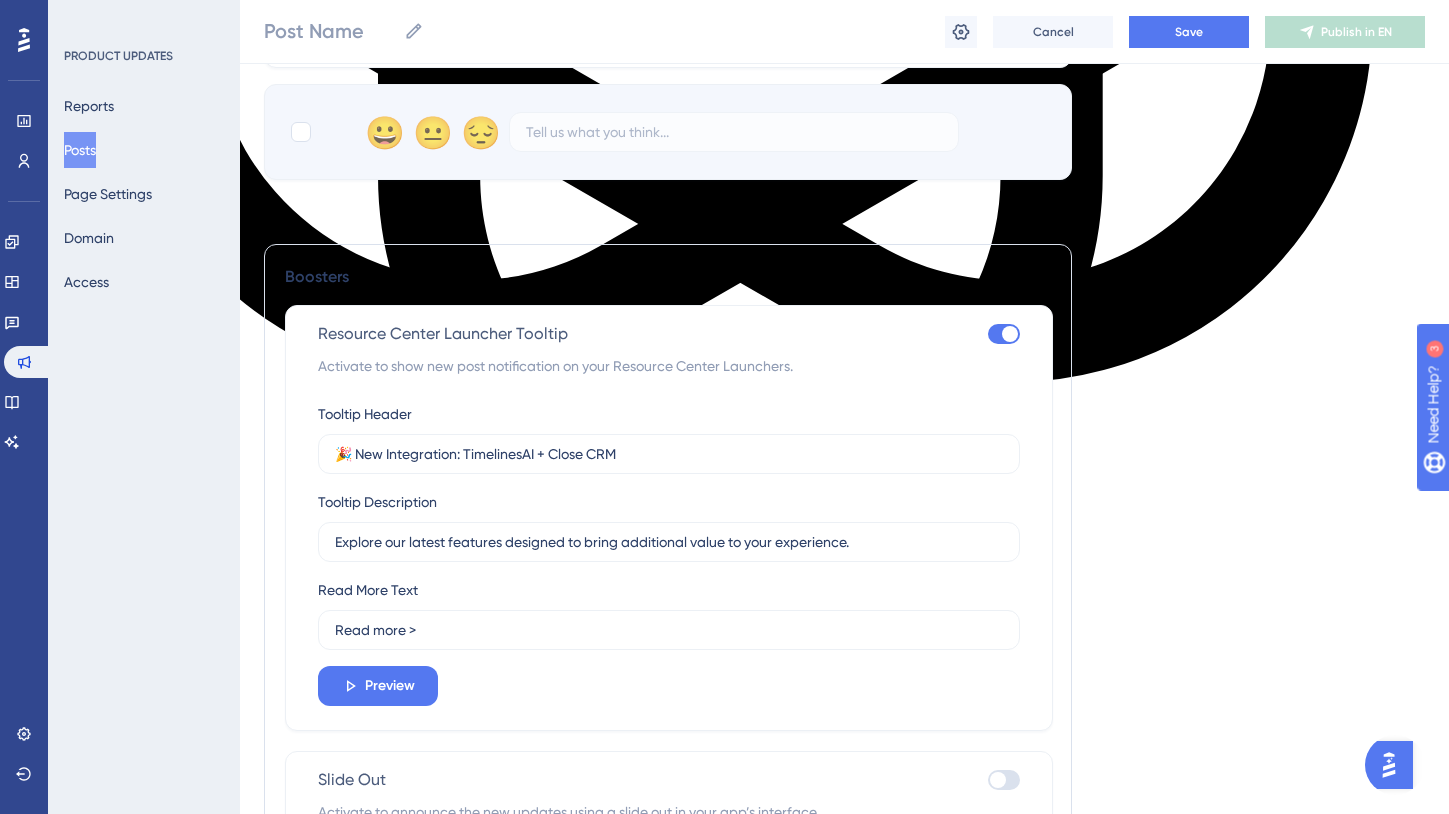 scroll, scrollTop: 922, scrollLeft: 0, axis: vertical 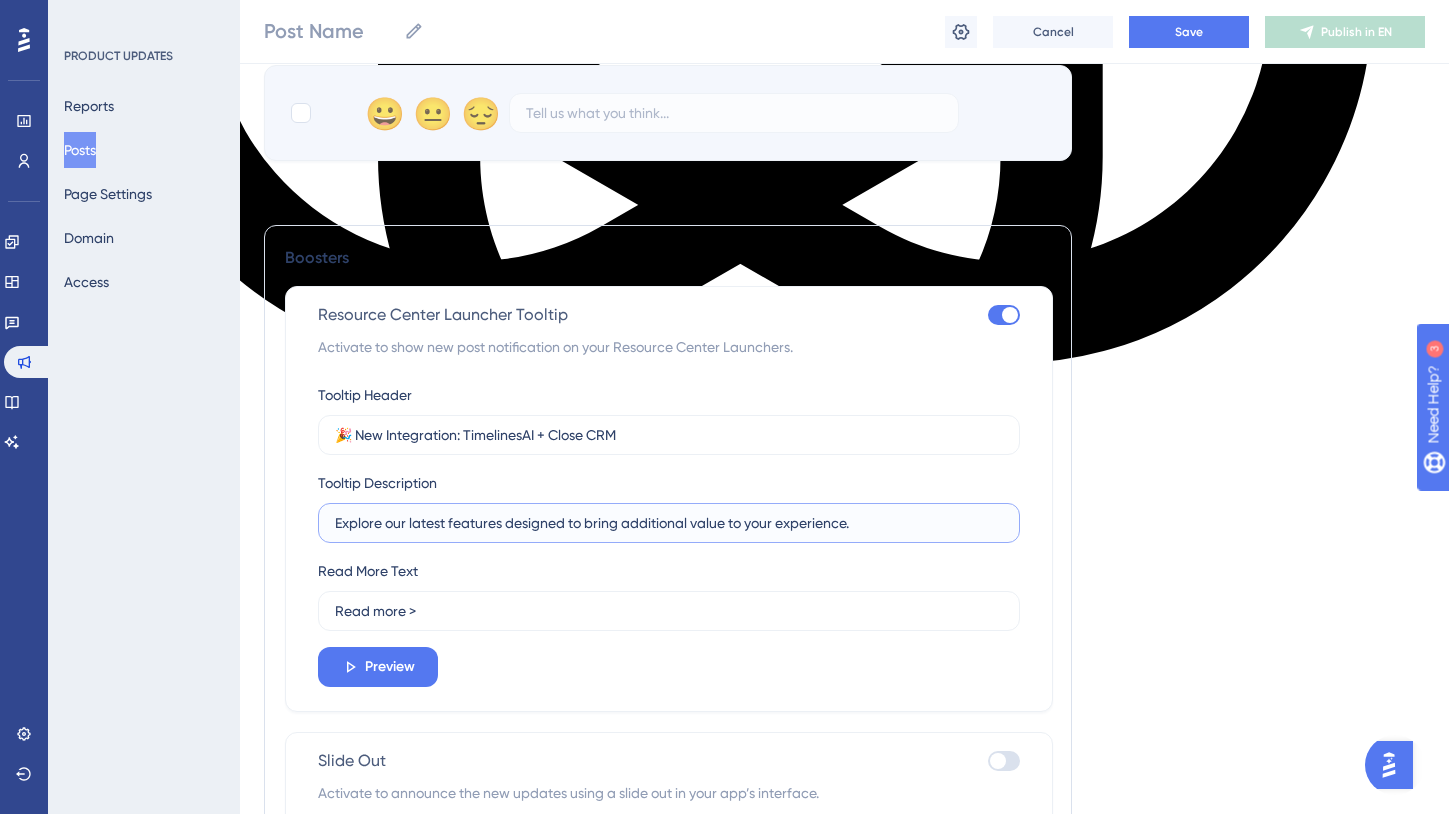 click on "Explore our latest features designed to bring additional value to your experience." at bounding box center (669, 523) 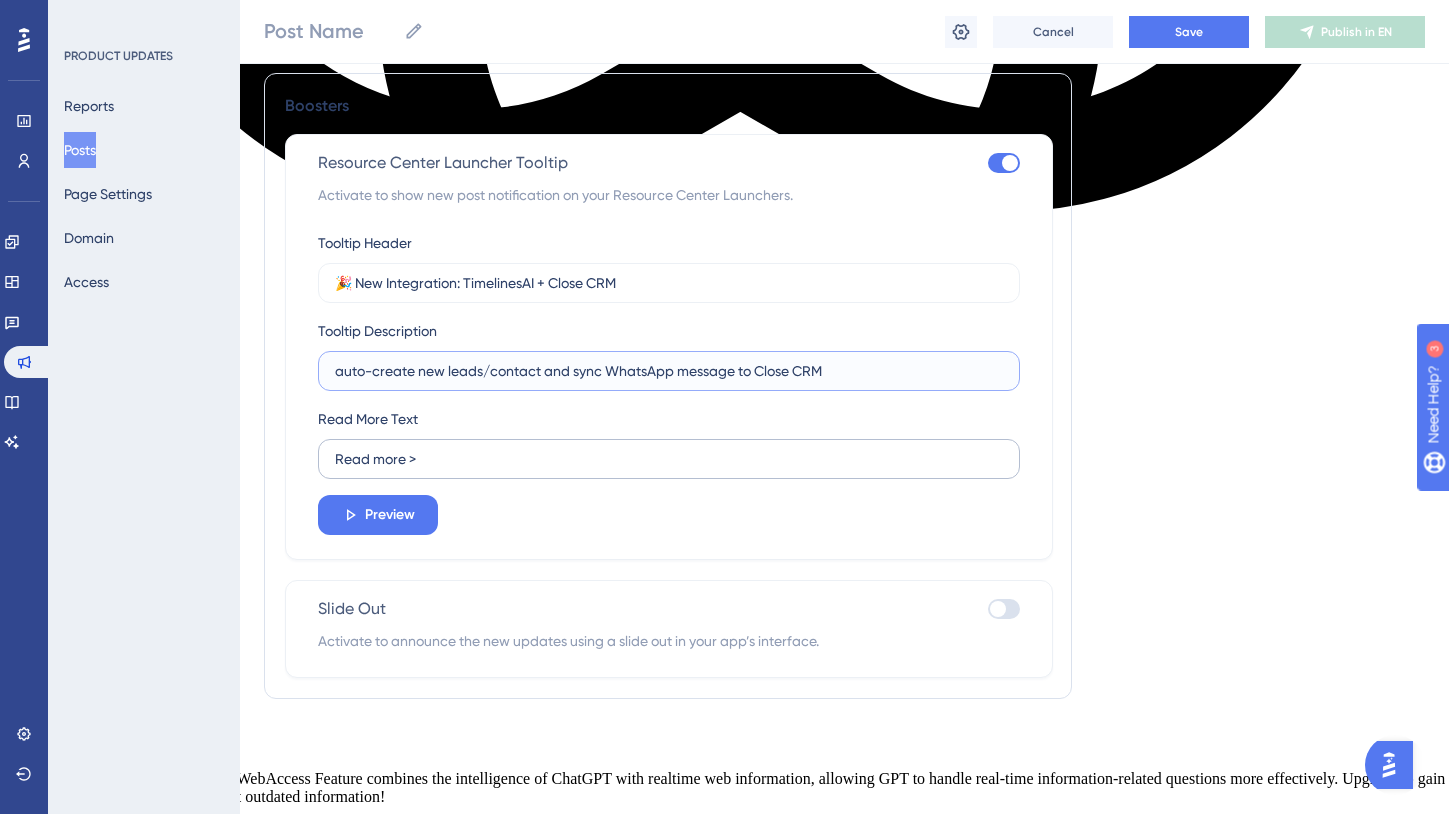 scroll, scrollTop: 1077, scrollLeft: 0, axis: vertical 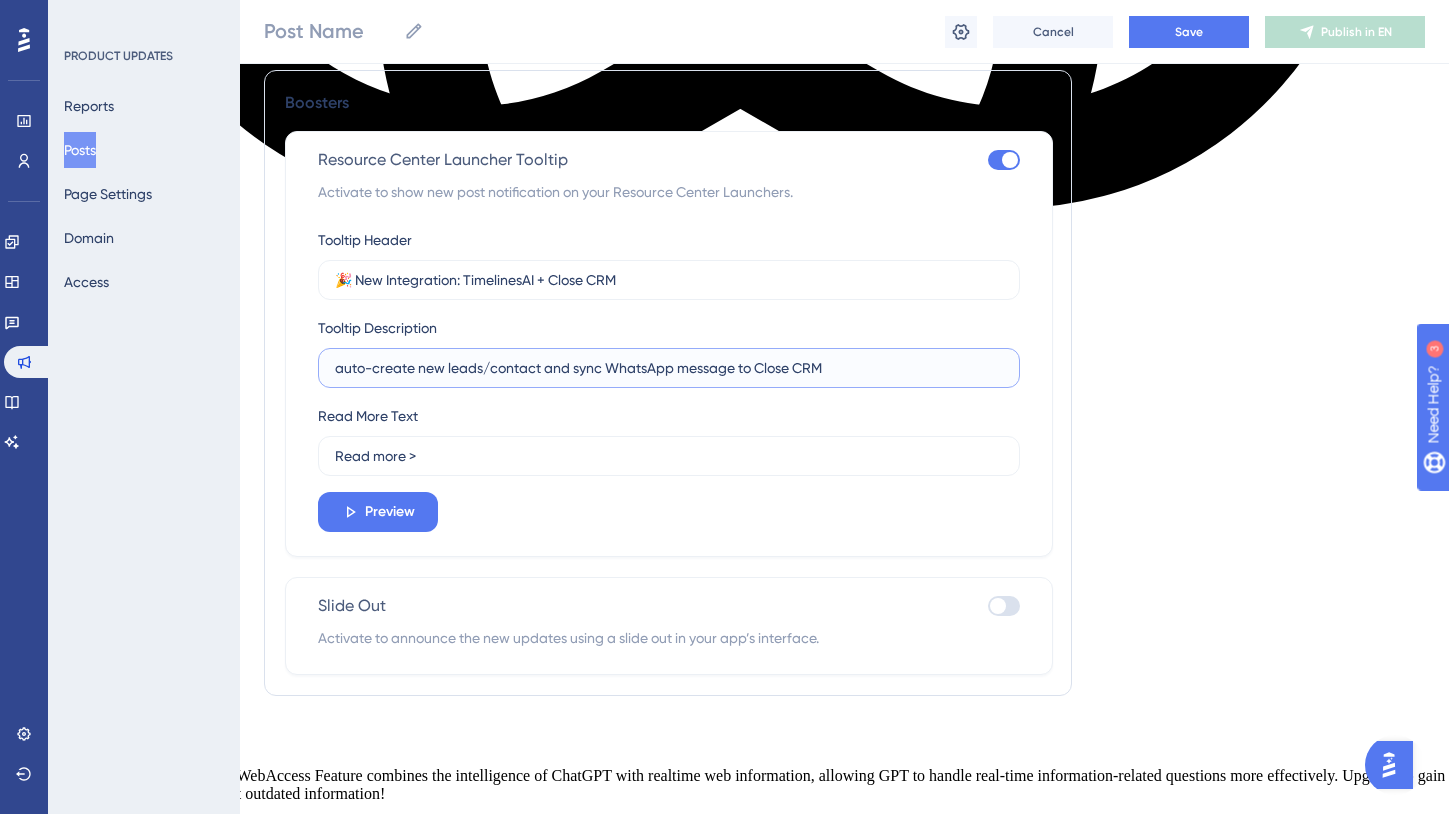 type on "auto-create new leads/contact and sync WhatsApp message to Close CRM" 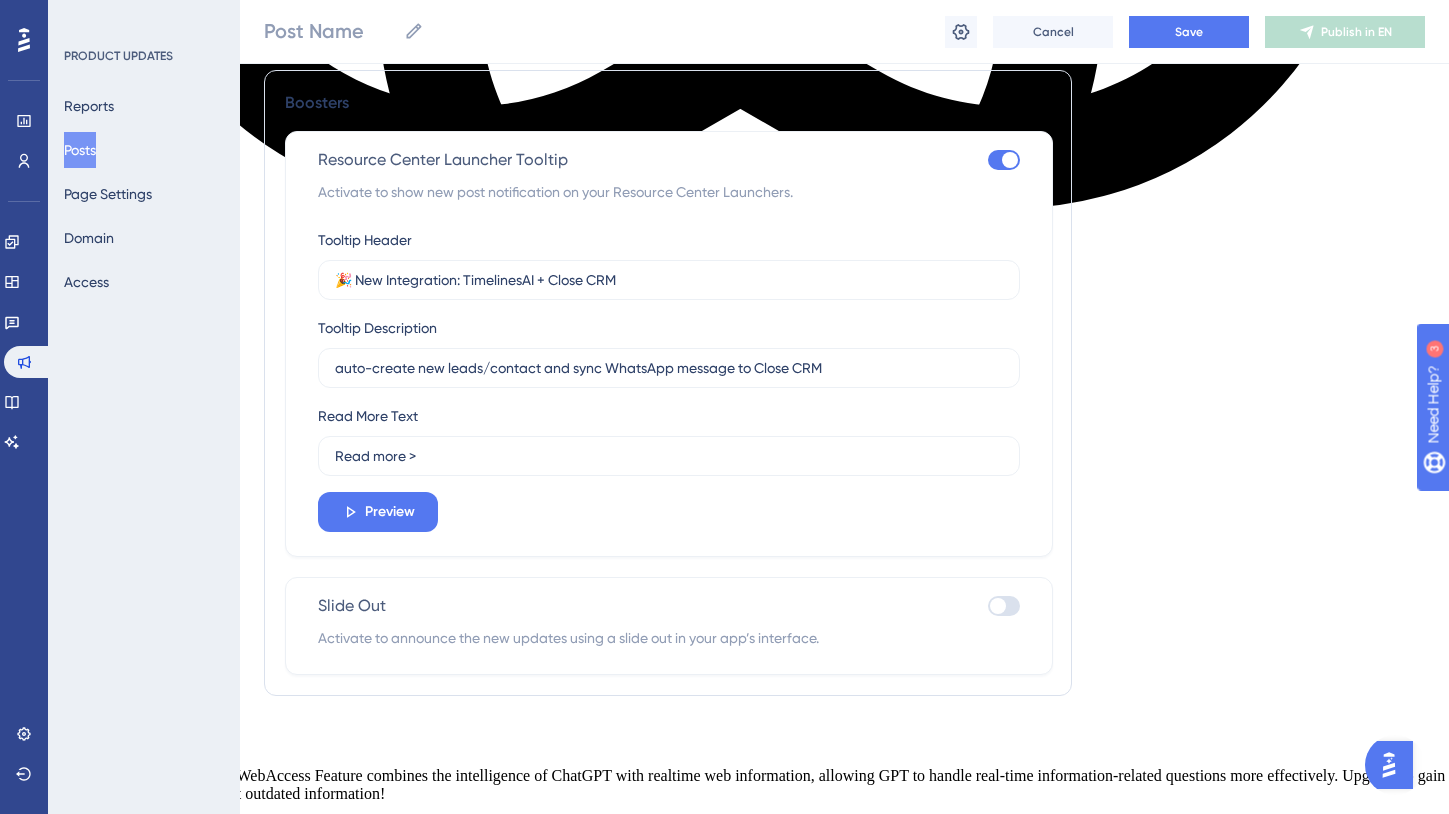 click at bounding box center (1004, 606) 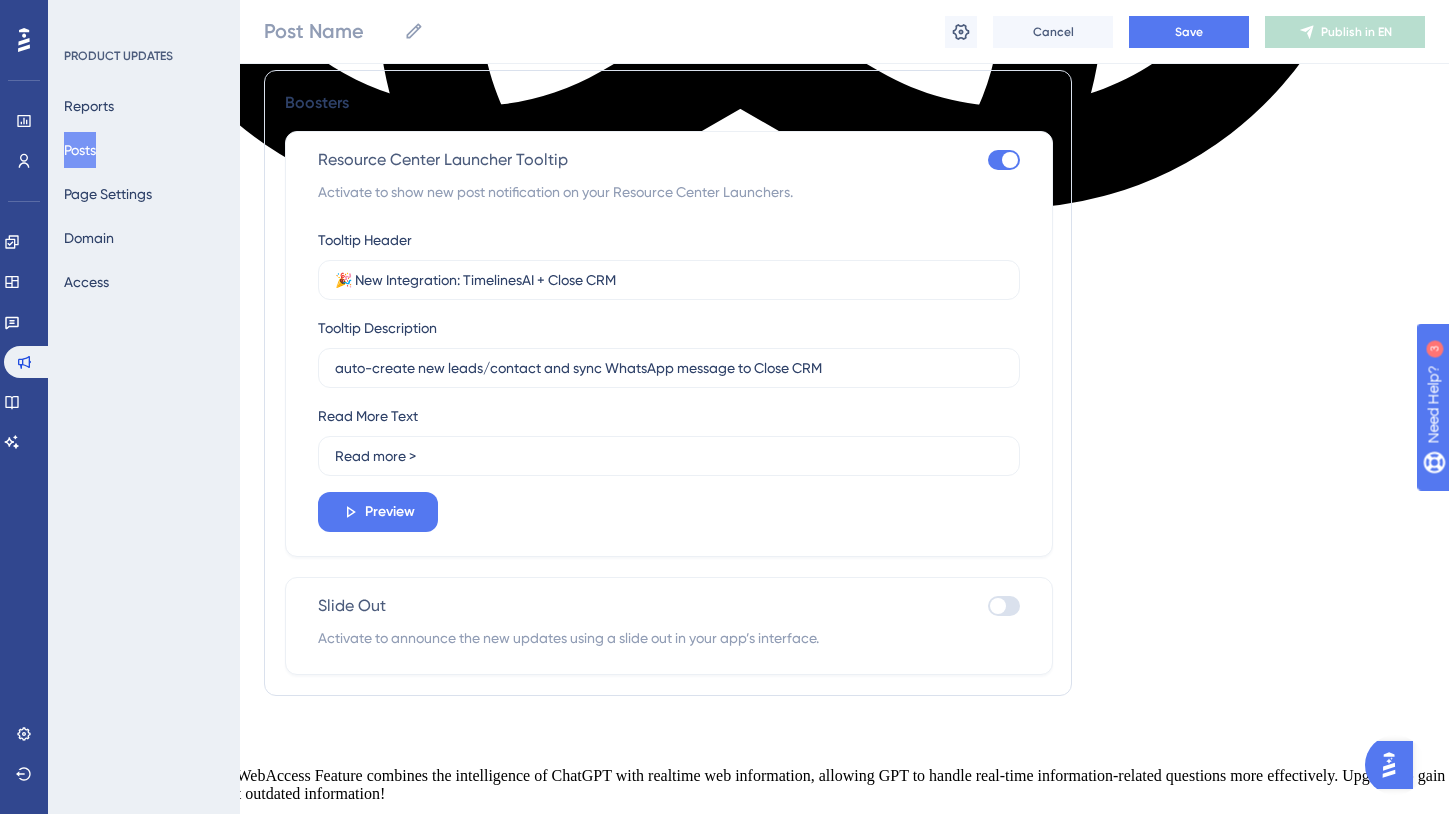 checkbox on "true" 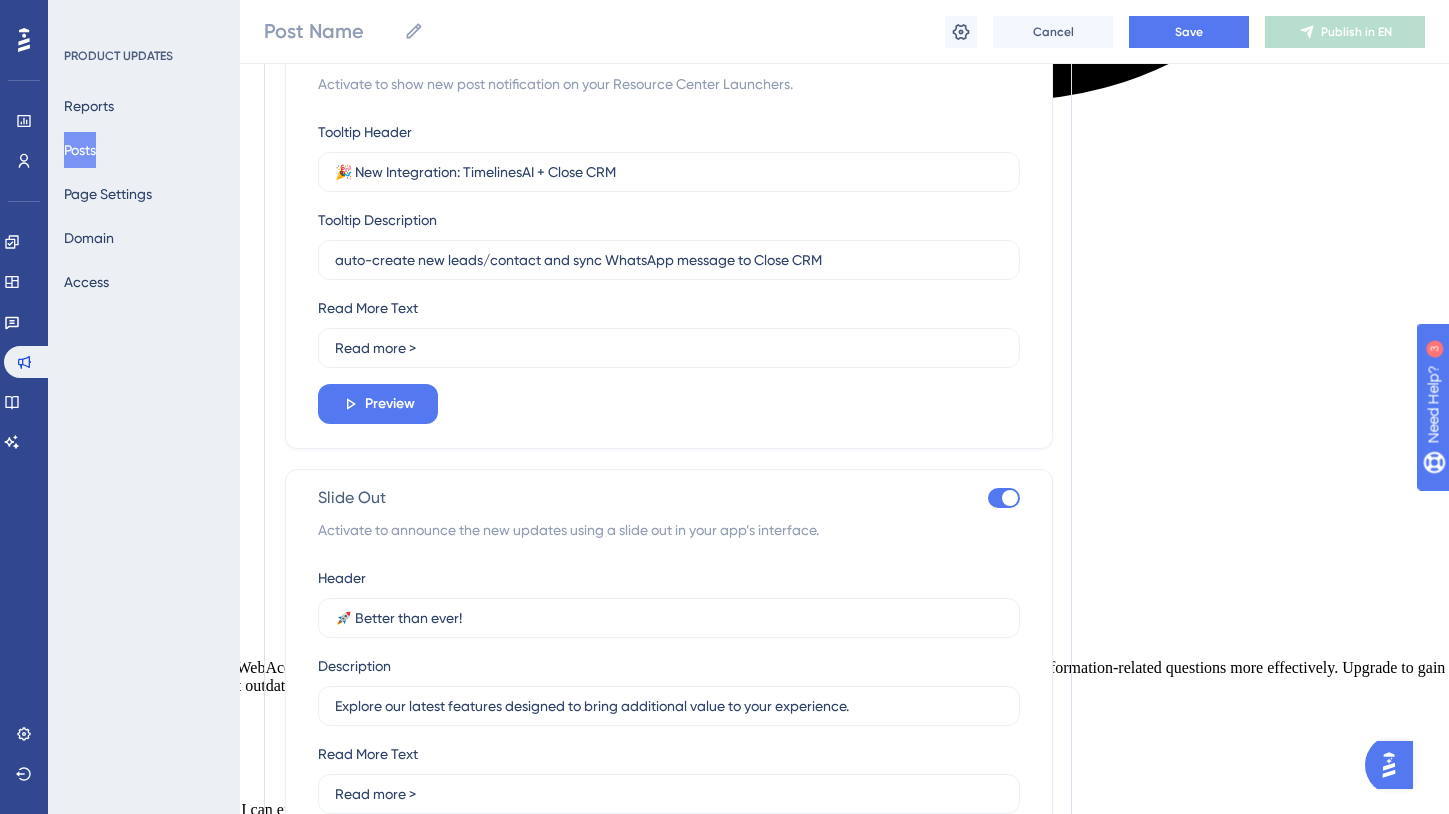 scroll, scrollTop: 1217, scrollLeft: 0, axis: vertical 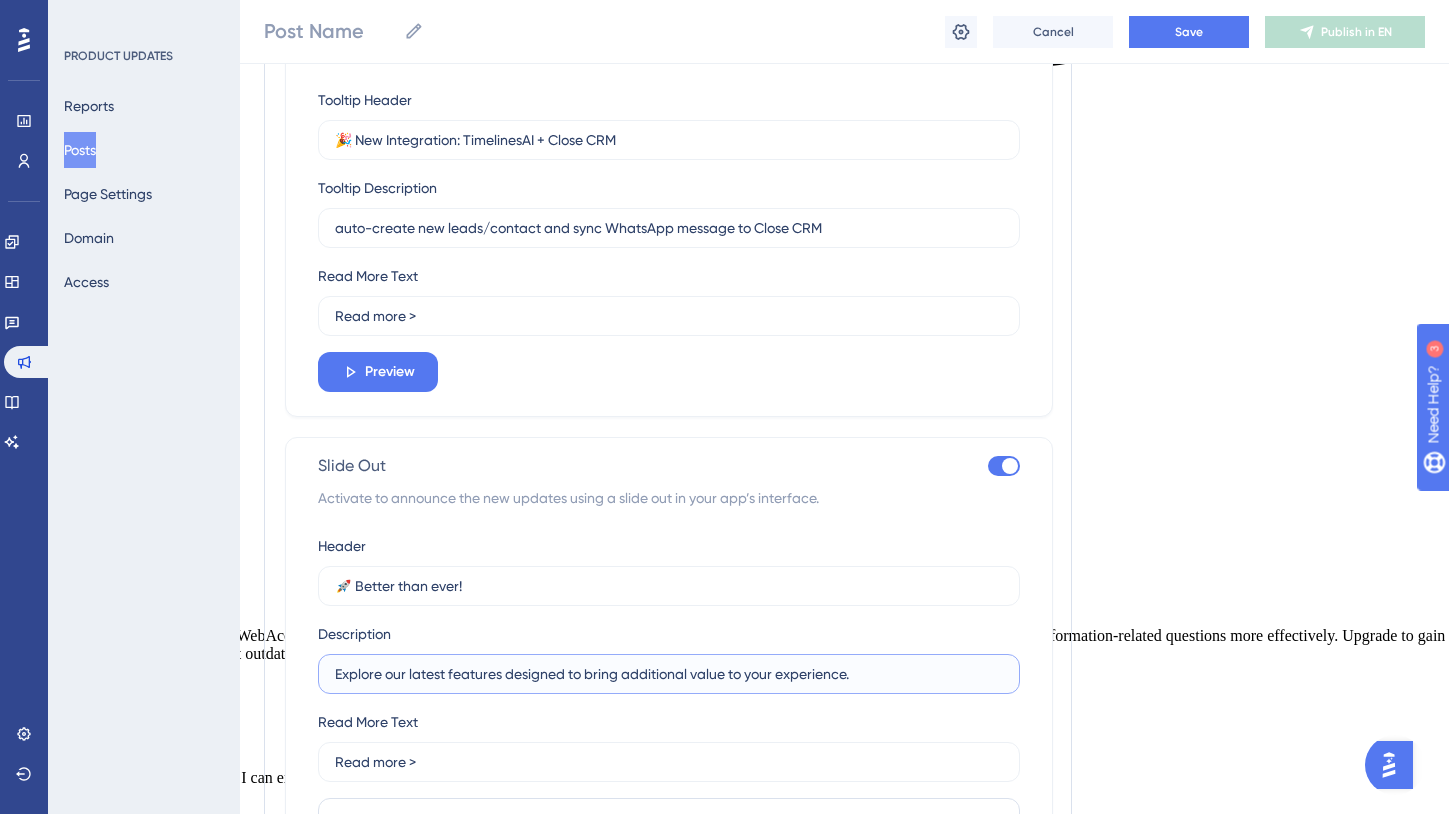 click on "Explore our latest features designed to bring additional value to your experience." at bounding box center [669, 674] 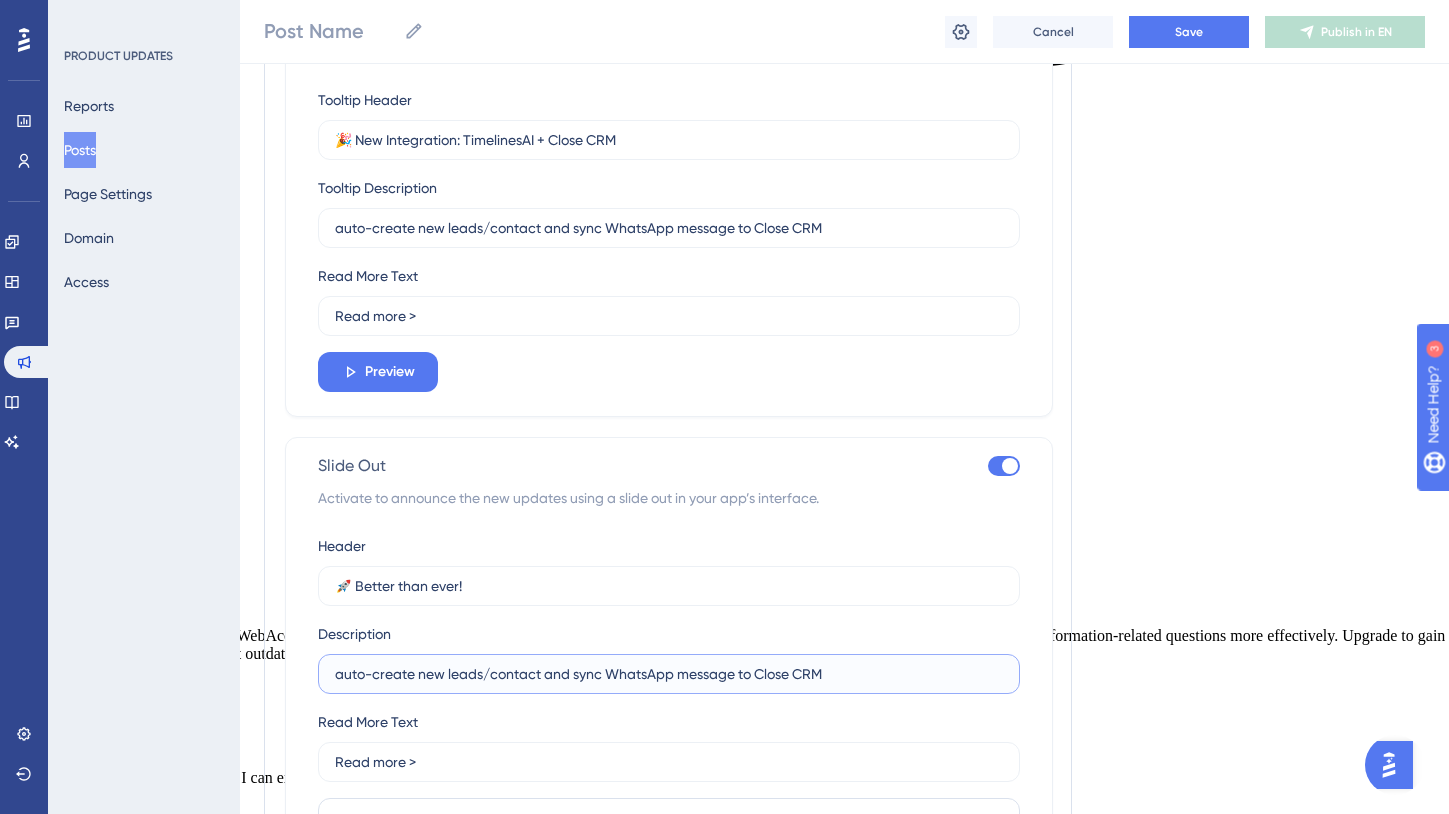 scroll, scrollTop: 1192, scrollLeft: 0, axis: vertical 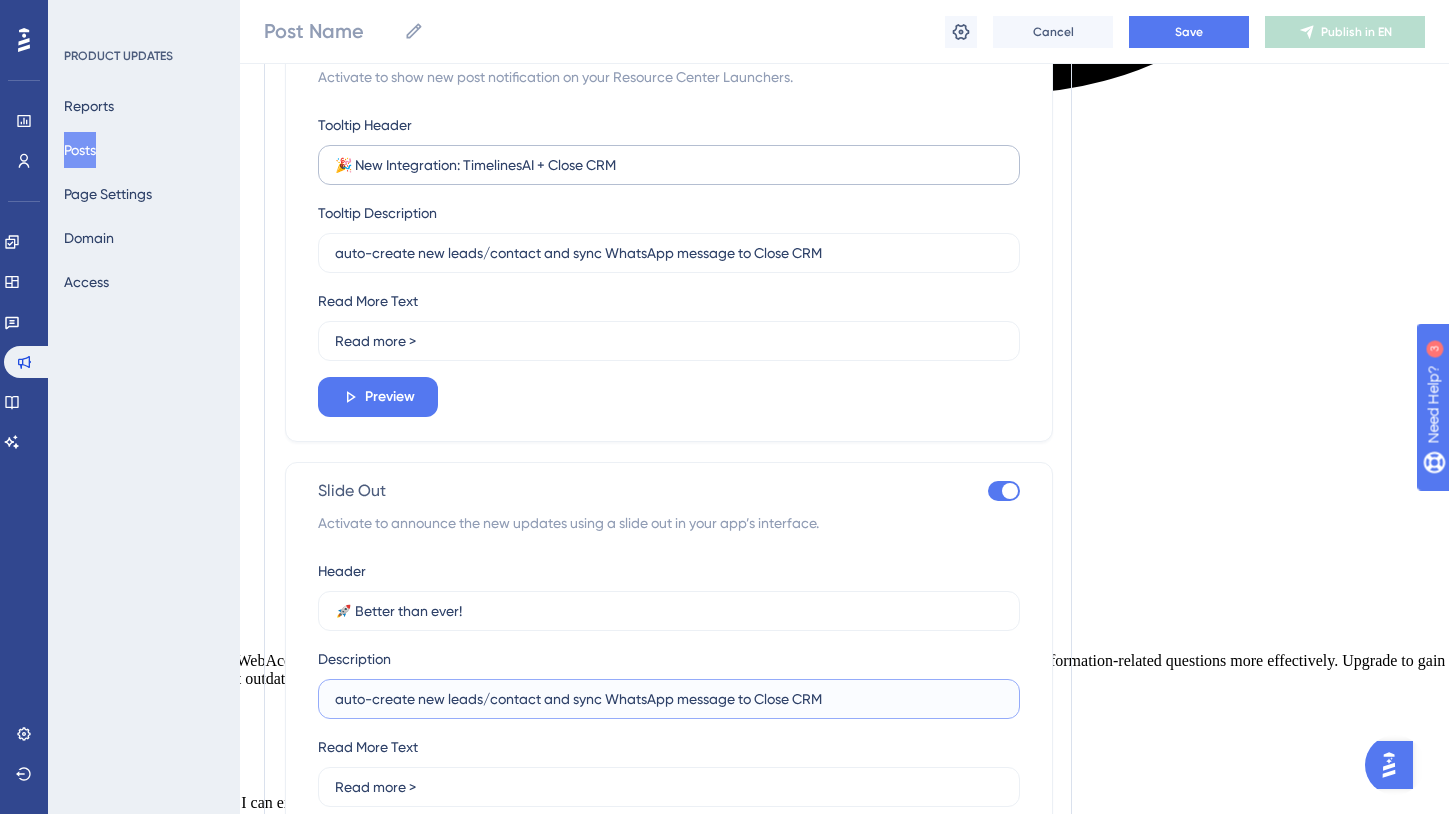 type on "auto-create new leads/contact and sync WhatsApp message to Close CRM" 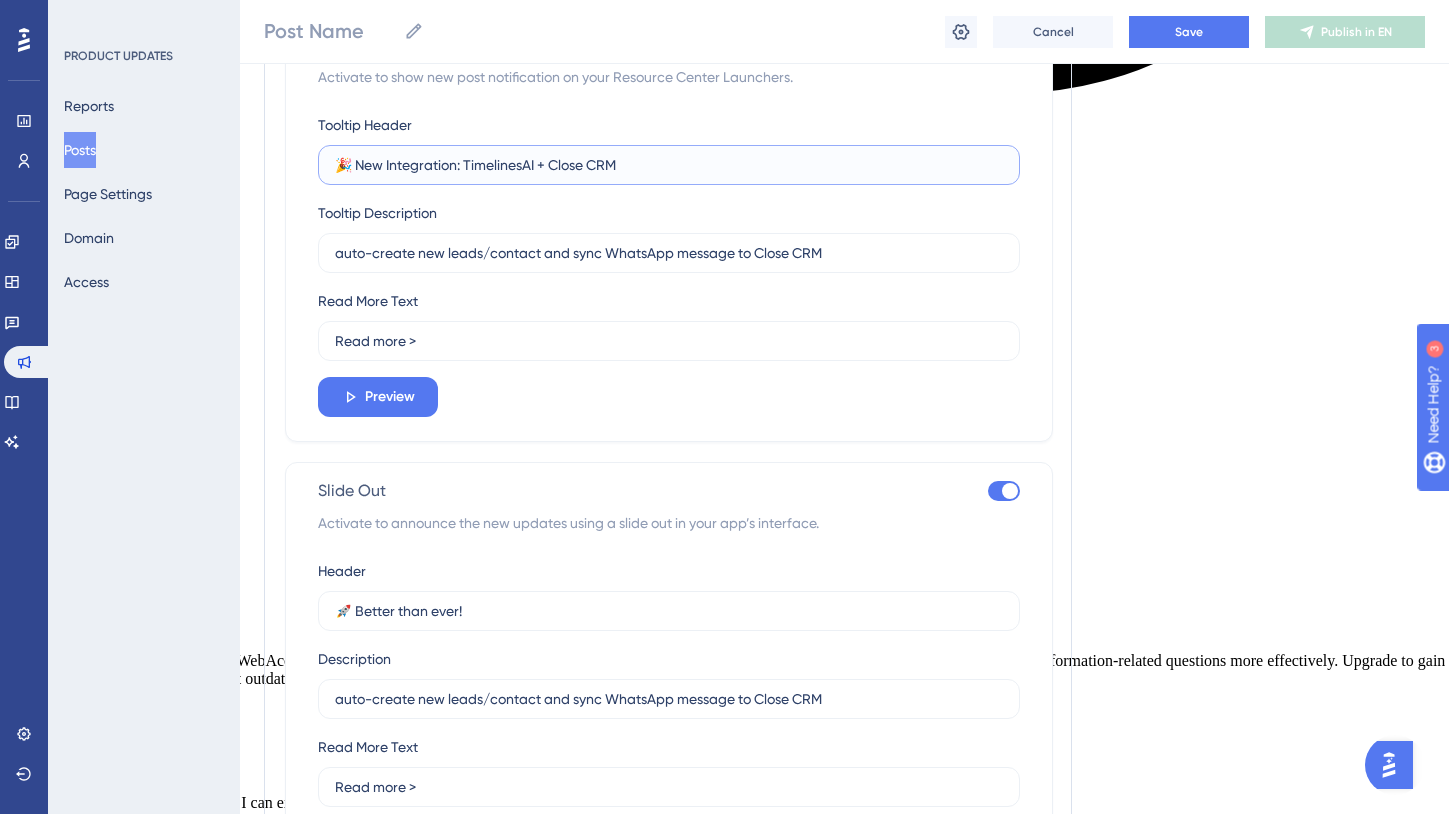 click on "🎉 New Integration: TimelinesAI + Close CRM" at bounding box center [669, 165] 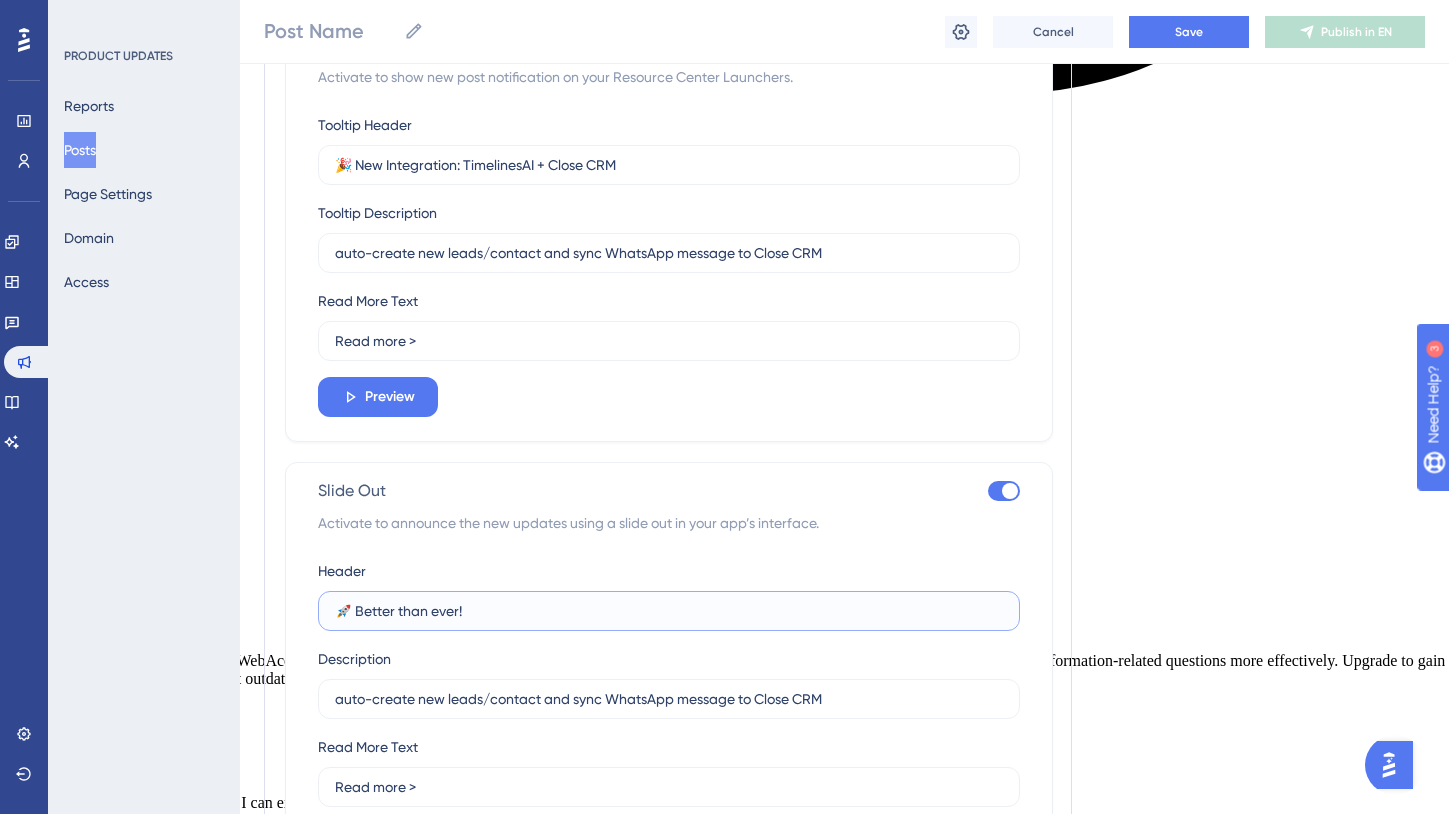 click on "🚀 Better than ever!" at bounding box center [669, 611] 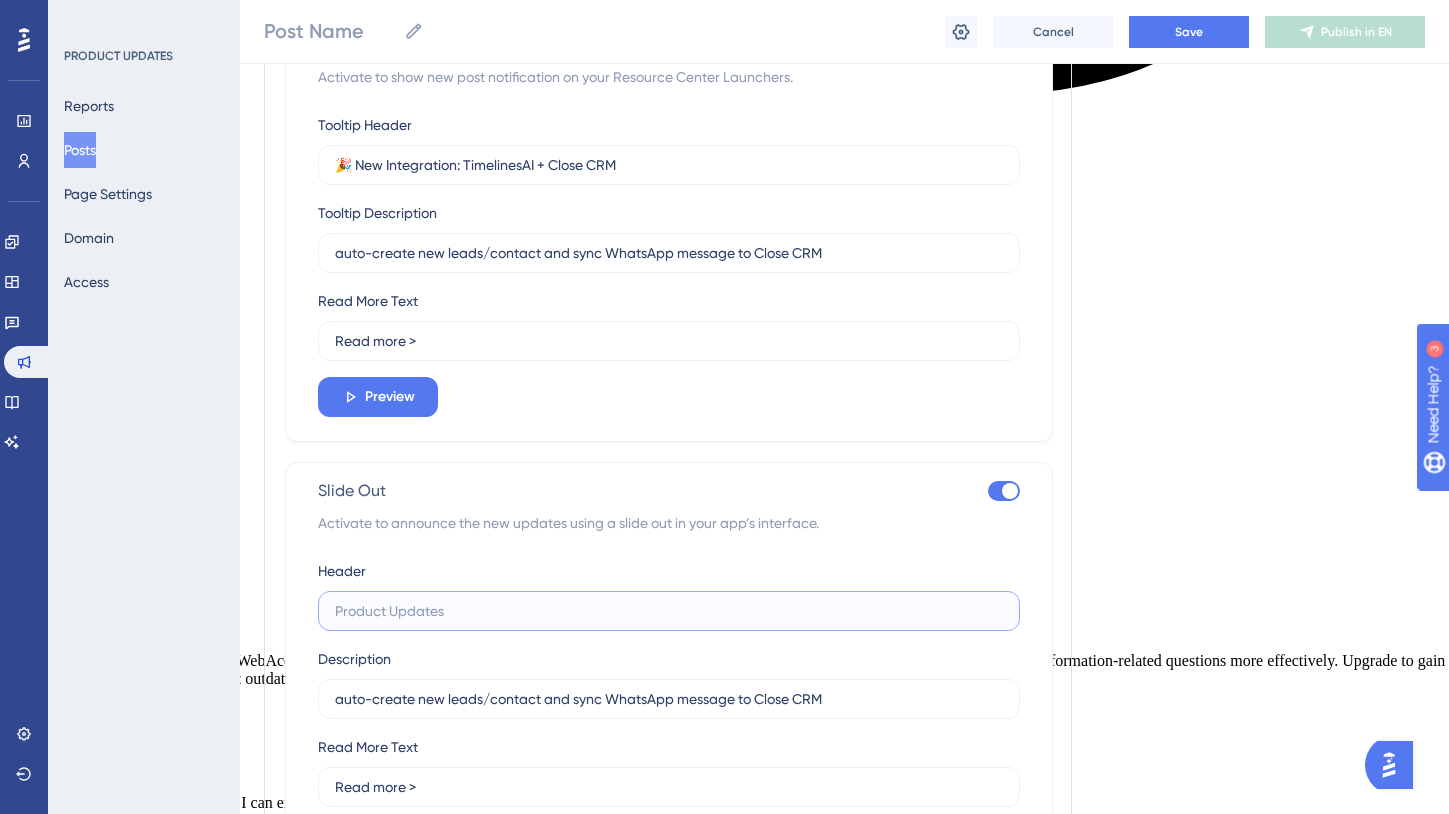 paste on "🎉 New Integration: TimelinesAI + Close CRM" 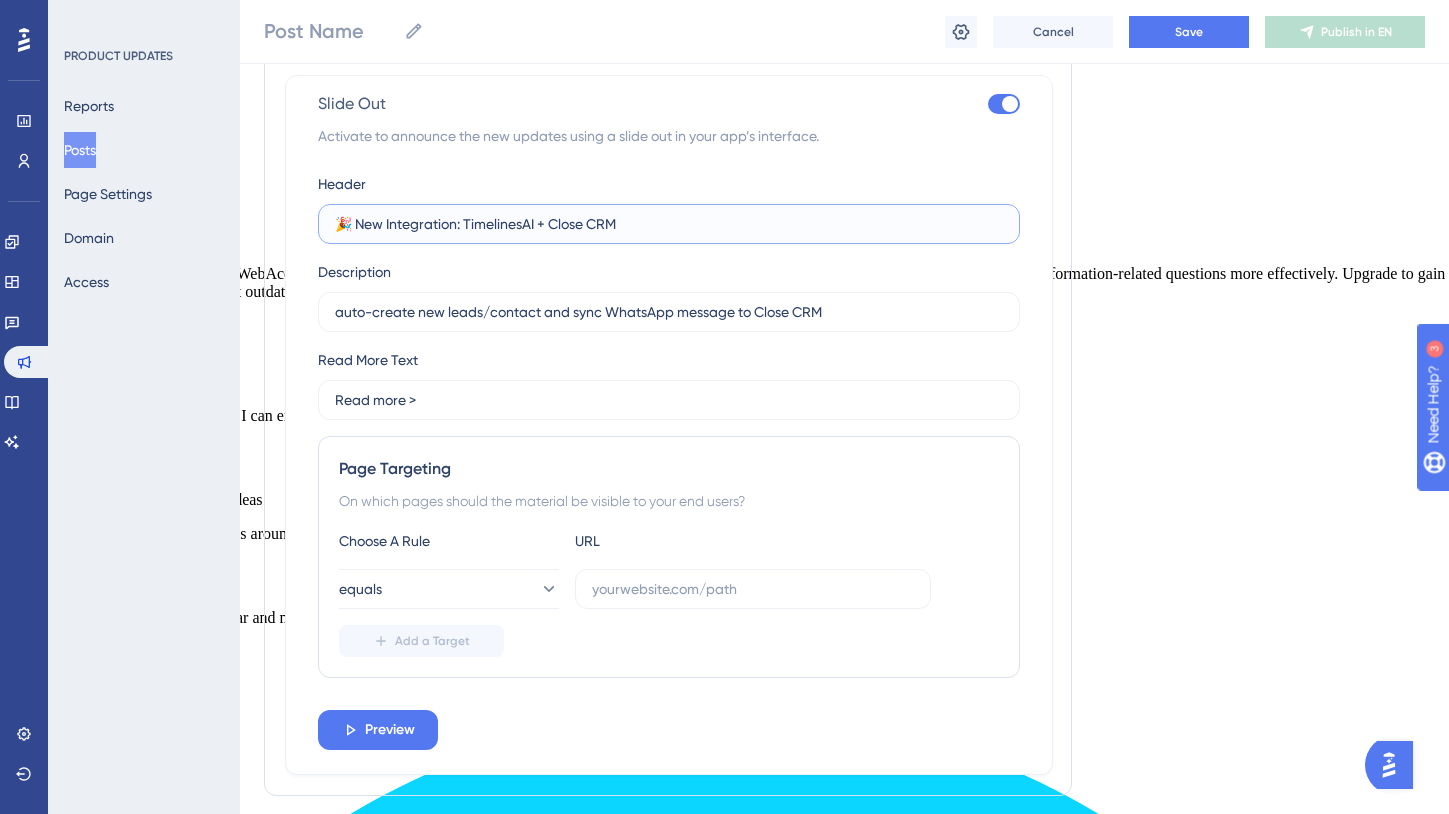 scroll, scrollTop: 1609, scrollLeft: 0, axis: vertical 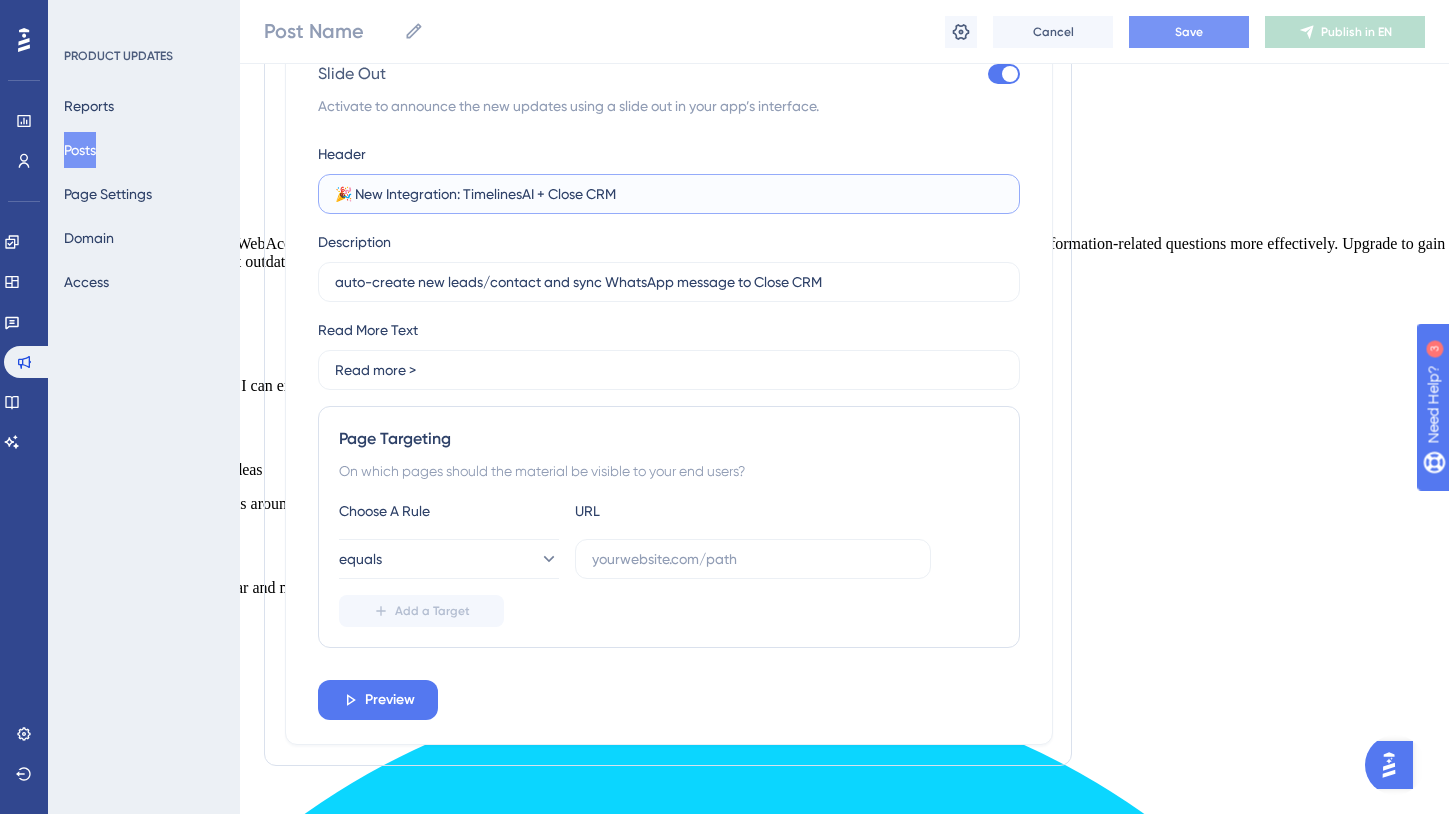 type on "🎉 New Integration: TimelinesAI + Close CRM" 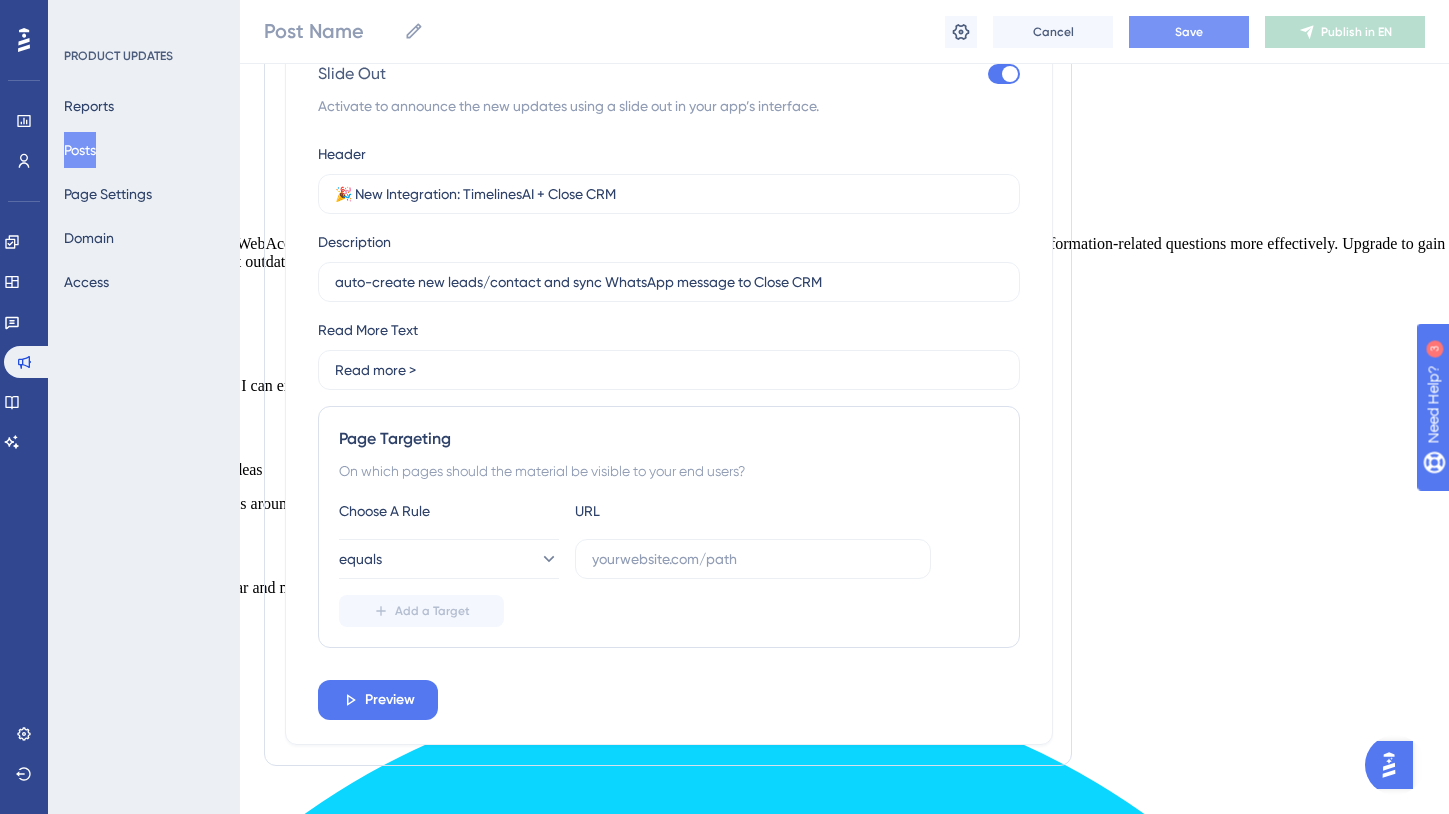 click on "Save" at bounding box center (1189, 32) 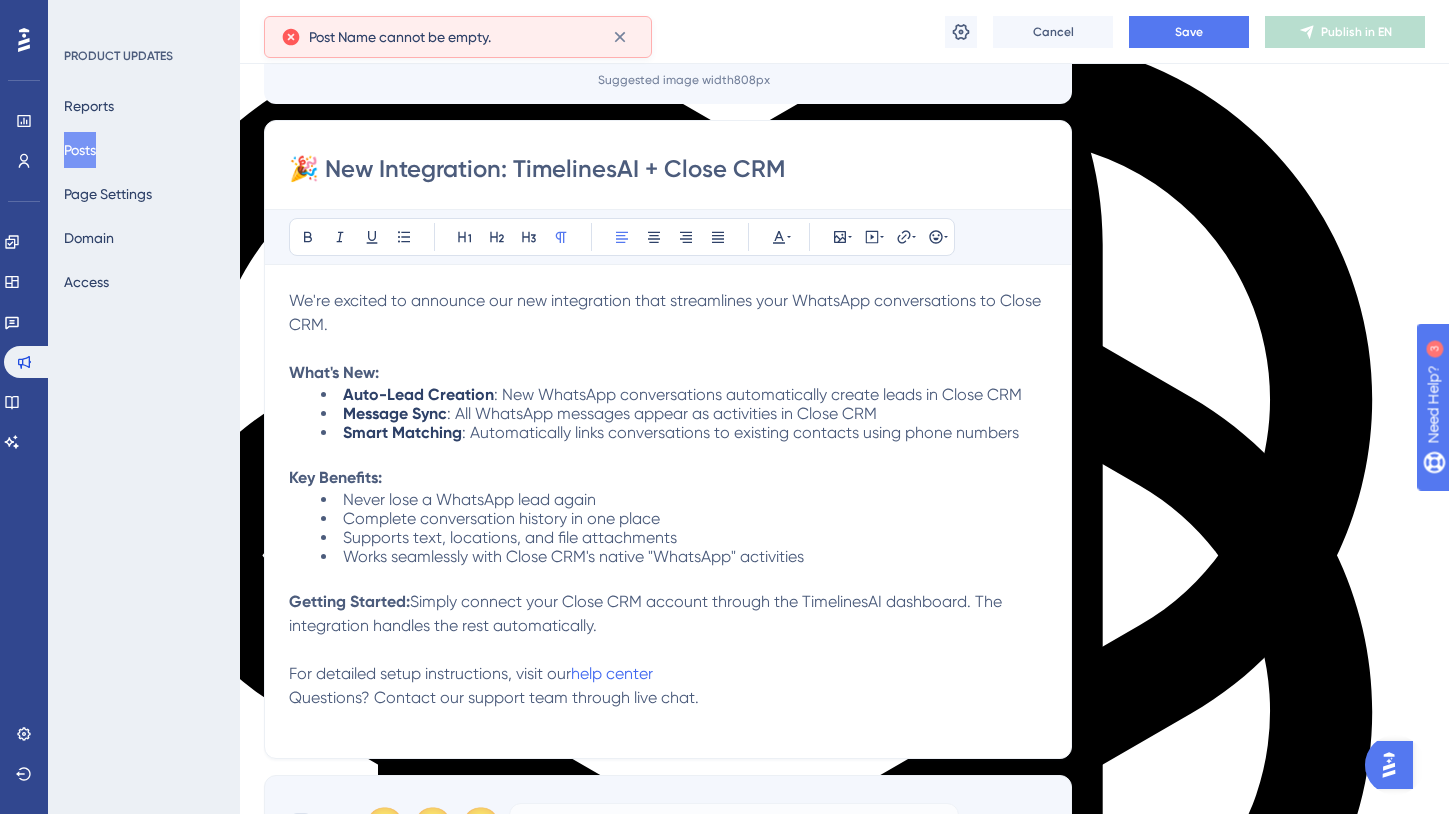 scroll, scrollTop: 0, scrollLeft: 0, axis: both 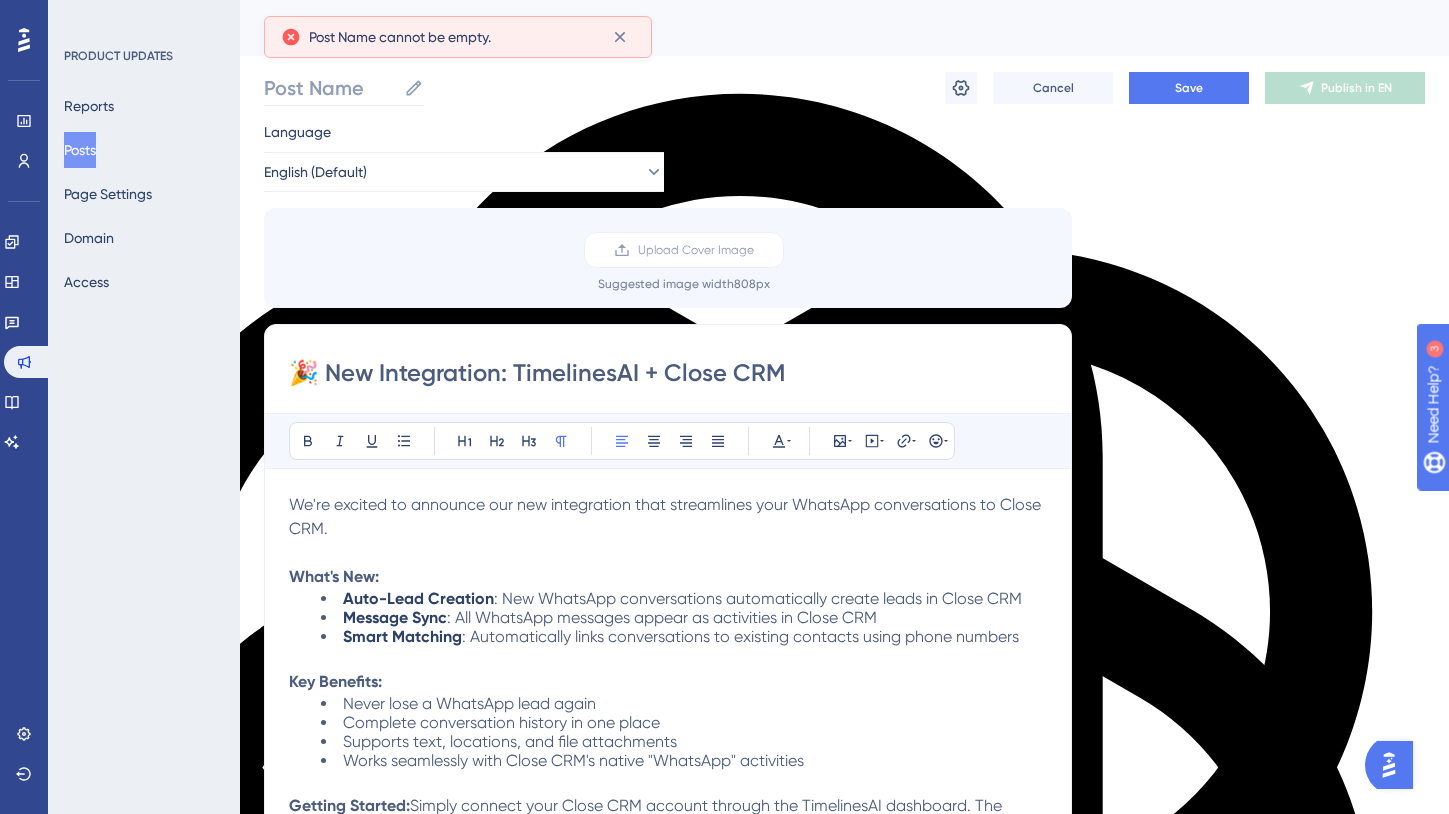 click 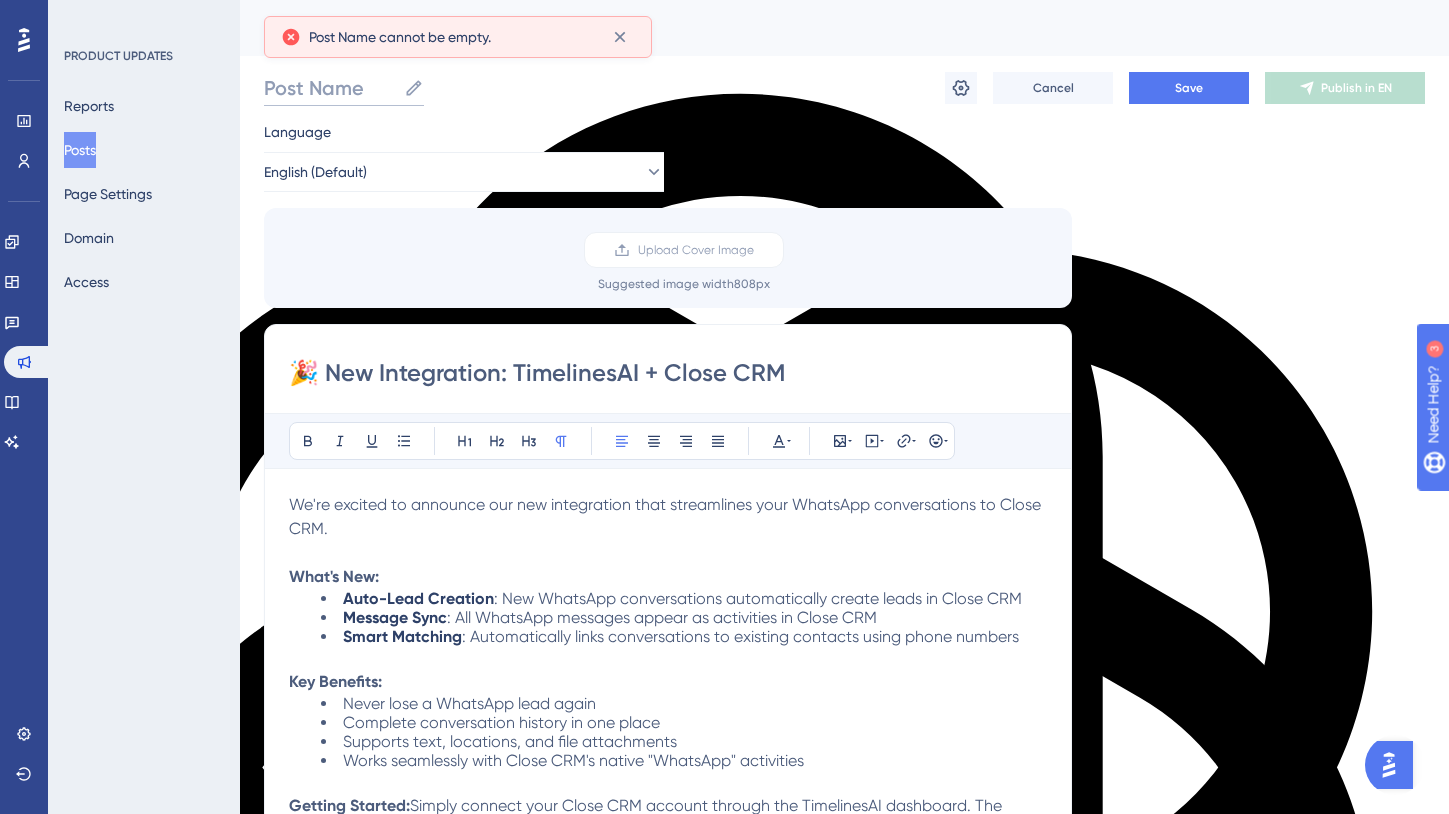click on "Post Name" at bounding box center (330, 88) 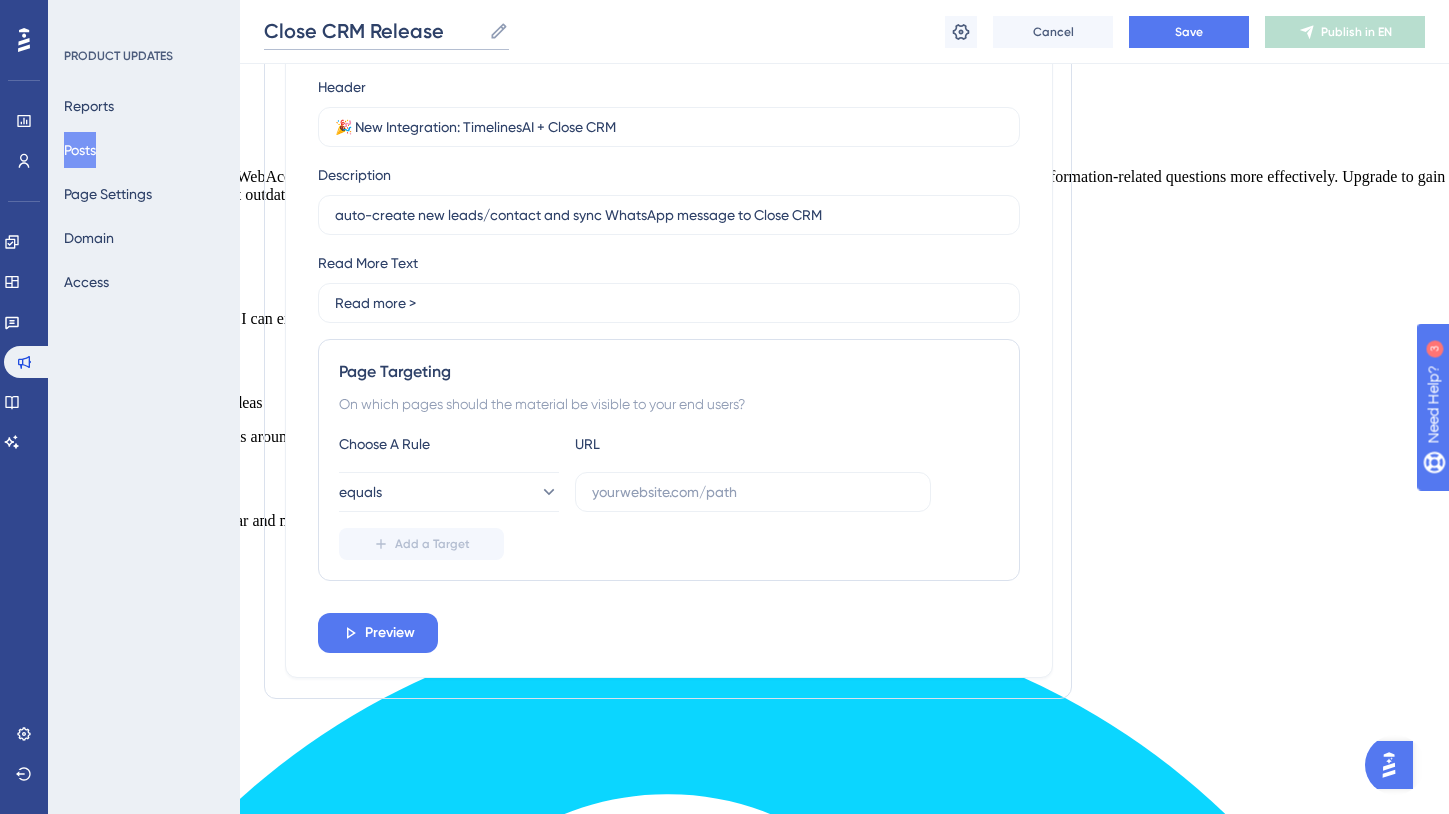 scroll, scrollTop: 1679, scrollLeft: 0, axis: vertical 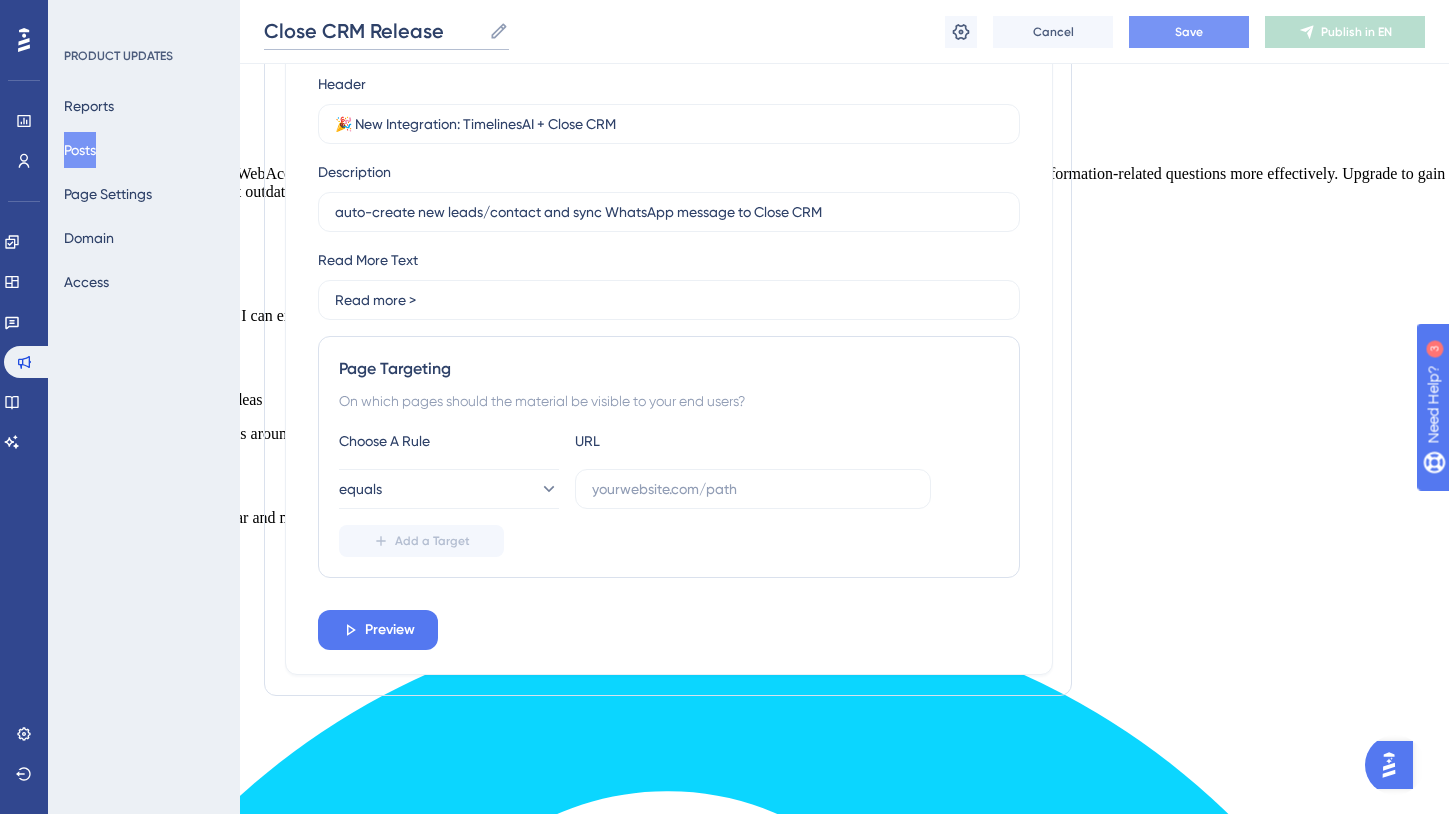 type on "Close CRM Release" 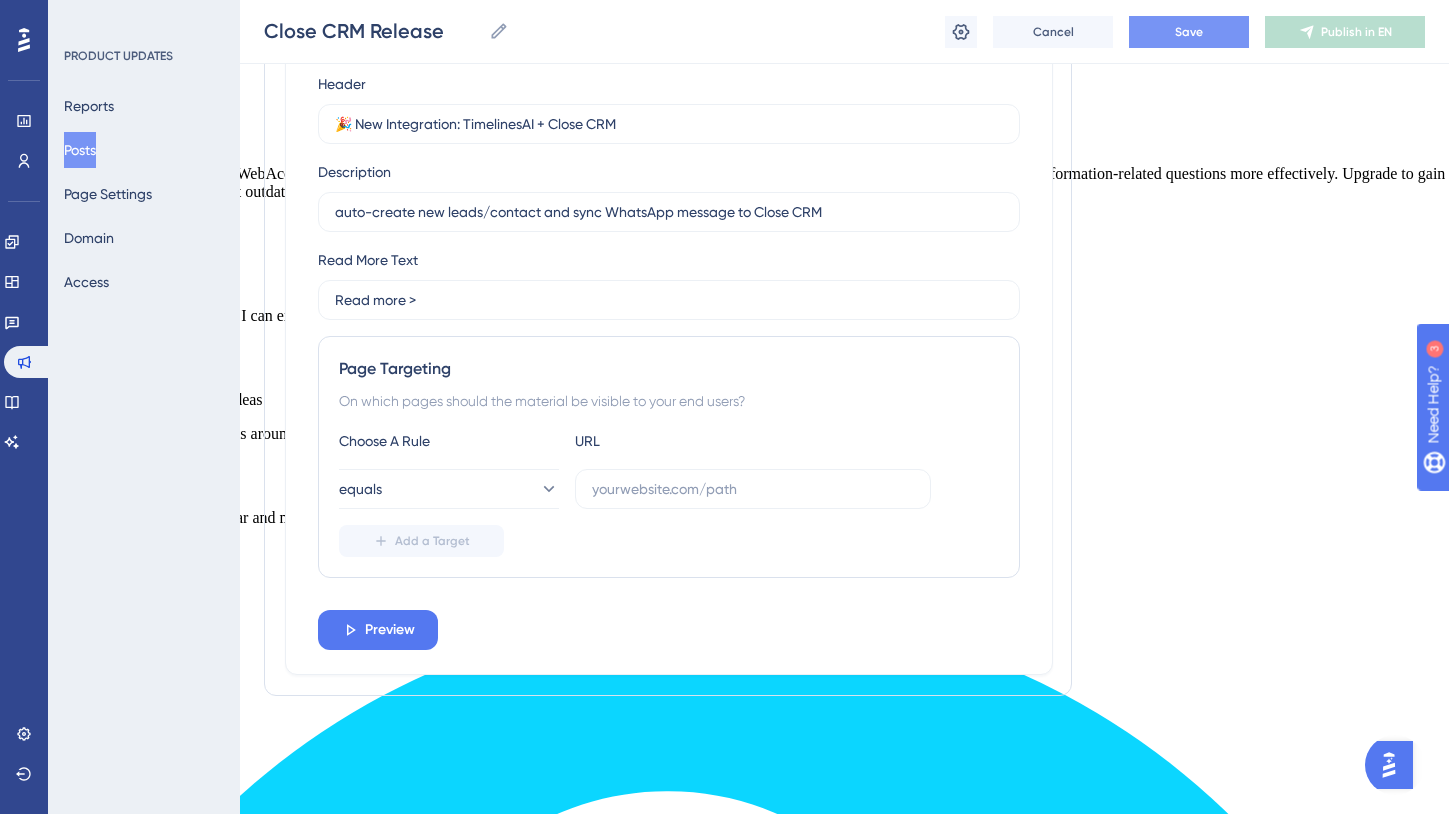 click on "Save" at bounding box center (1189, 32) 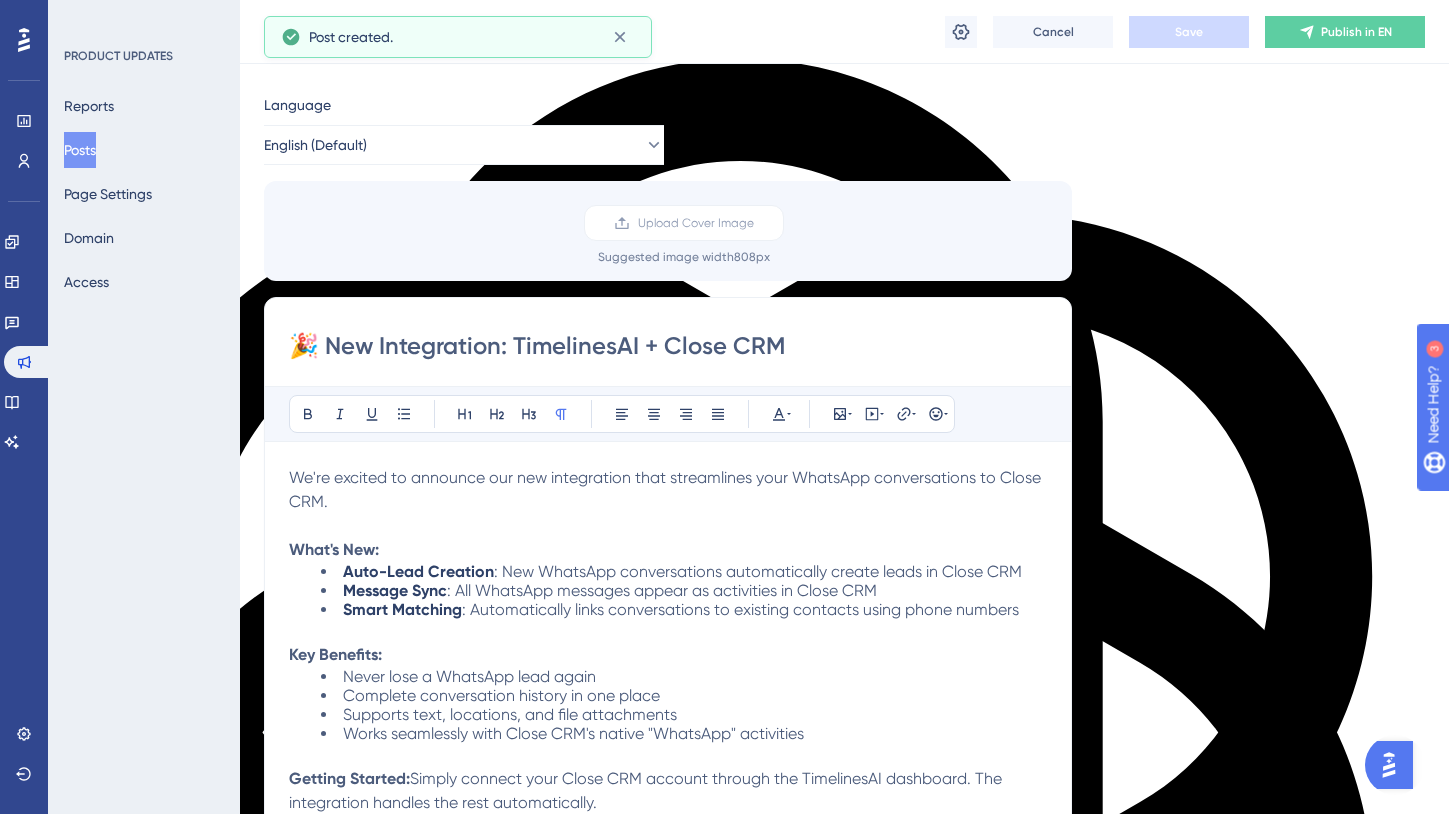 scroll, scrollTop: 0, scrollLeft: 0, axis: both 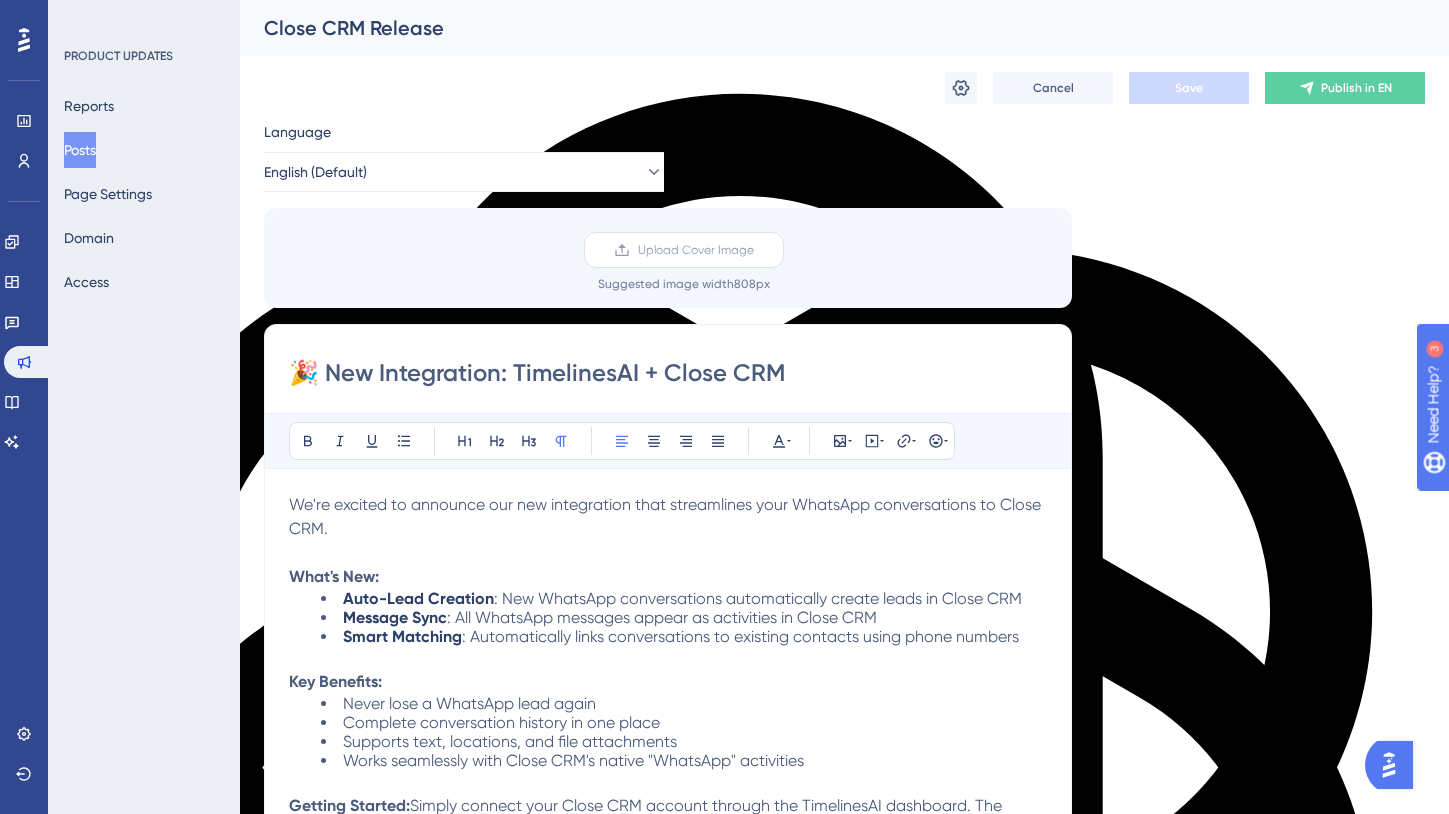 click on "Upload Cover Image" at bounding box center [684, 250] 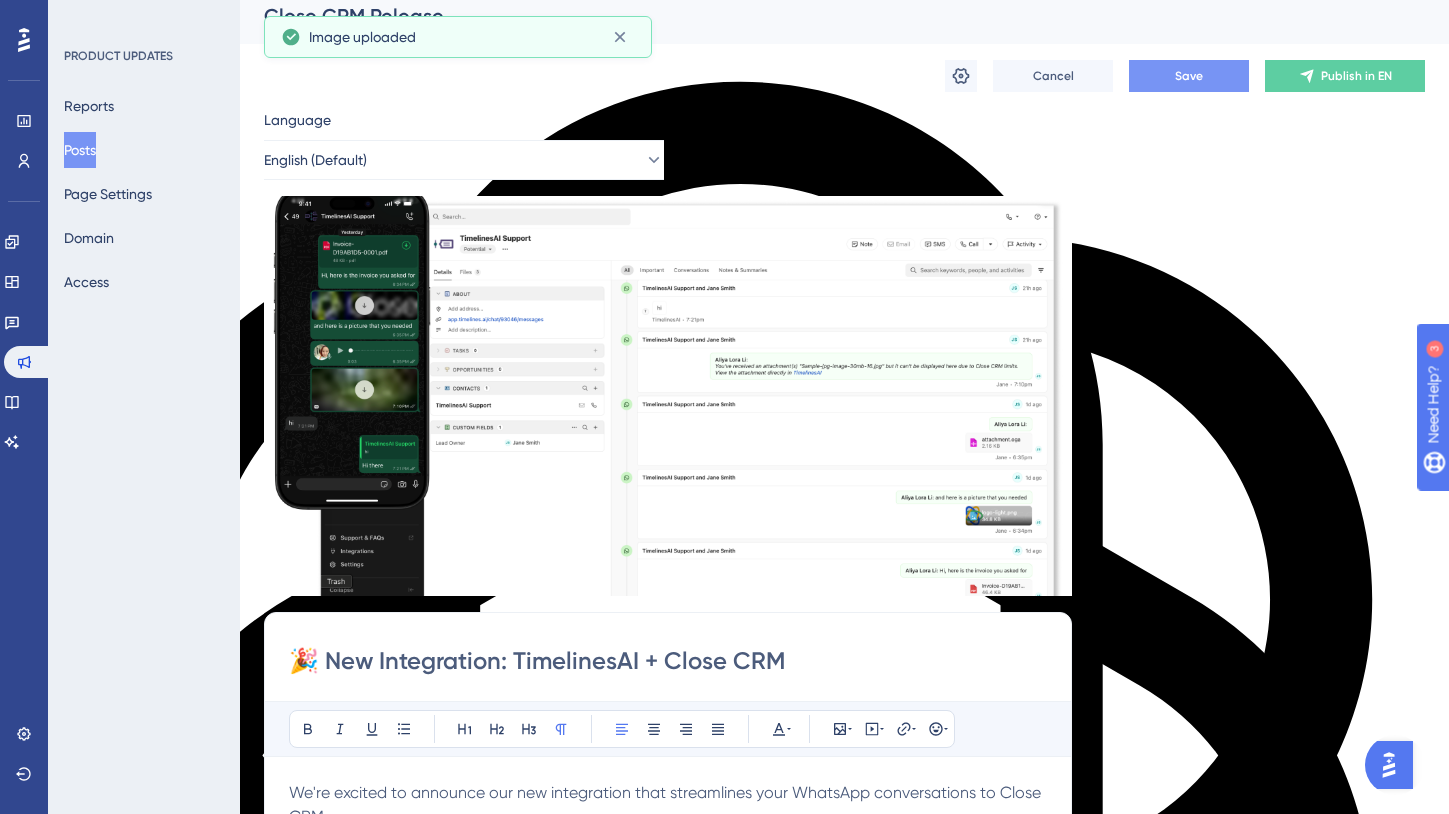 click on "Save" at bounding box center (1189, 76) 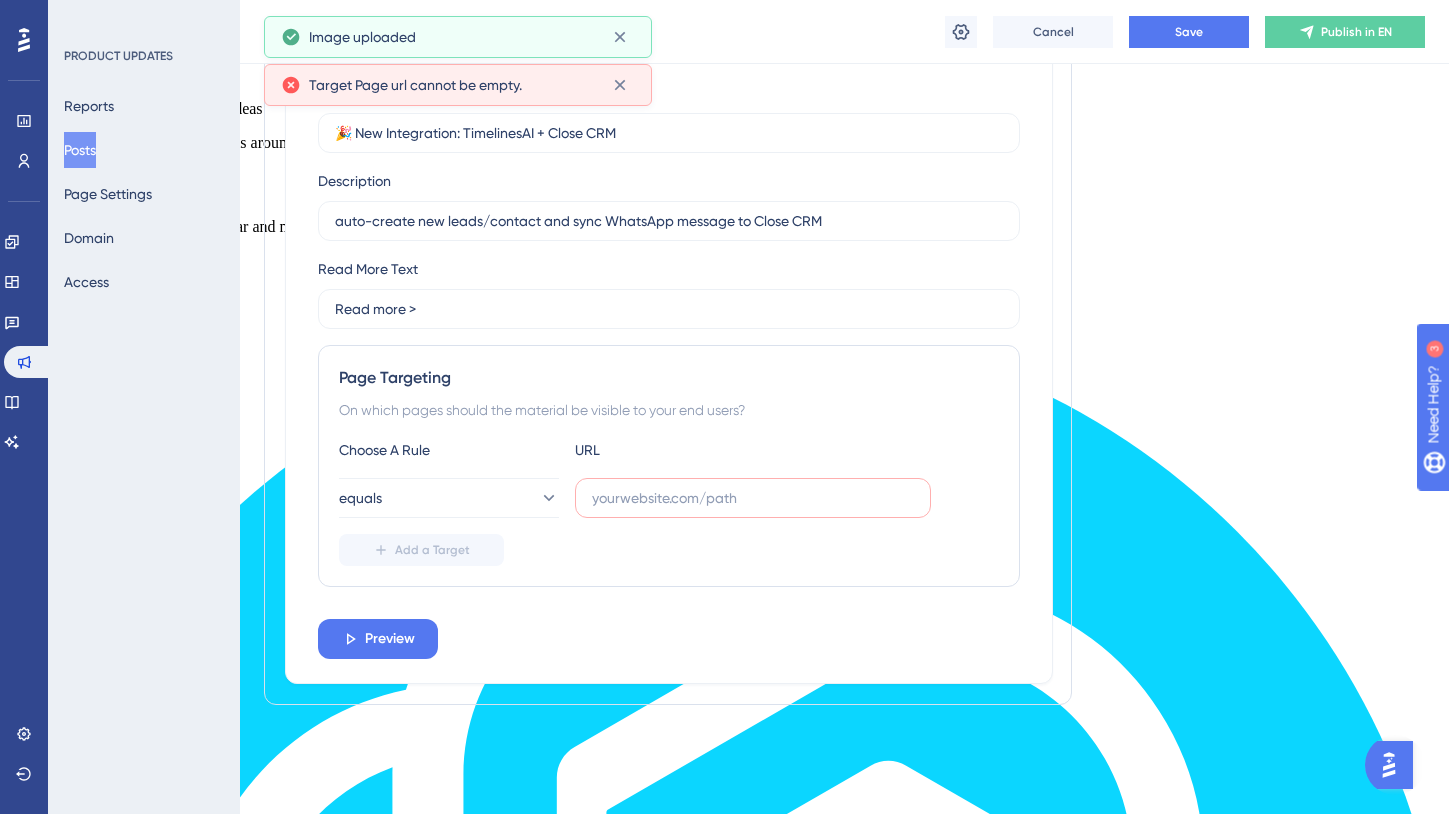 scroll, scrollTop: 1971, scrollLeft: 0, axis: vertical 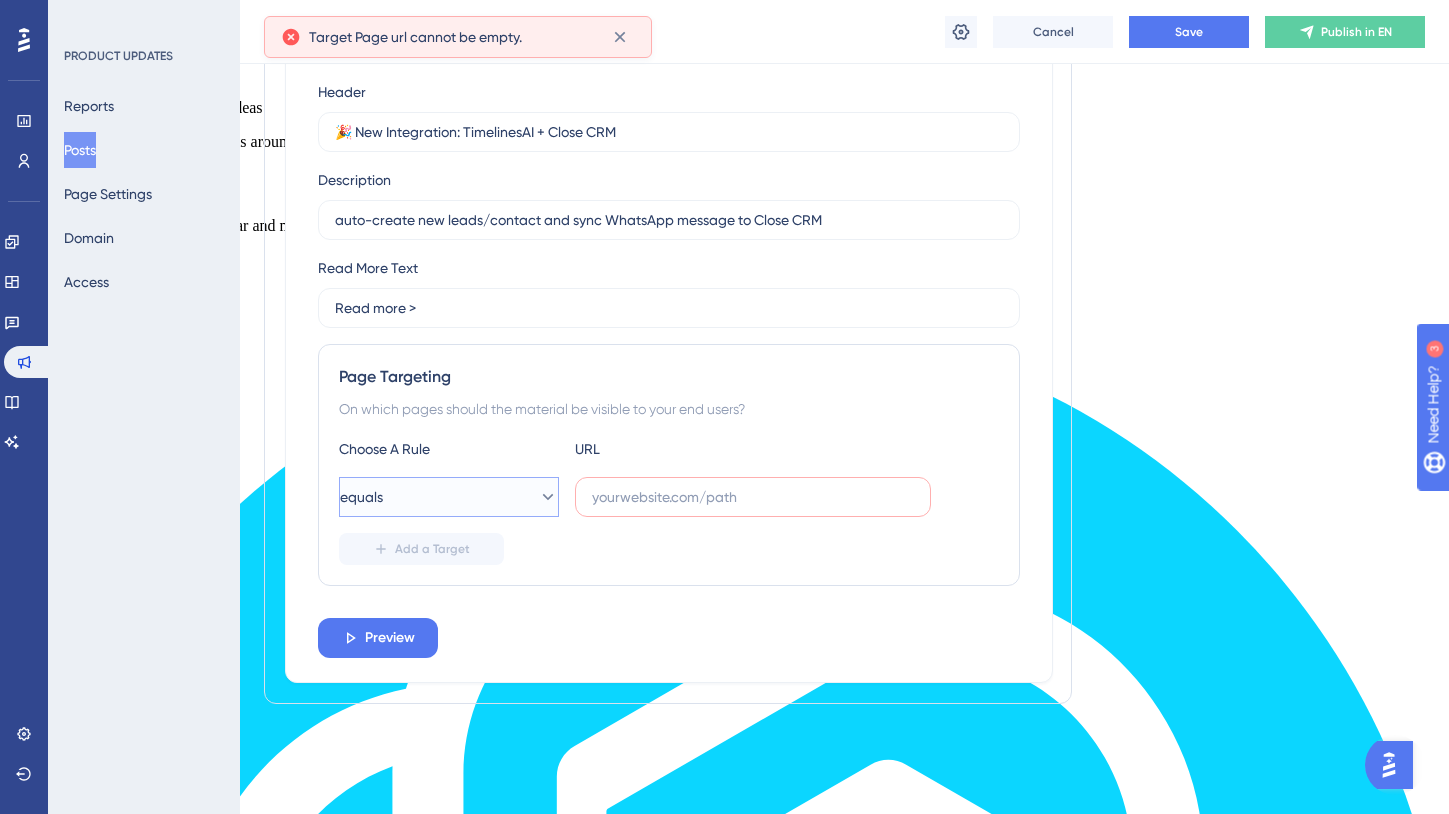 click on "equals" at bounding box center (449, 497) 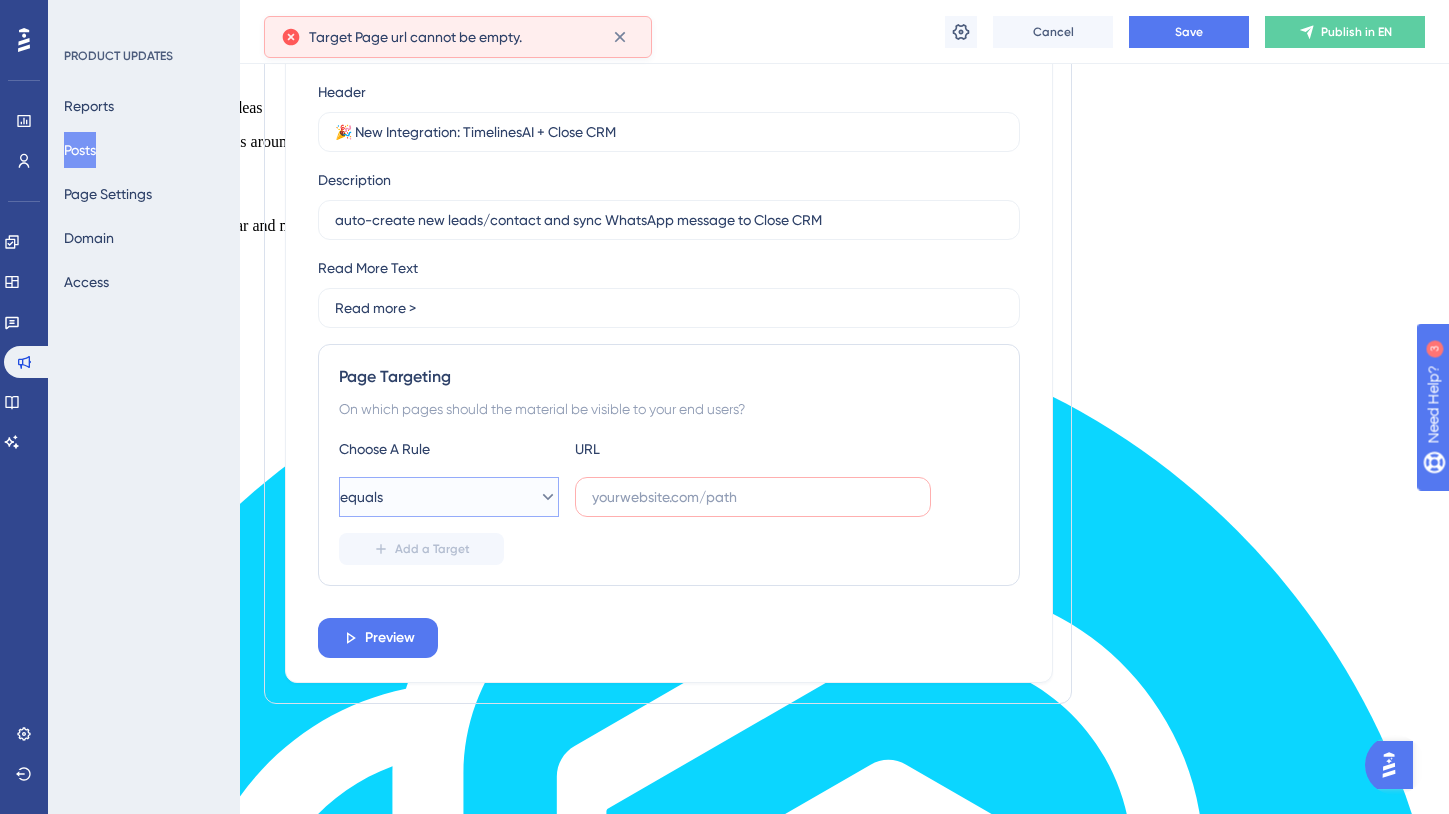 scroll, scrollTop: 2041, scrollLeft: 0, axis: vertical 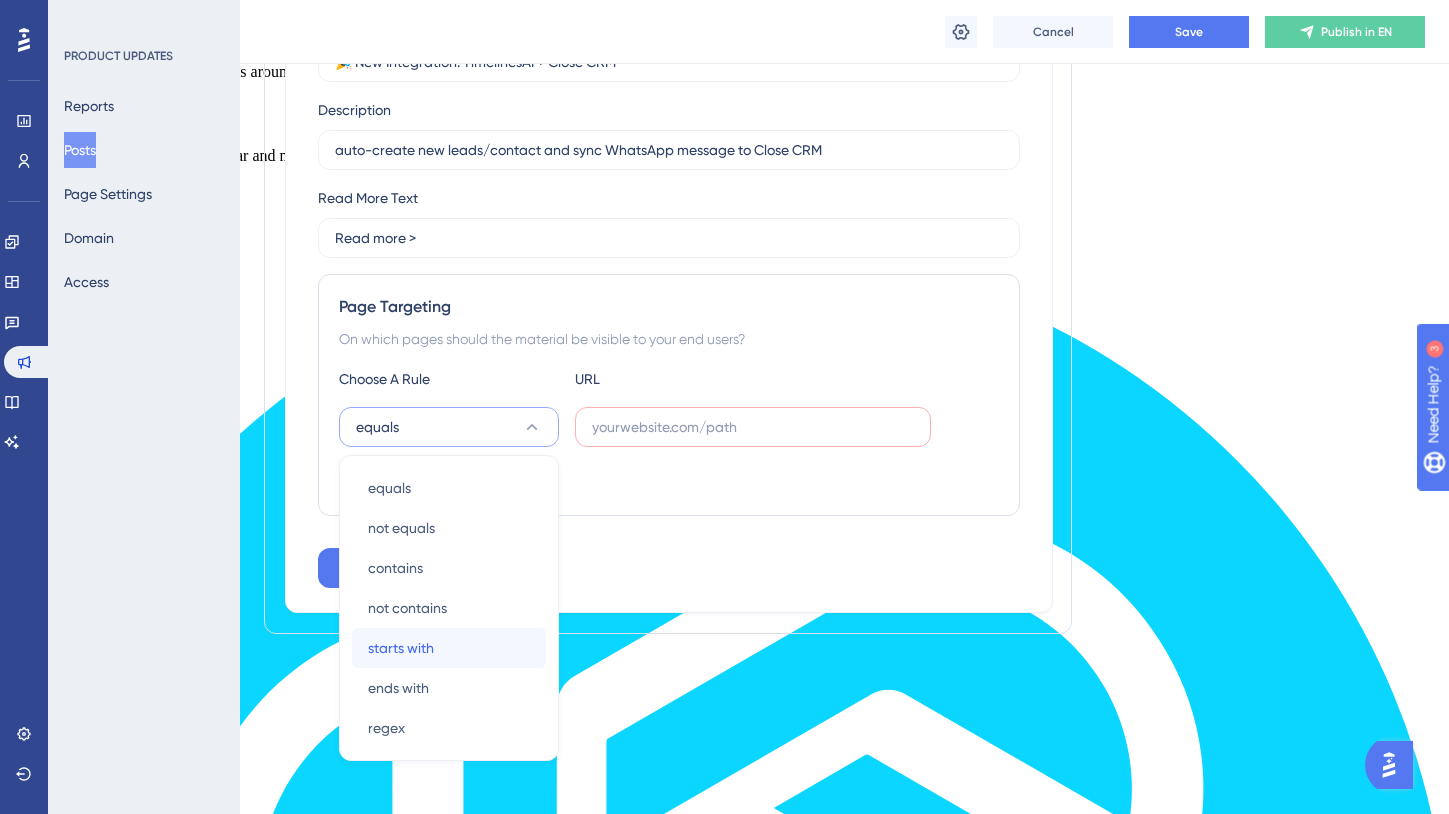 click on "starts with starts with" at bounding box center (449, 648) 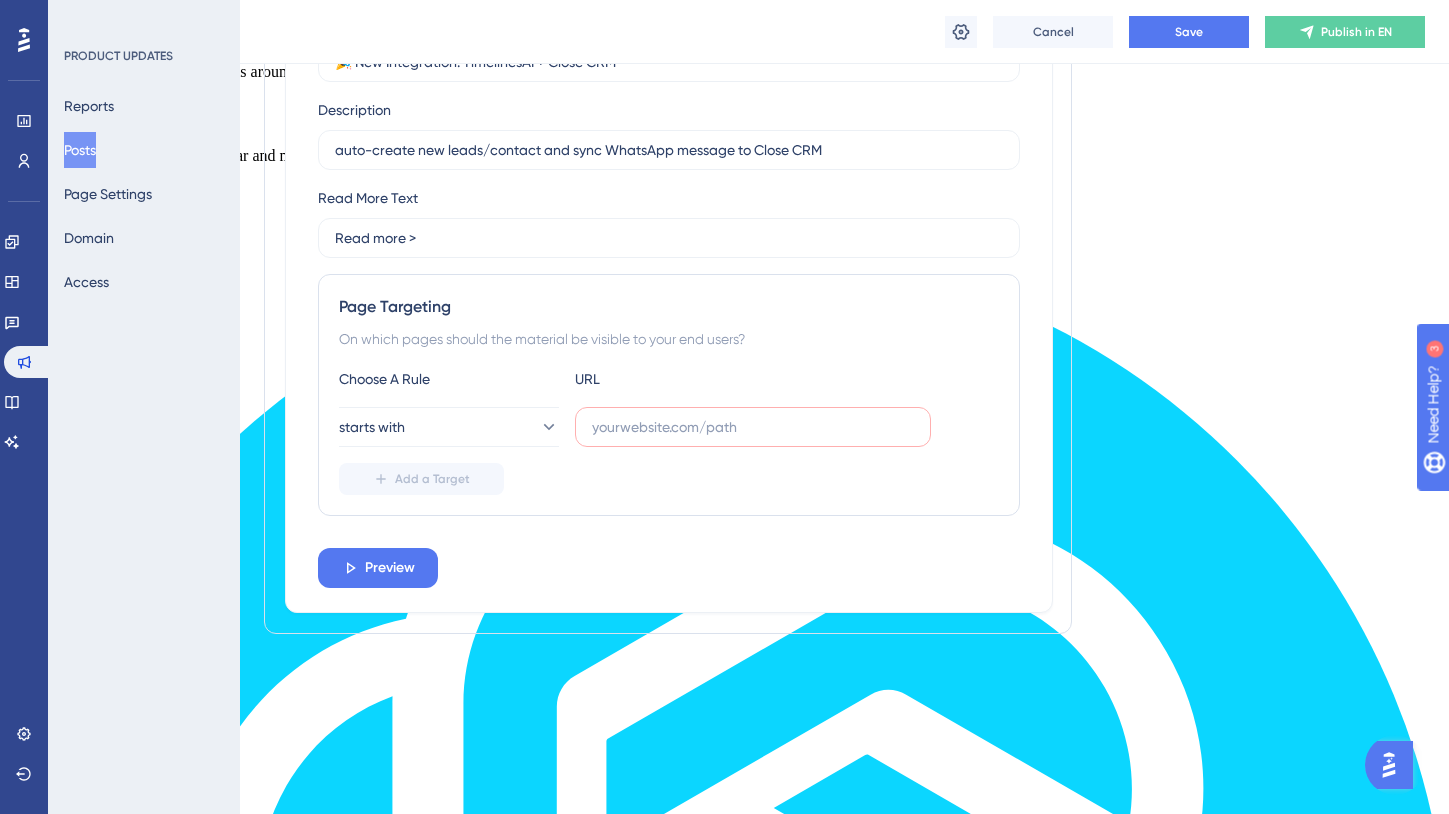 scroll, scrollTop: 1979, scrollLeft: 0, axis: vertical 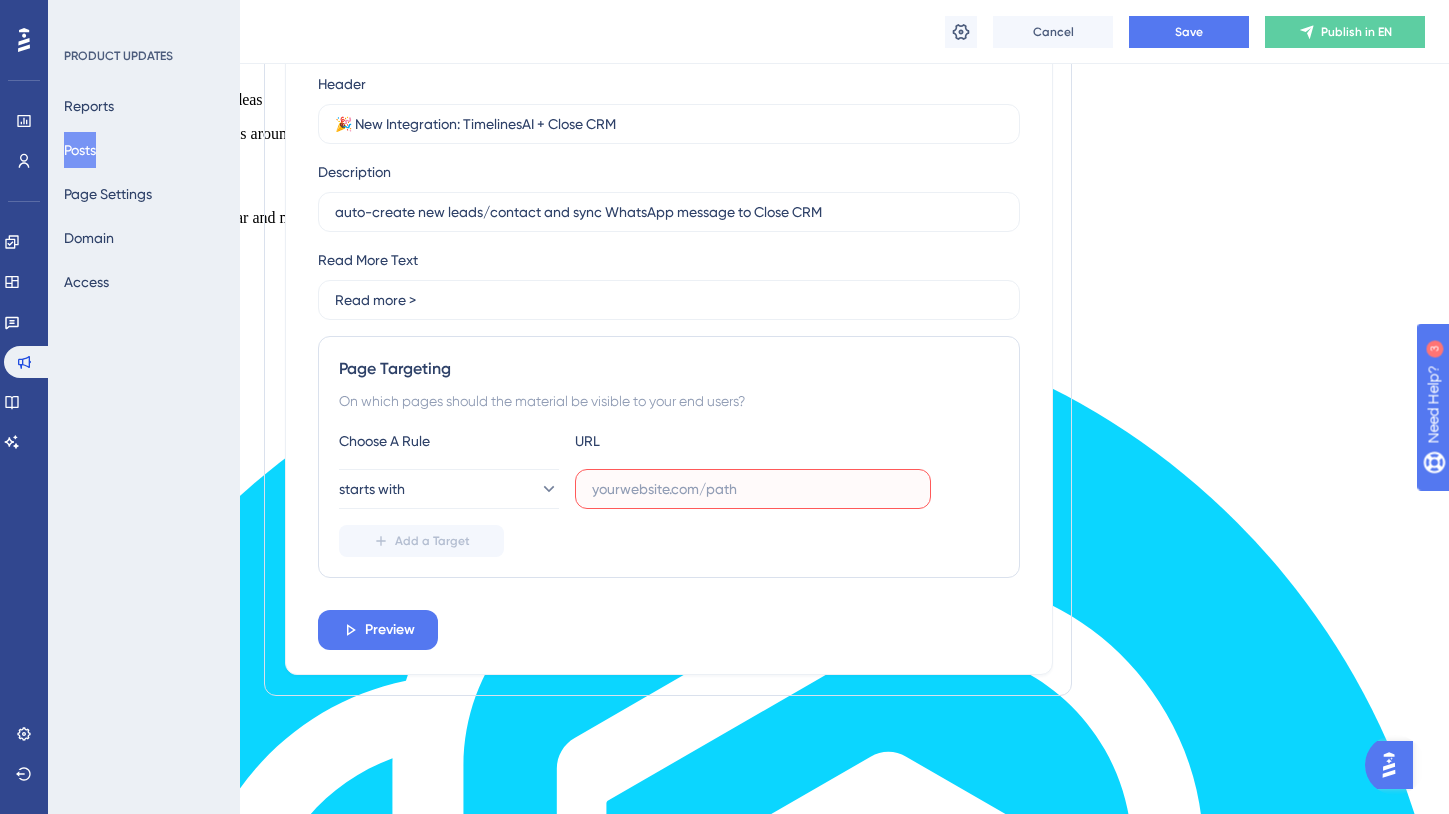 click at bounding box center (753, 489) 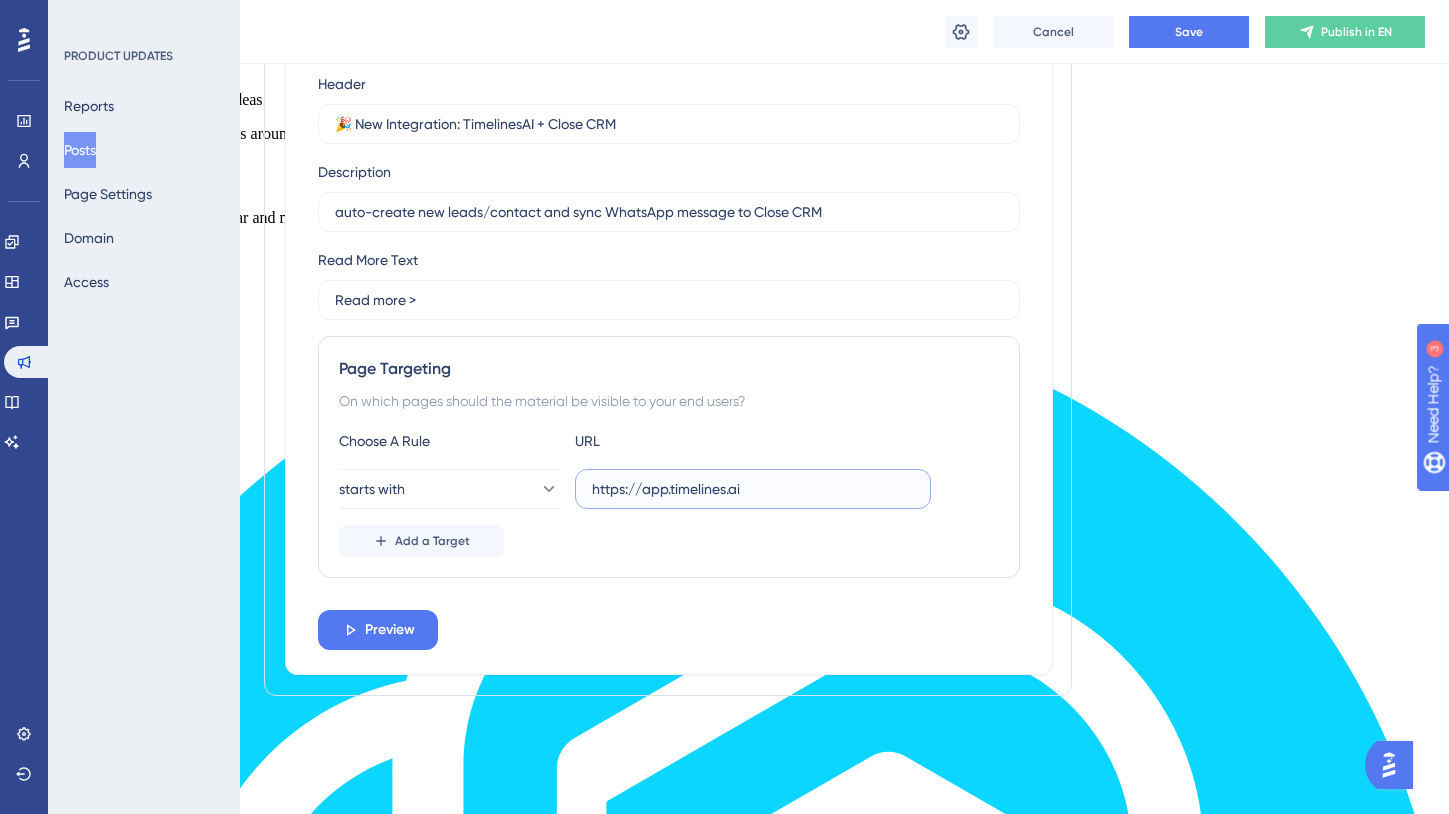 type on "https://app.timelines.ai" 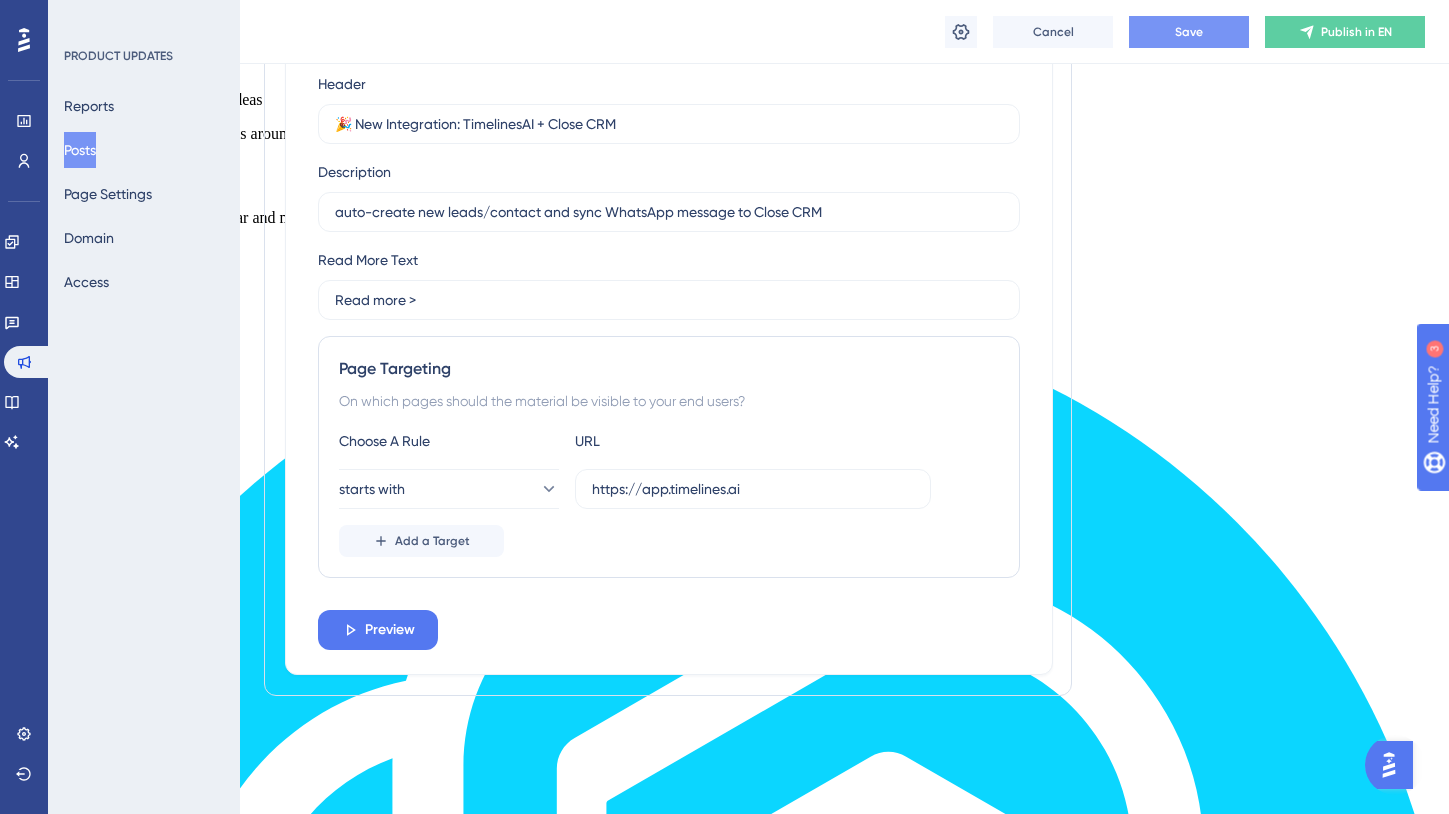 click on "Save" at bounding box center (1189, 32) 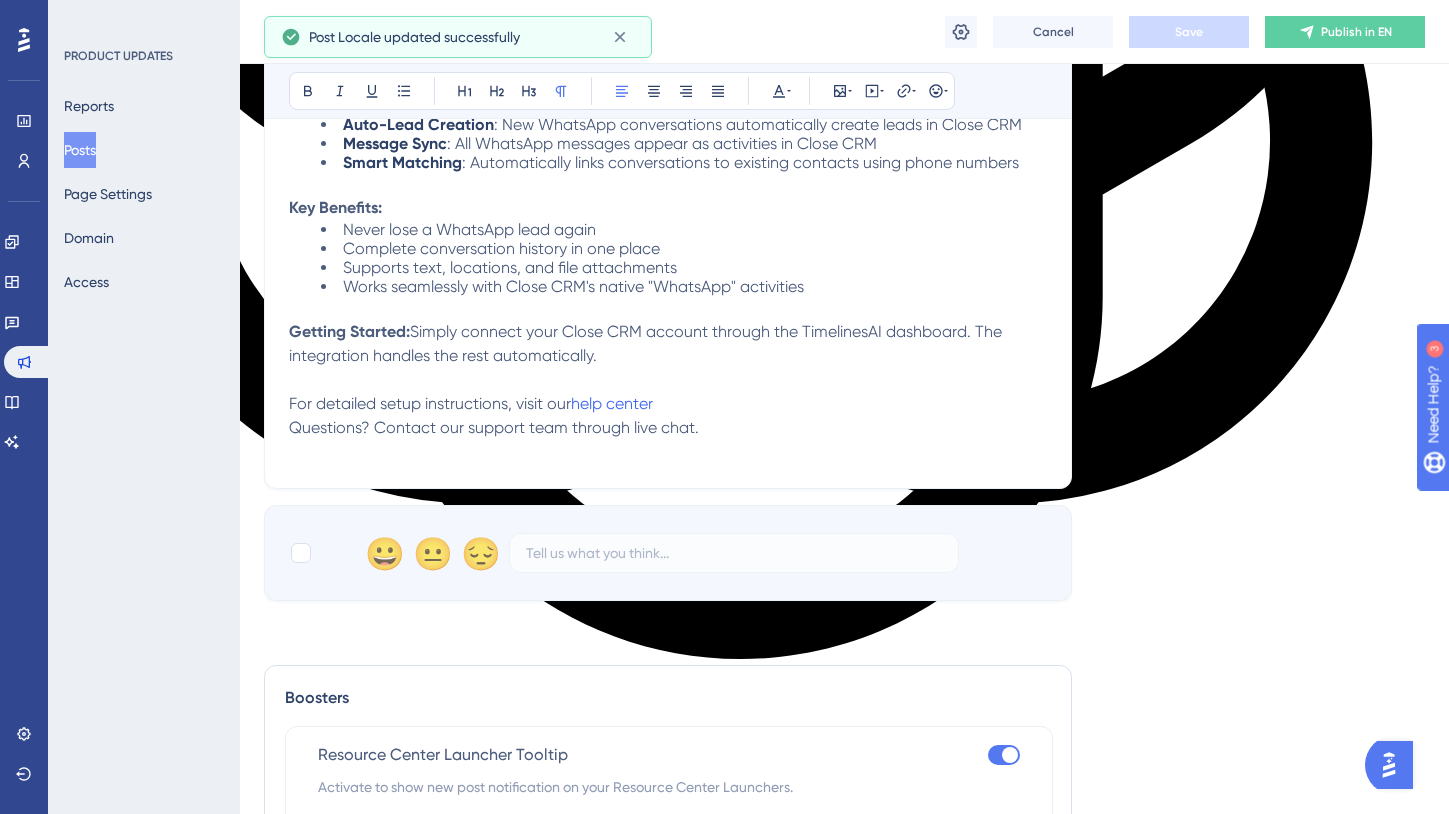 scroll, scrollTop: 765, scrollLeft: 0, axis: vertical 